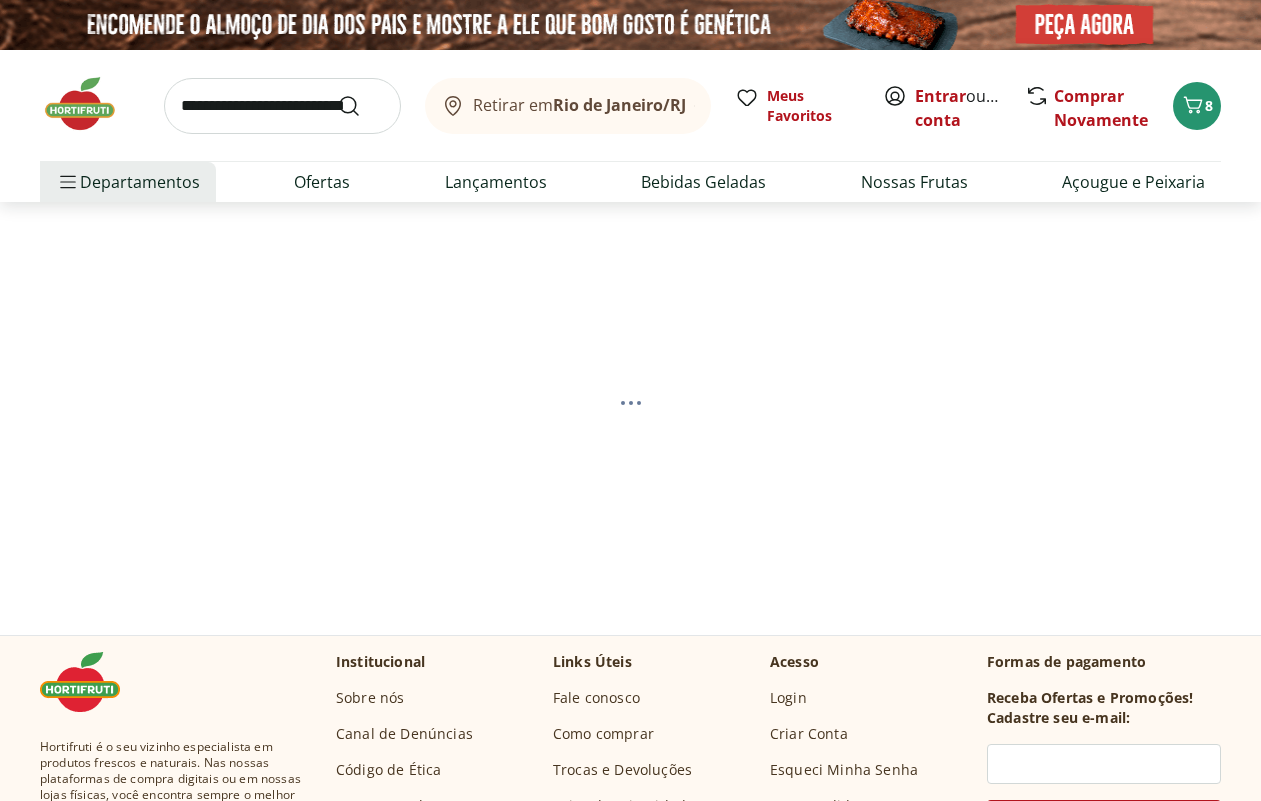 scroll, scrollTop: 0, scrollLeft: 0, axis: both 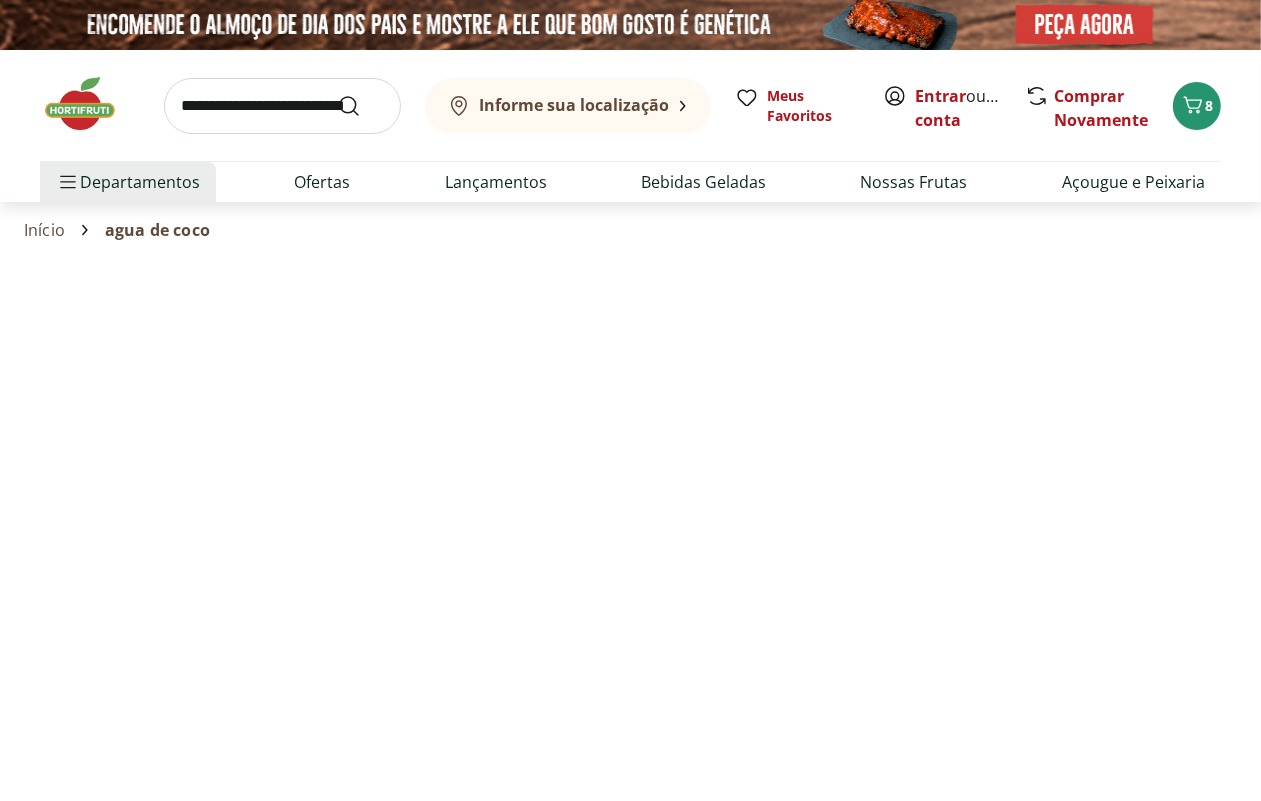 select on "**********" 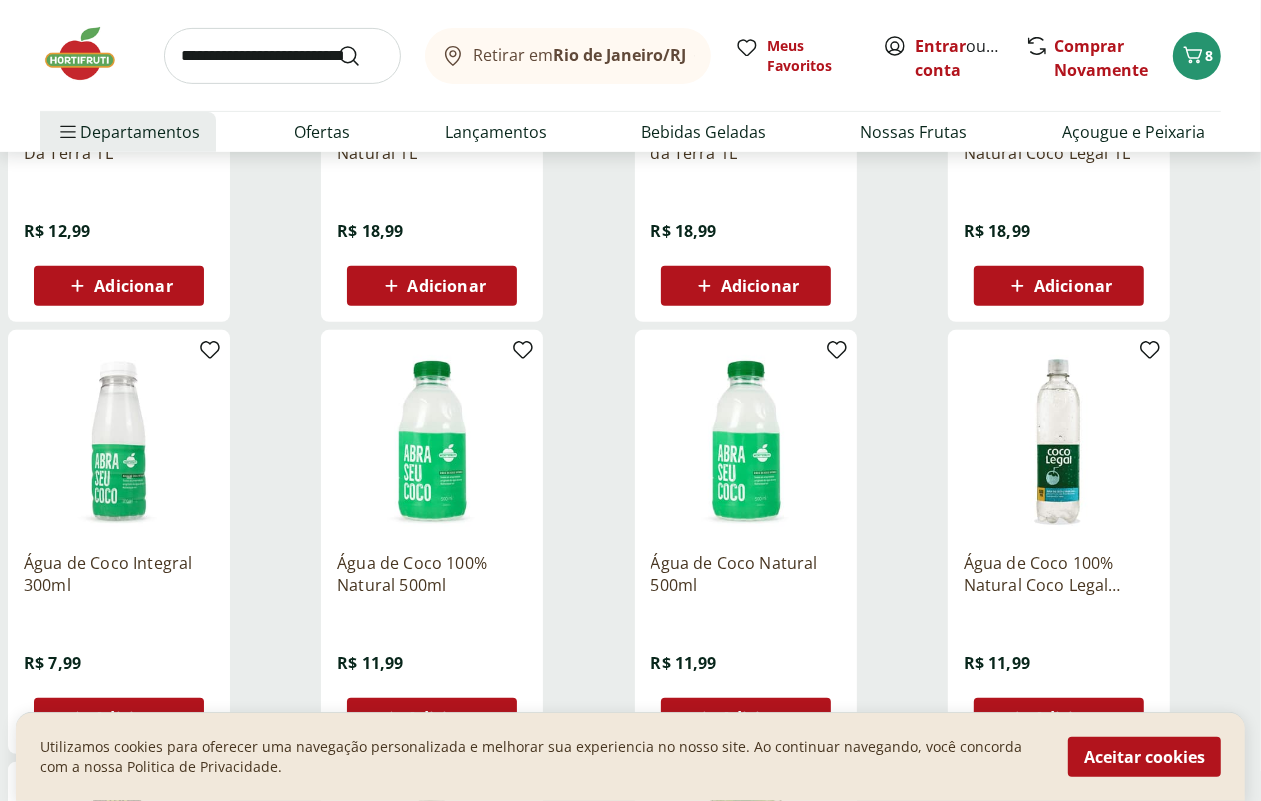 scroll, scrollTop: 625, scrollLeft: 0, axis: vertical 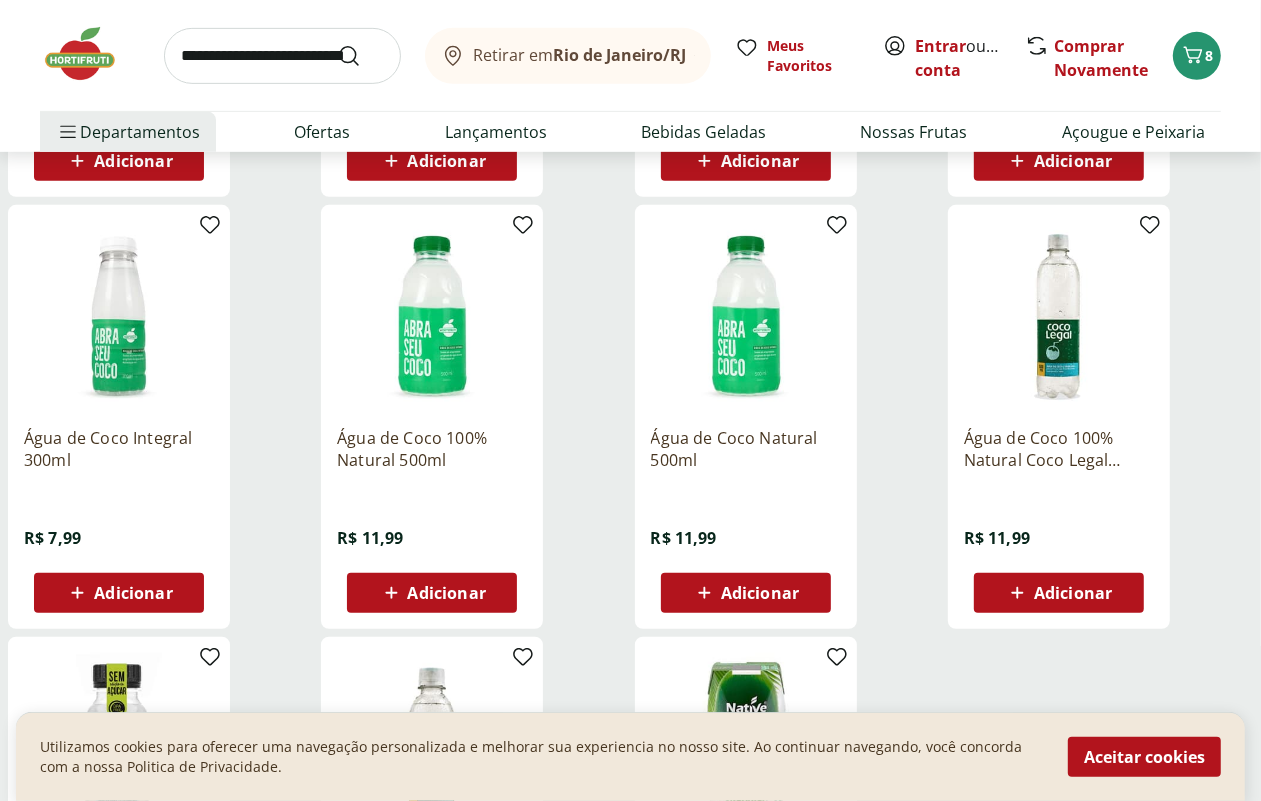 click on "Adicionar" at bounding box center [133, 593] 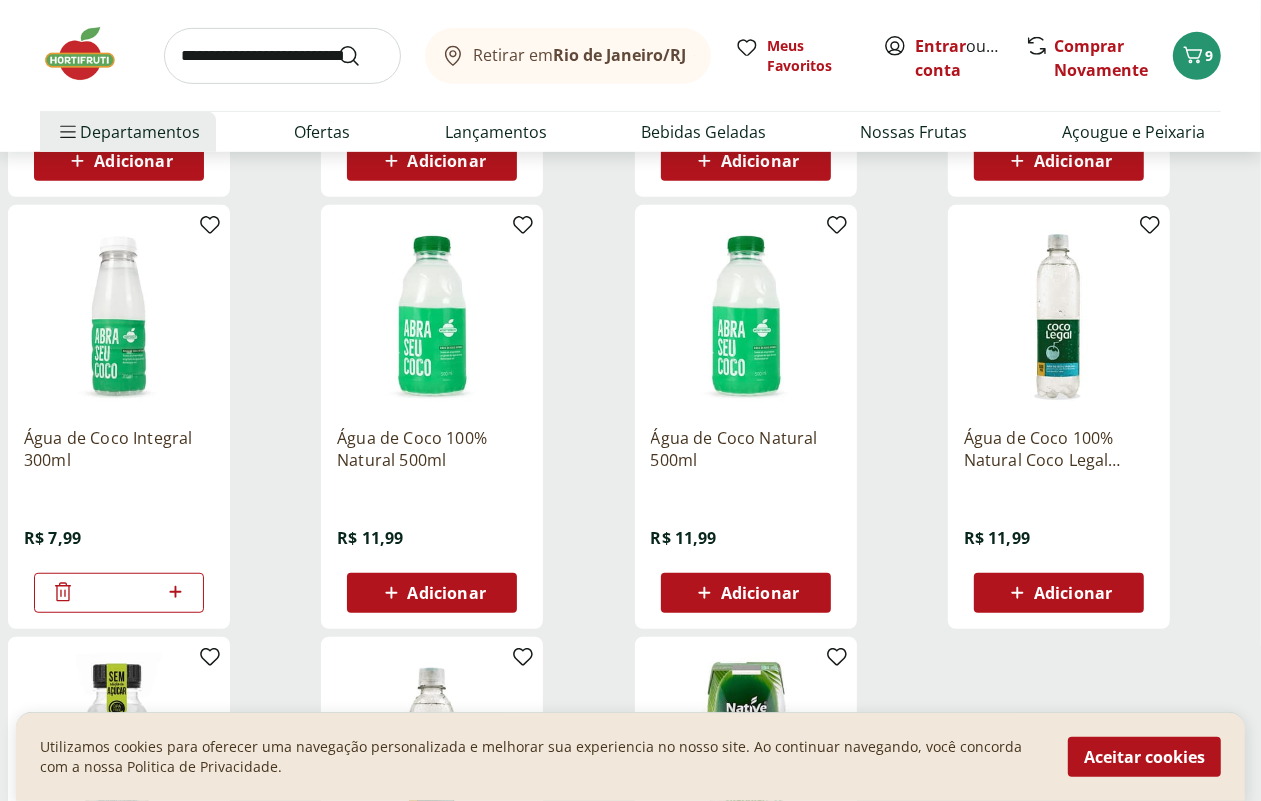 click 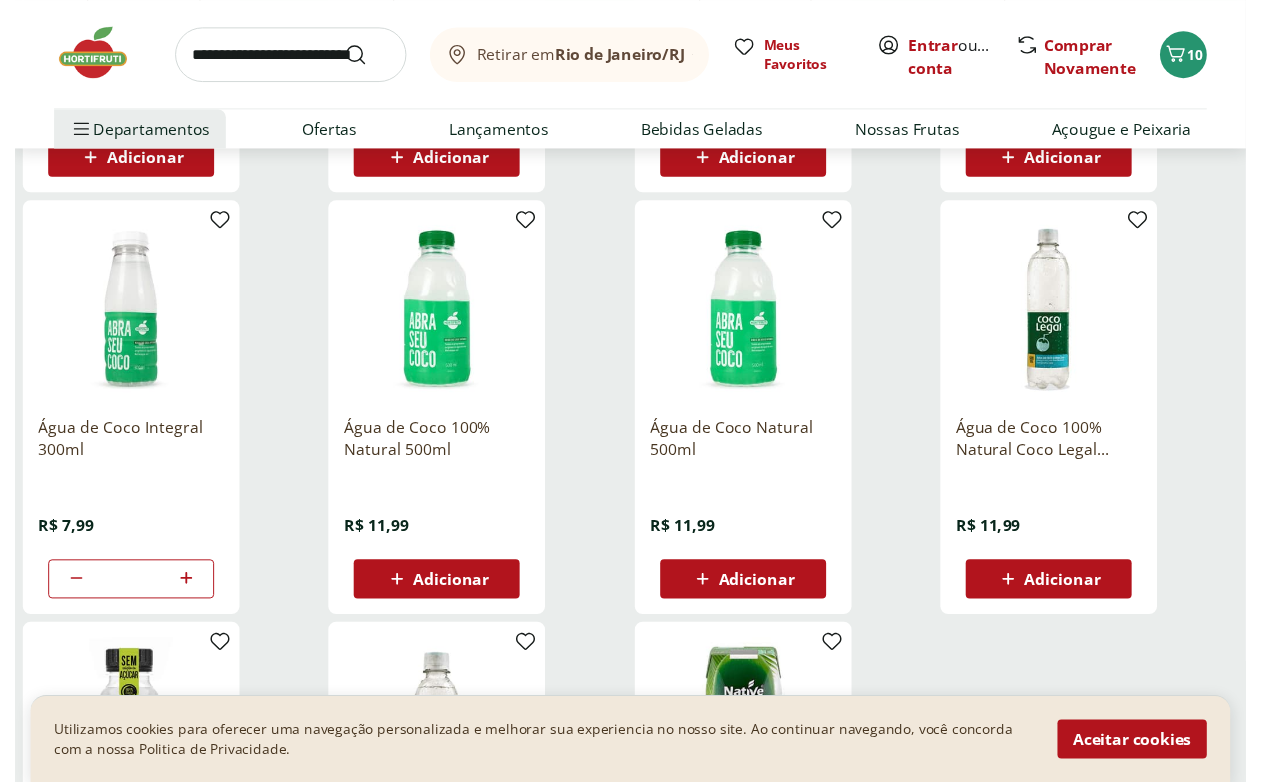 scroll, scrollTop: 0, scrollLeft: 0, axis: both 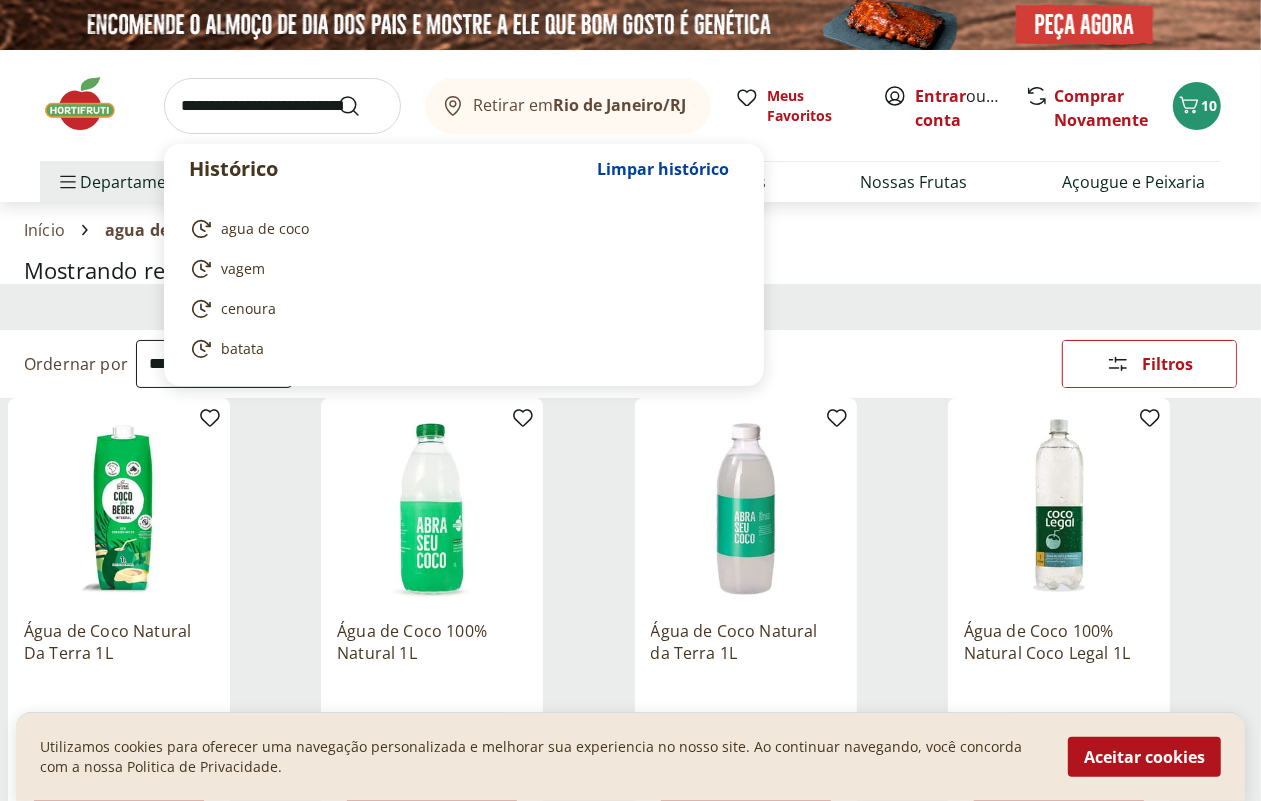 click at bounding box center (282, 106) 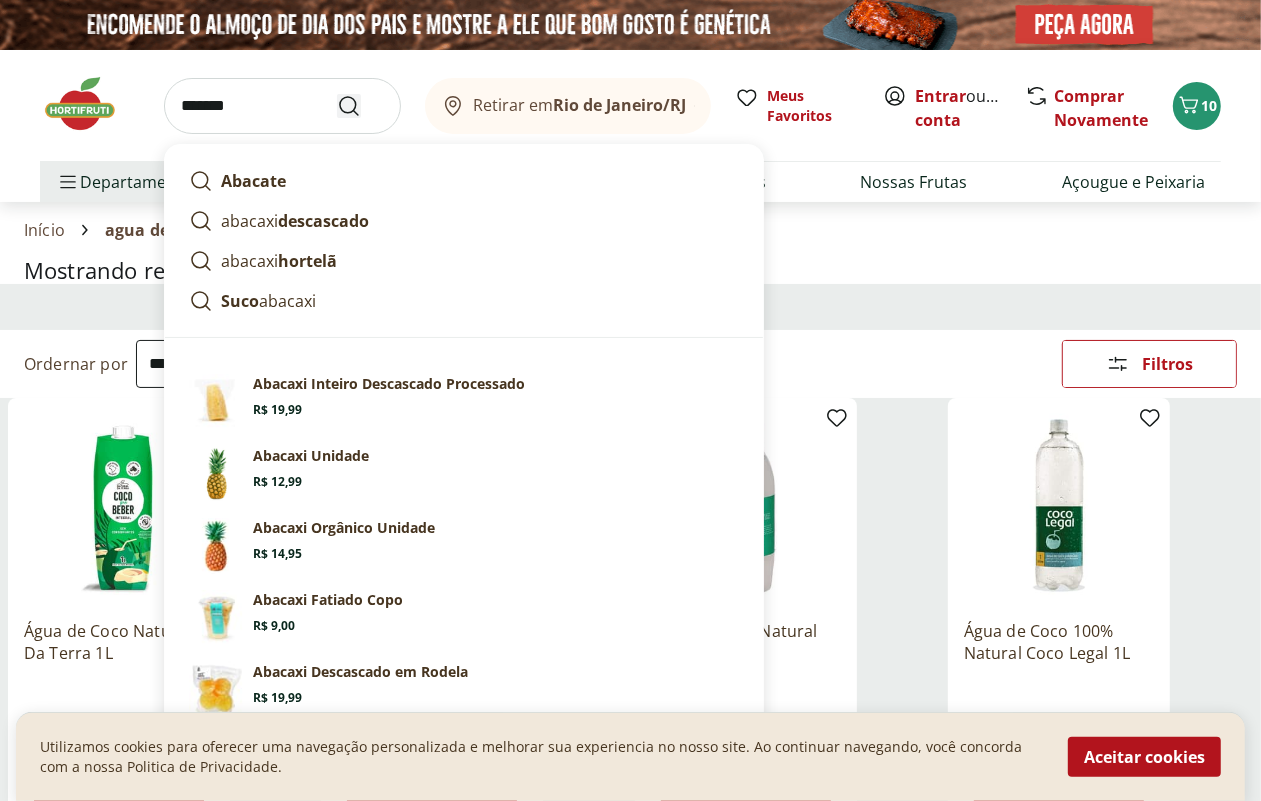 type on "*******" 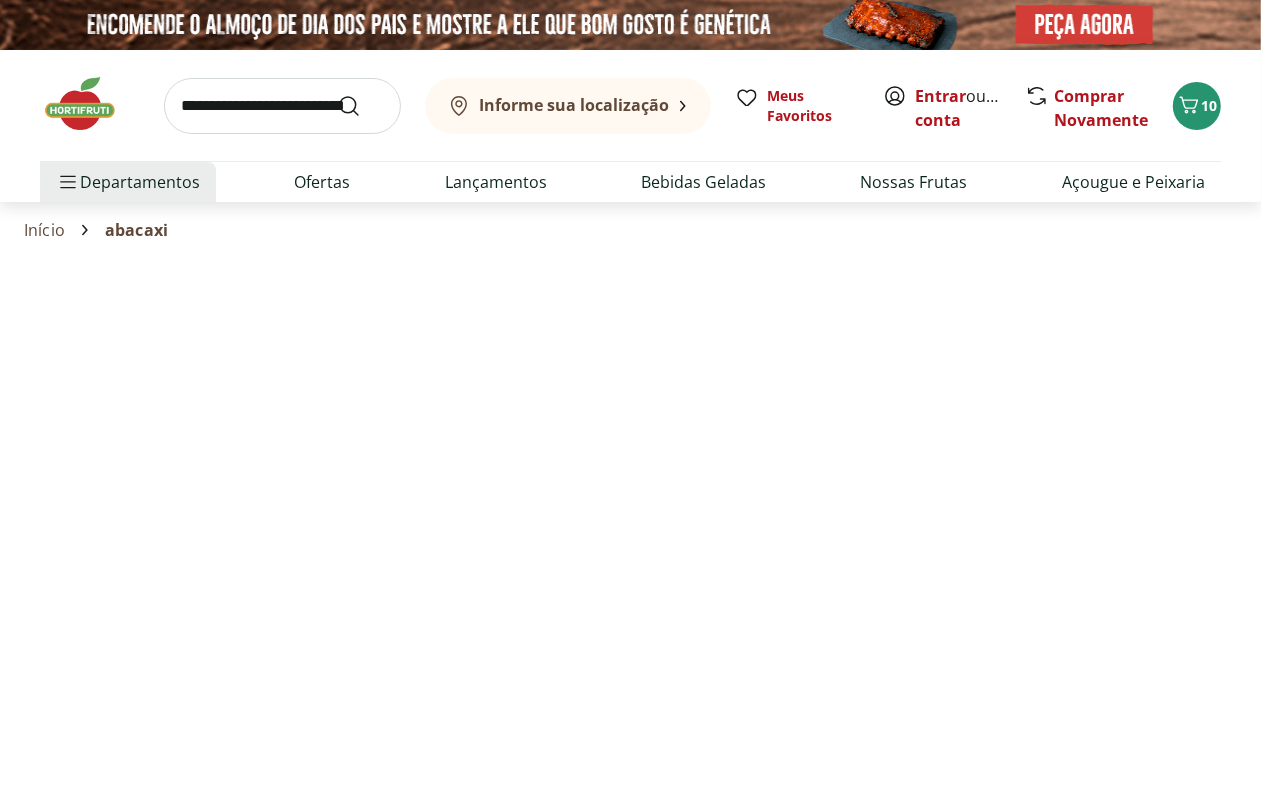 select on "**********" 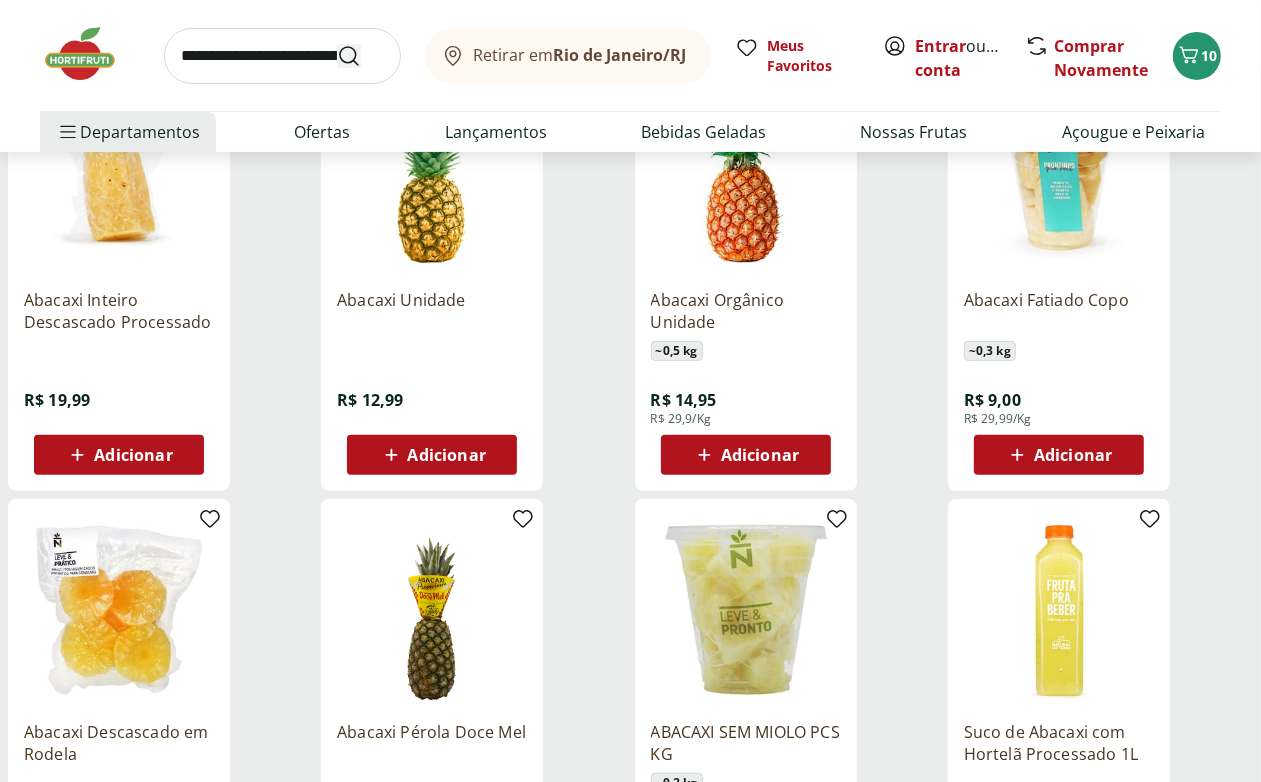 scroll, scrollTop: 375, scrollLeft: 0, axis: vertical 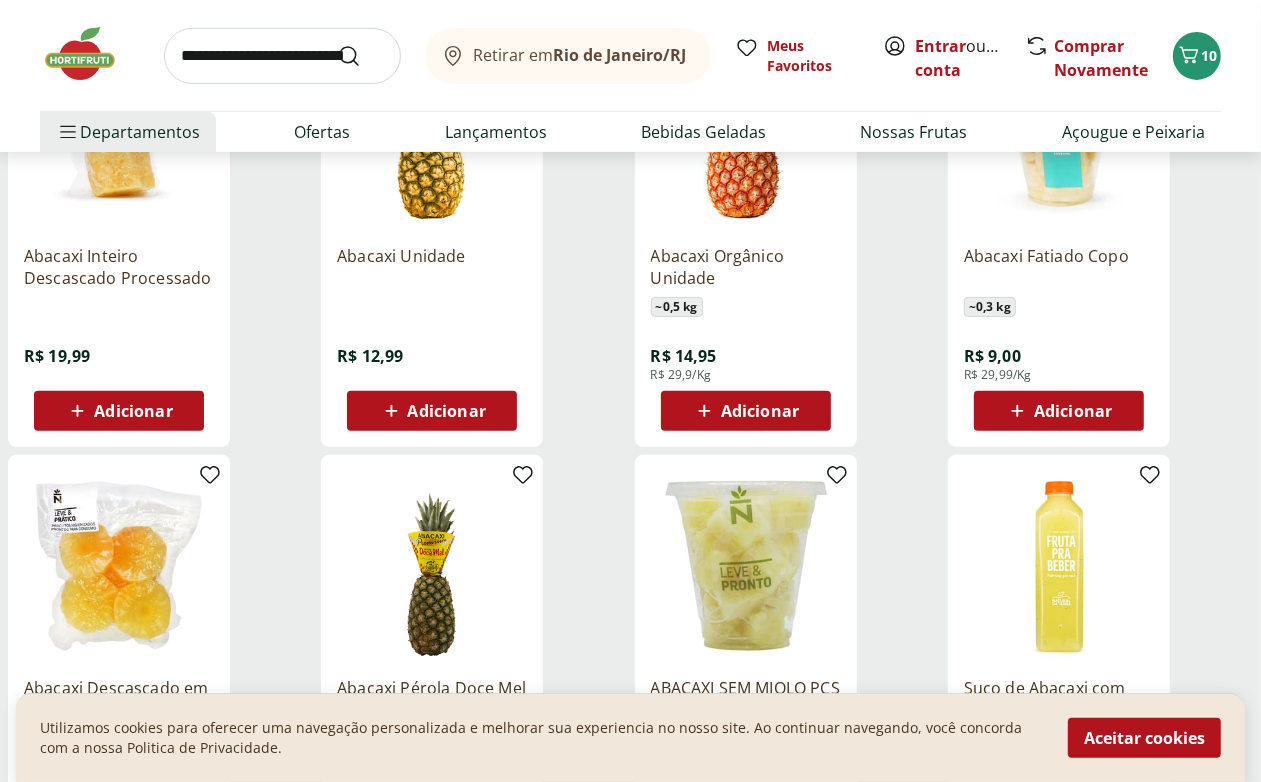 click on "Adicionar" at bounding box center (1059, 411) 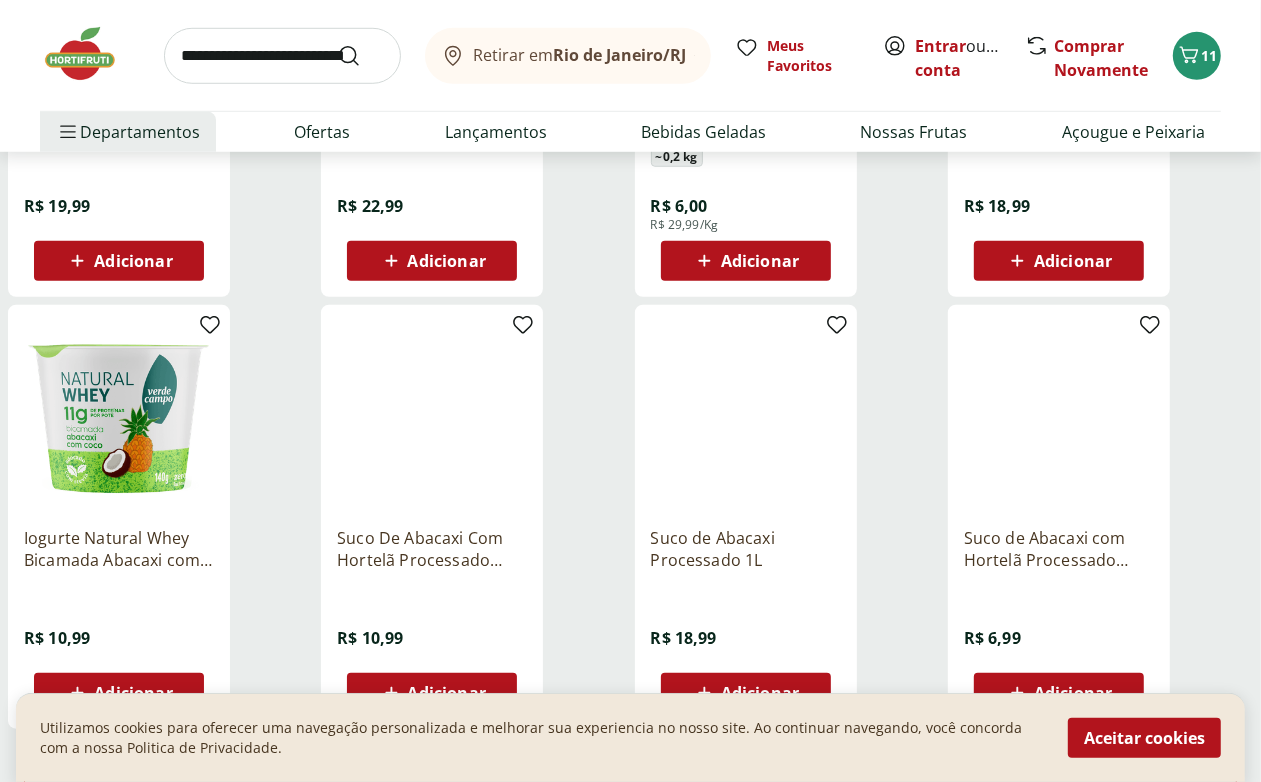scroll, scrollTop: 1000, scrollLeft: 0, axis: vertical 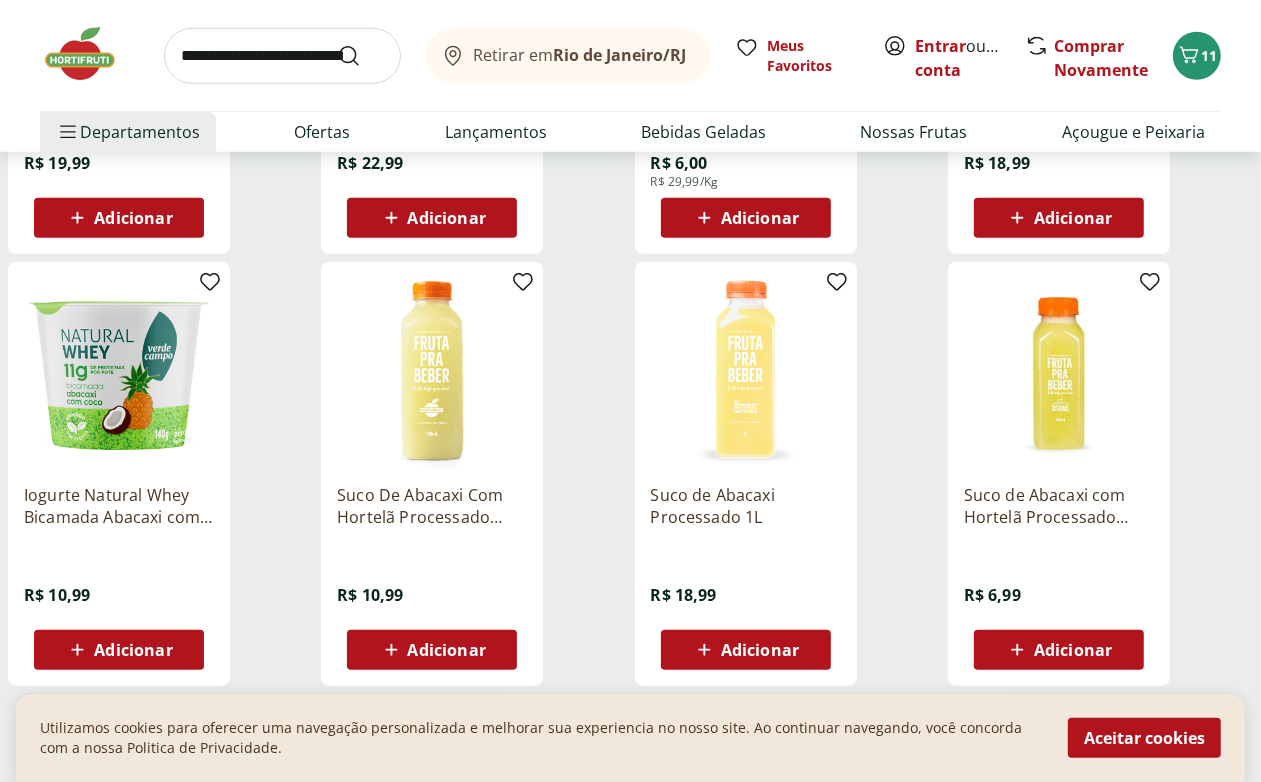 click on "Adicionar" at bounding box center (1073, 650) 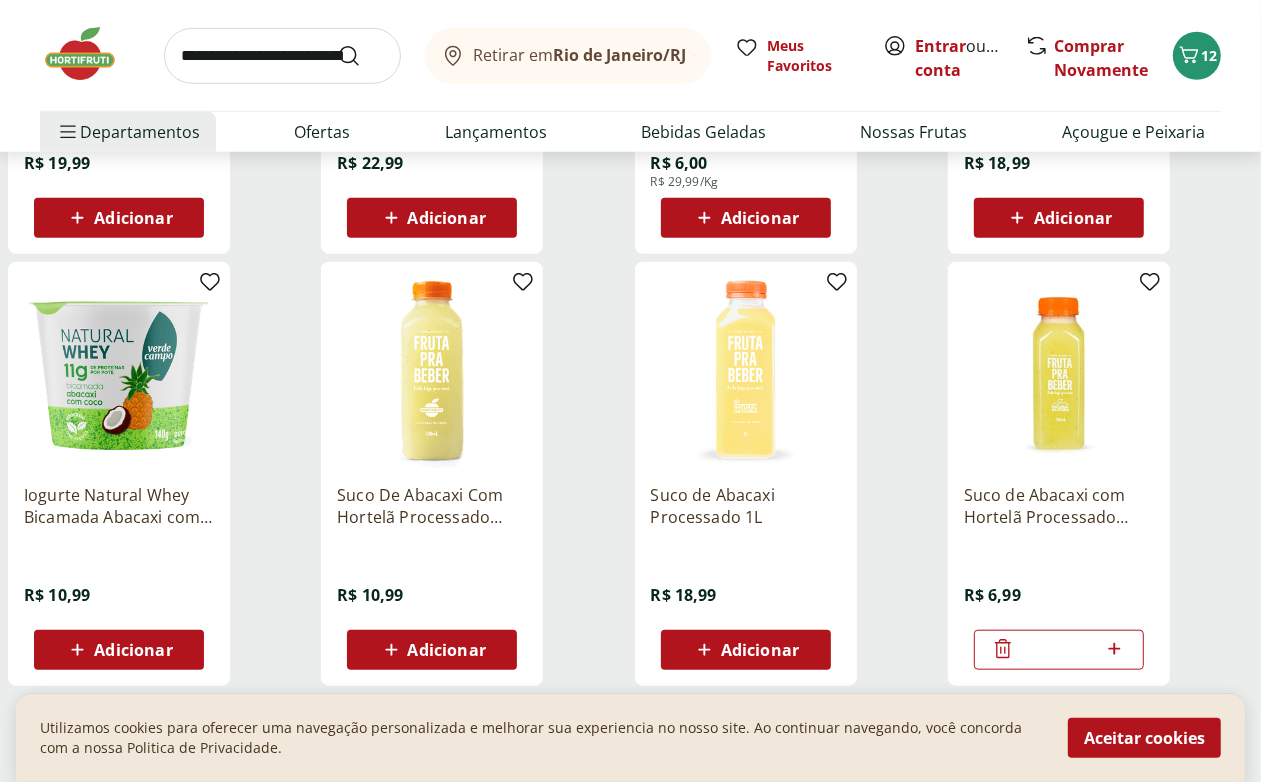 click at bounding box center [282, 56] 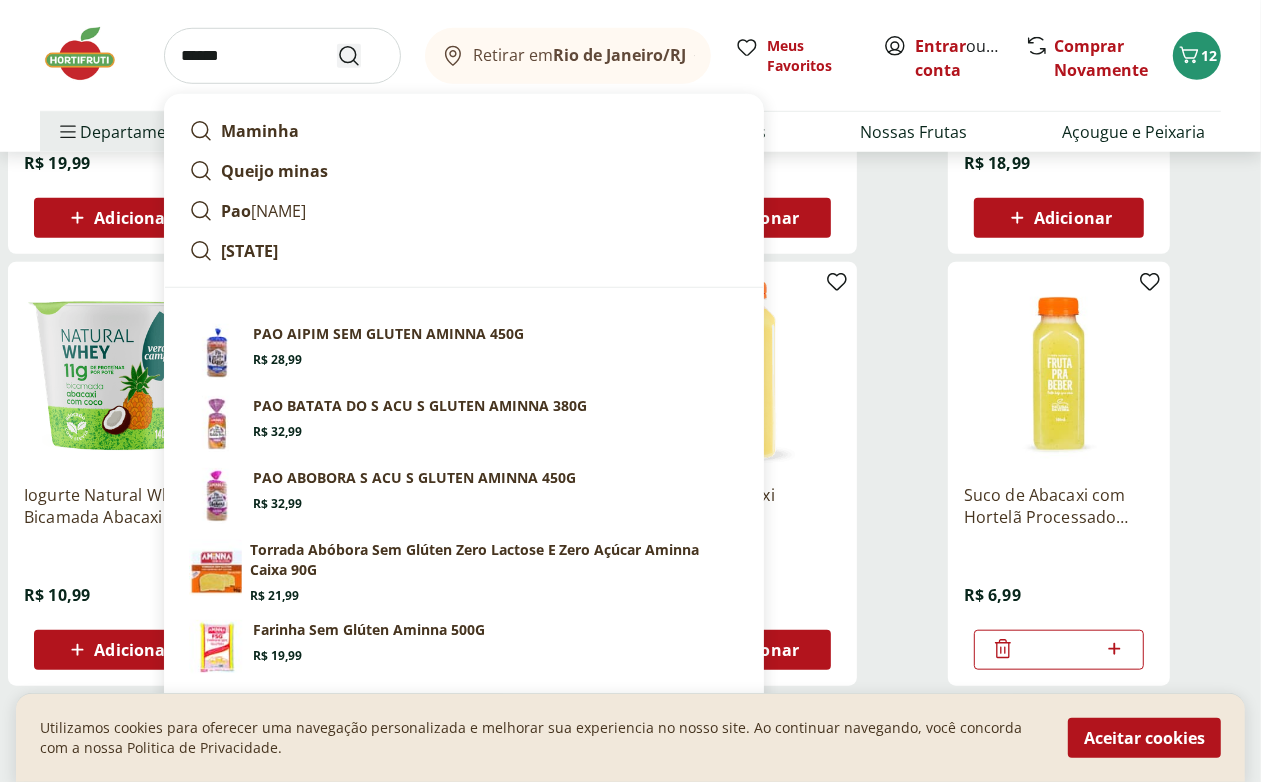 type on "******" 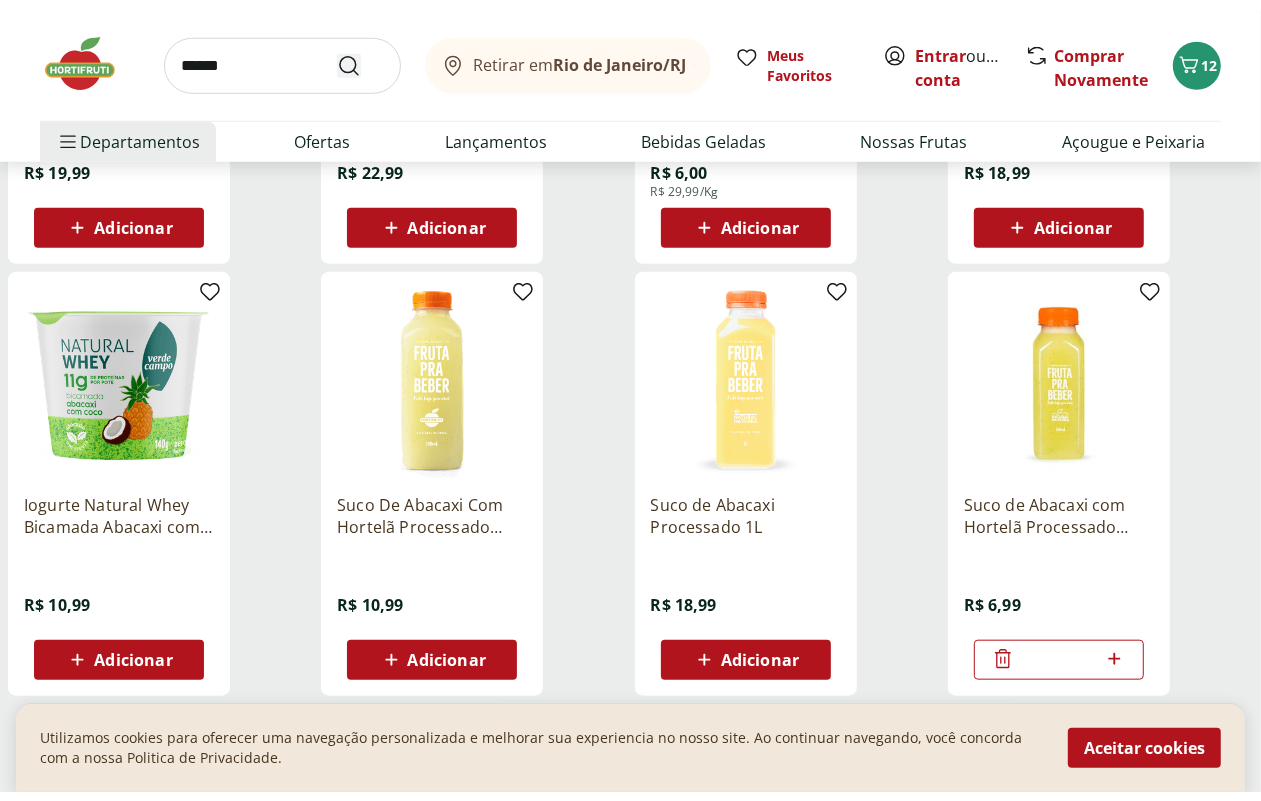 scroll, scrollTop: 0, scrollLeft: 0, axis: both 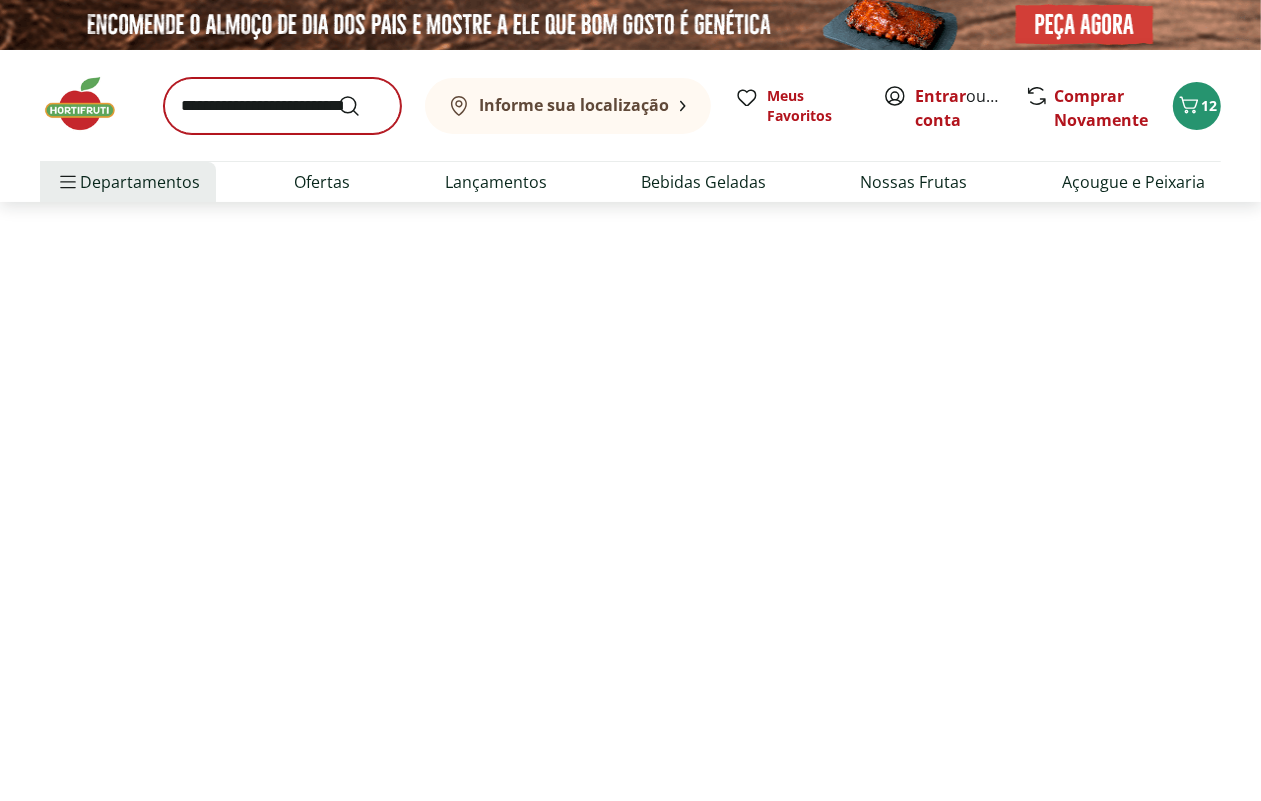 select on "**********" 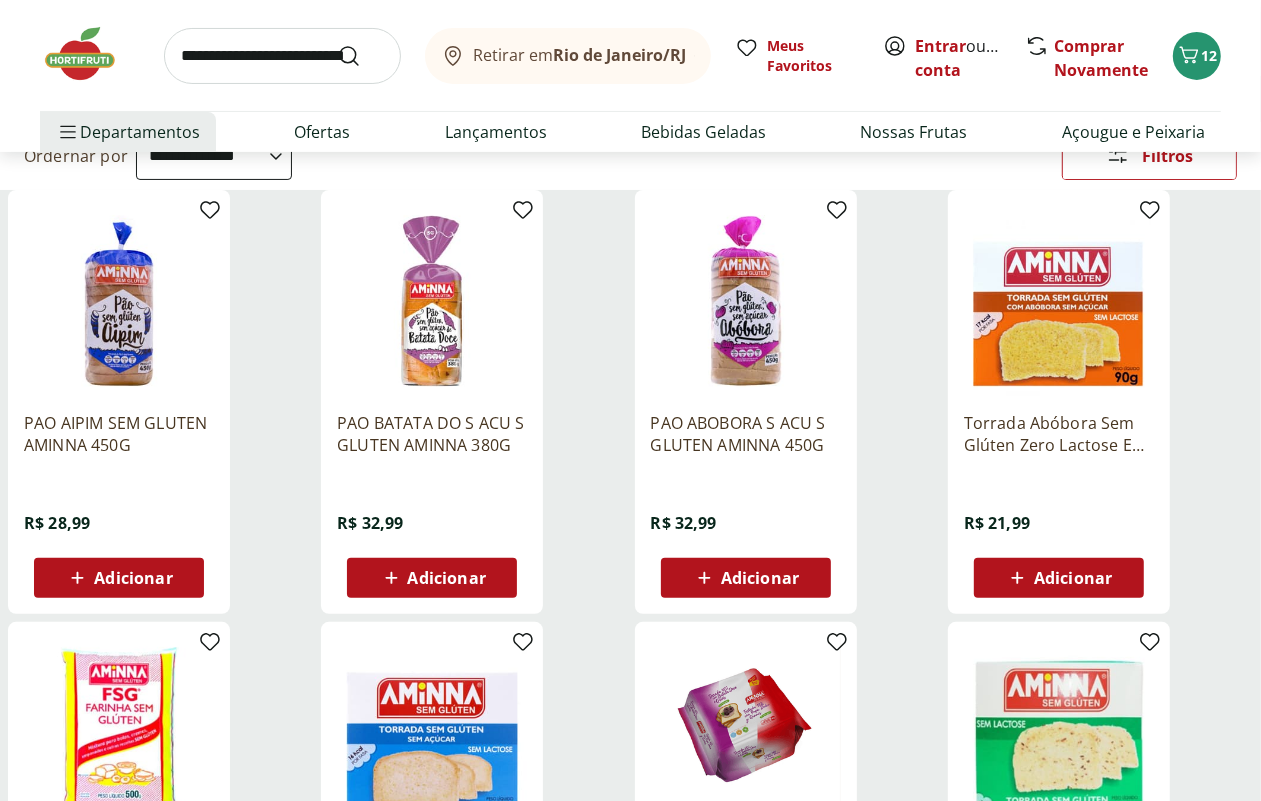 scroll, scrollTop: 250, scrollLeft: 0, axis: vertical 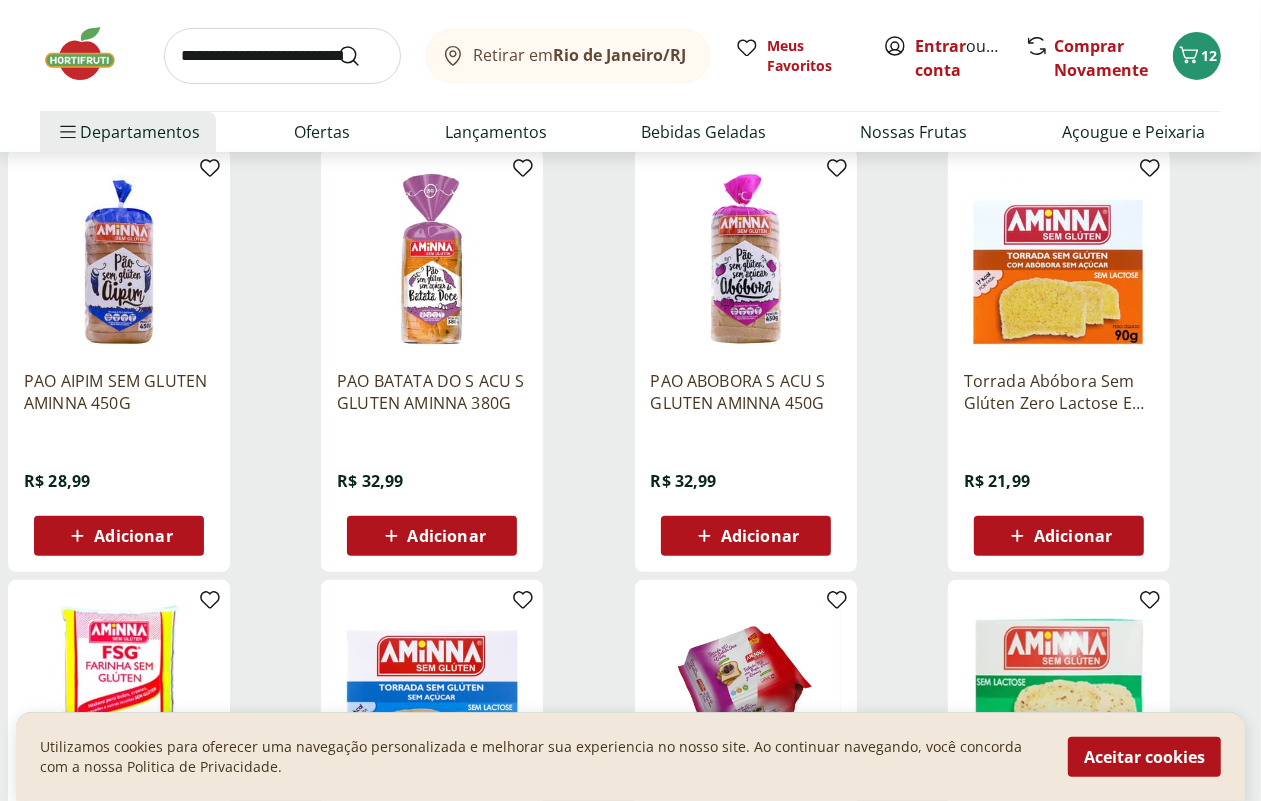 click on "Adicionar" at bounding box center (133, 536) 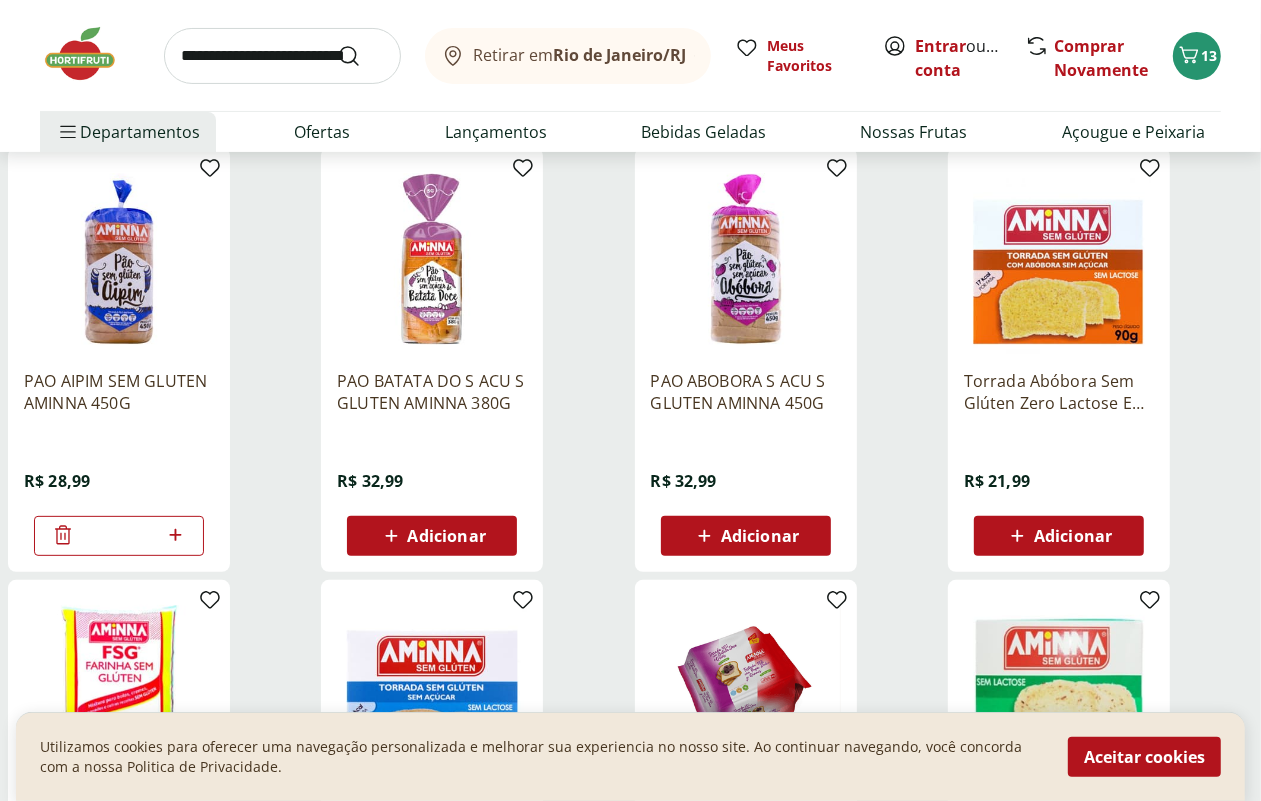 click at bounding box center (282, 56) 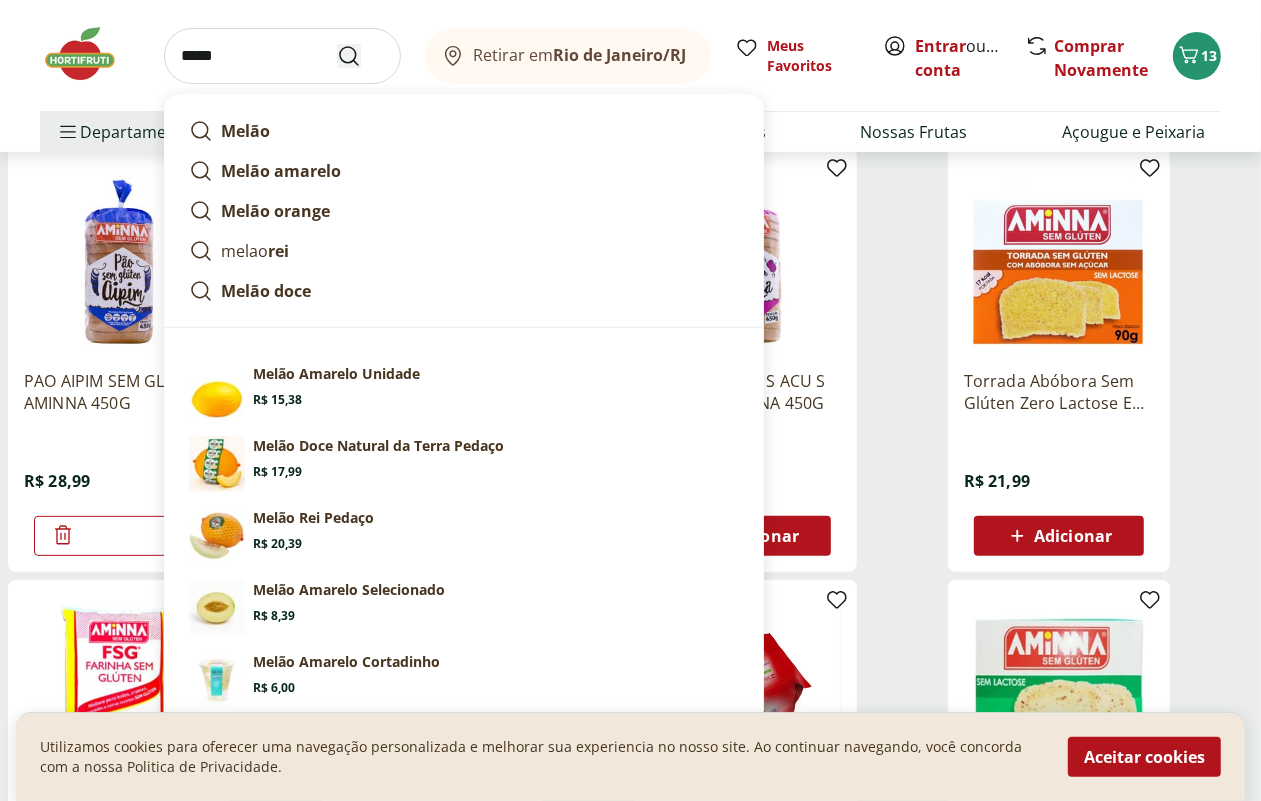 type on "*****" 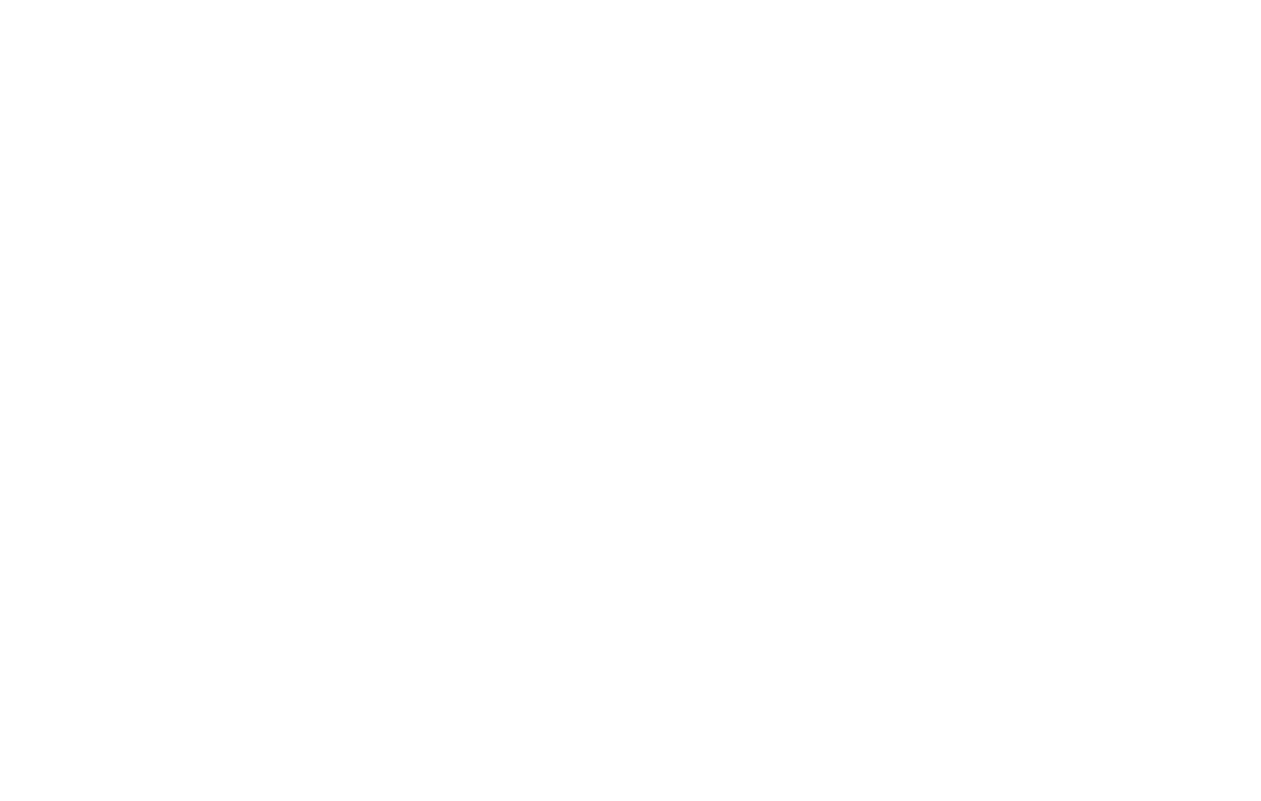 scroll, scrollTop: 0, scrollLeft: 0, axis: both 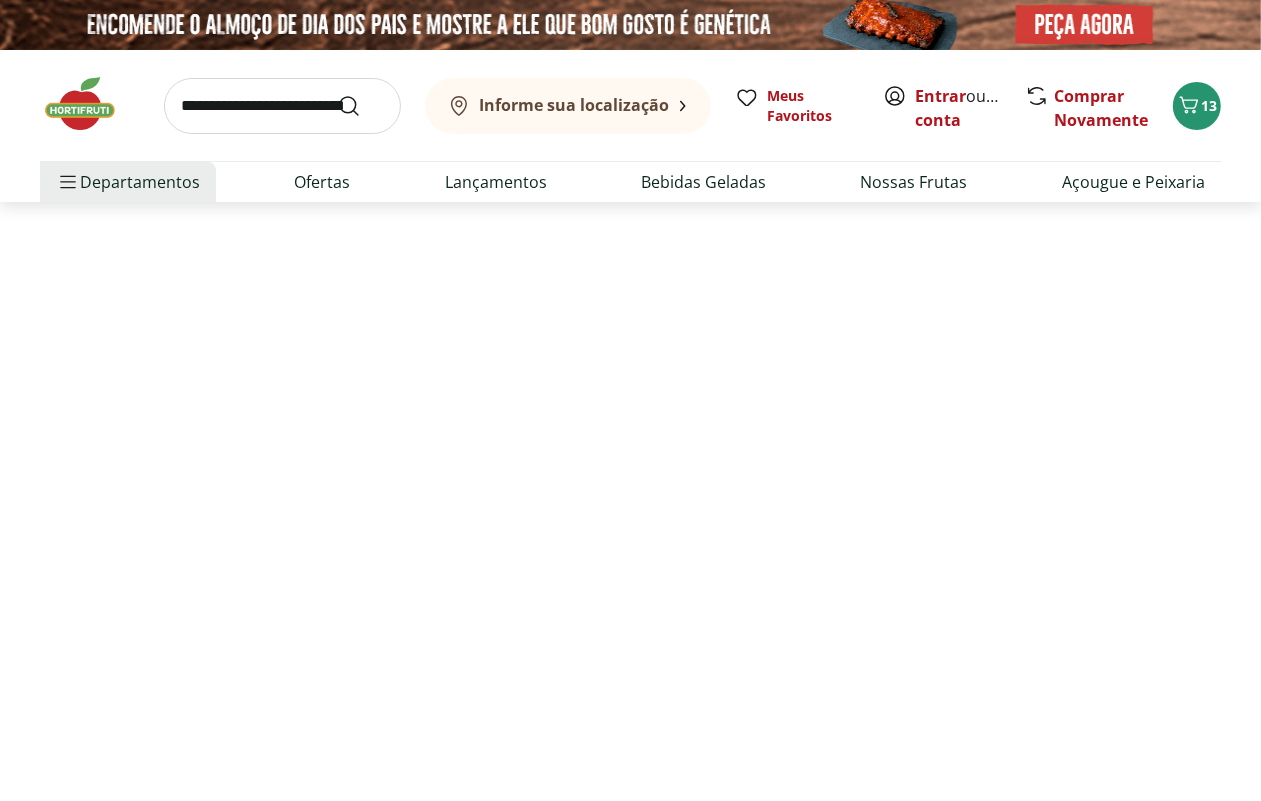 select on "**********" 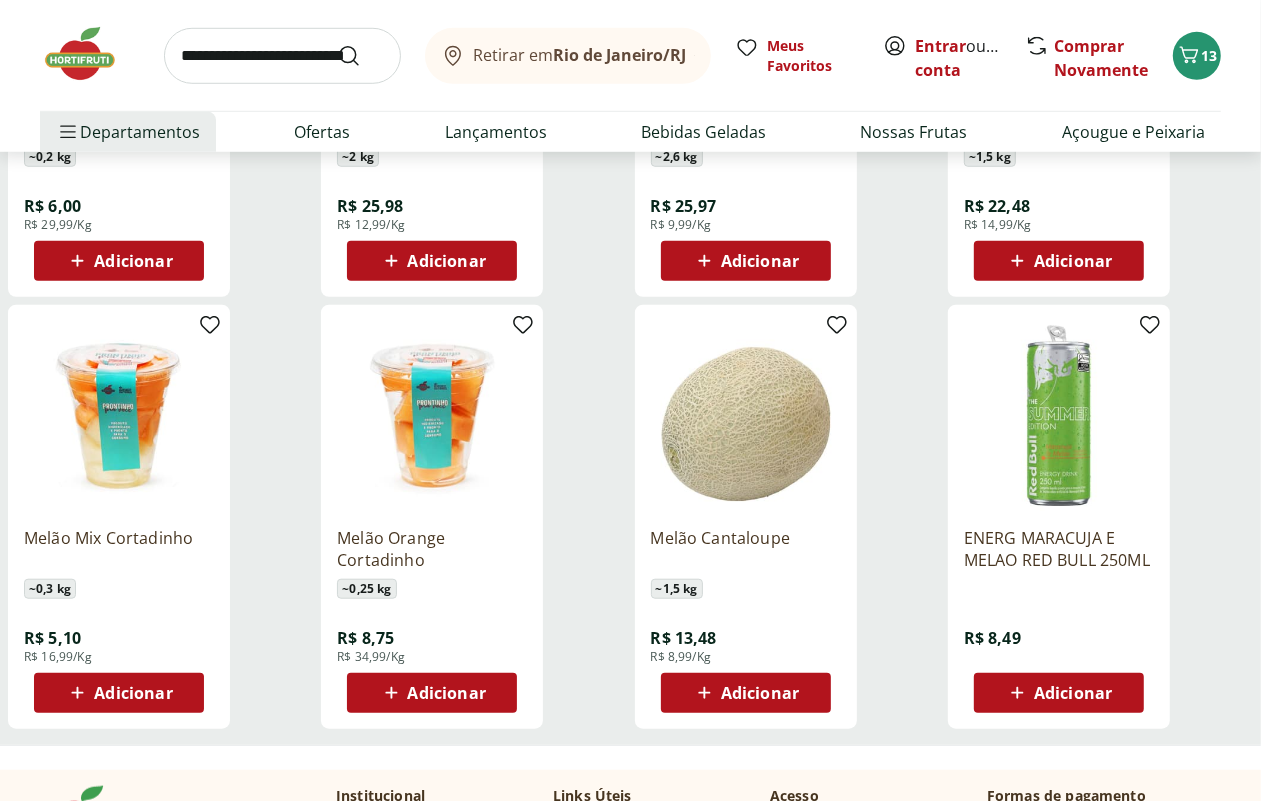 scroll, scrollTop: 1000, scrollLeft: 0, axis: vertical 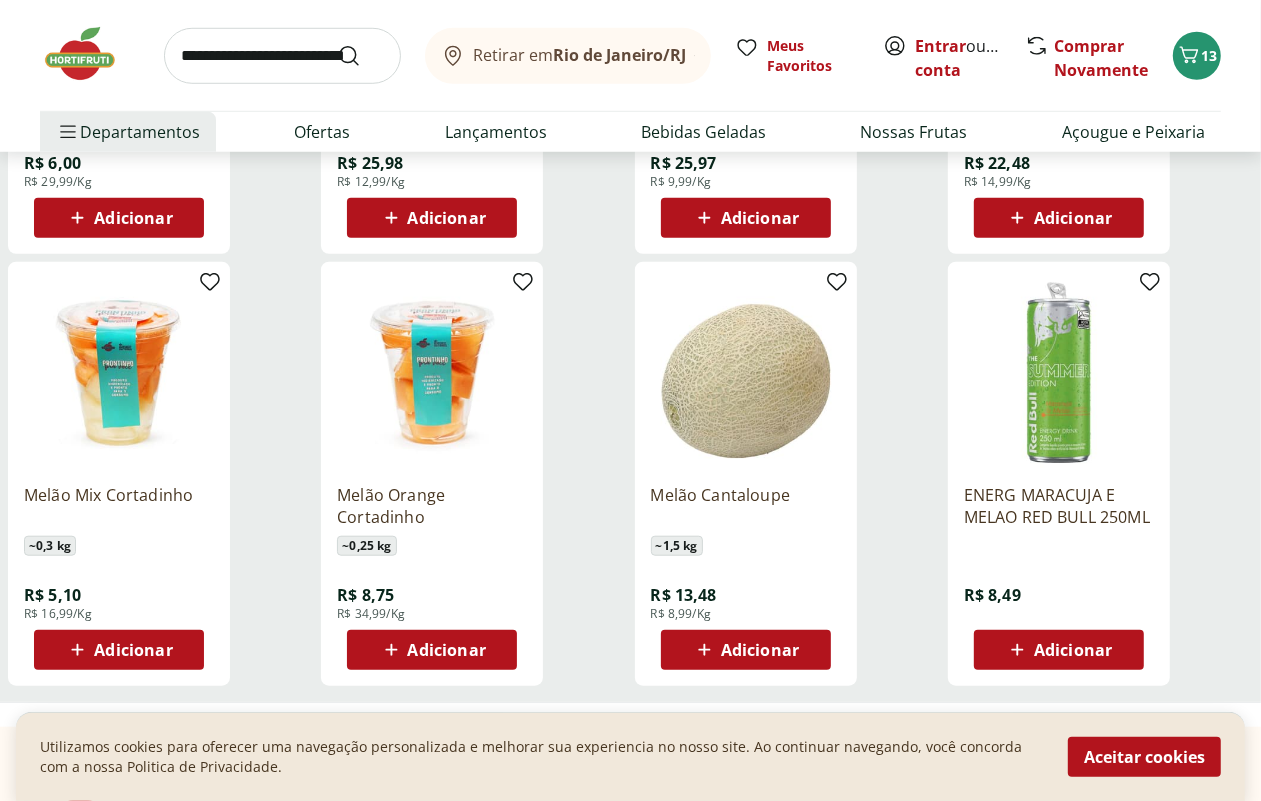 click on "Adicionar" at bounding box center [119, 650] 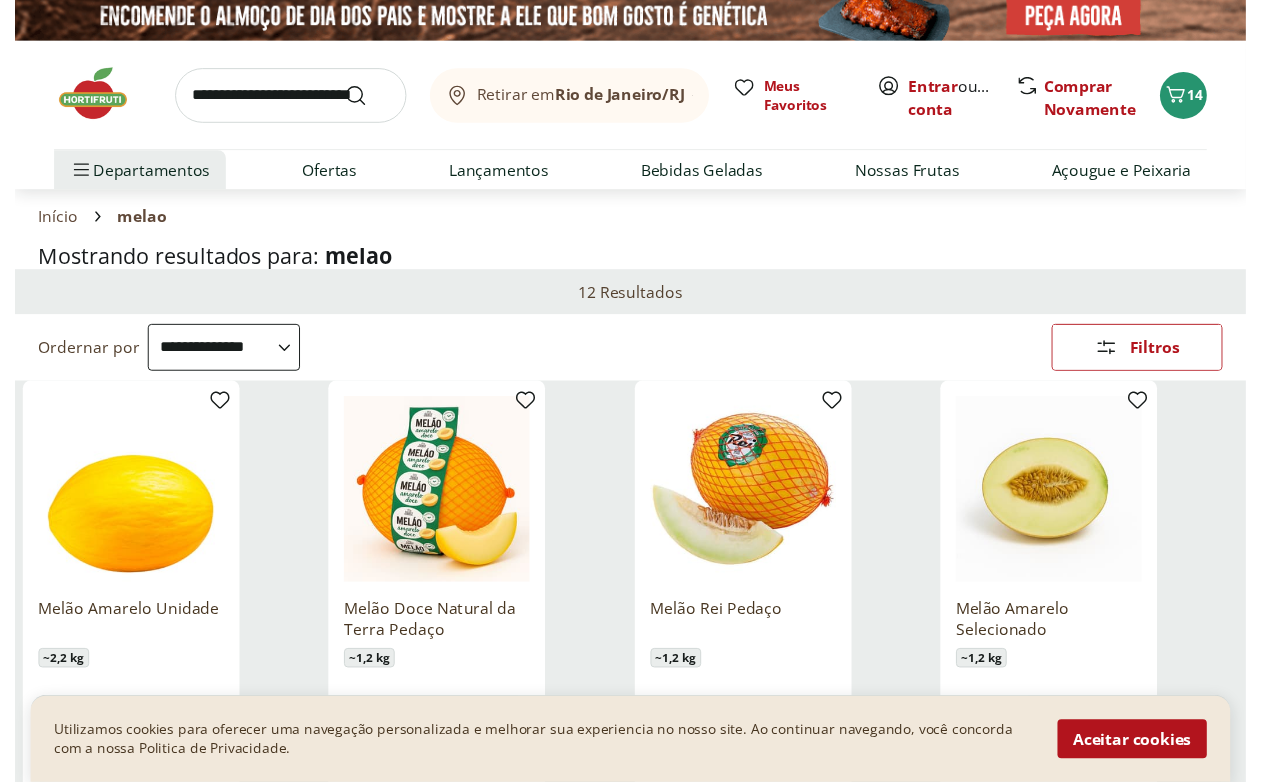 scroll, scrollTop: 0, scrollLeft: 0, axis: both 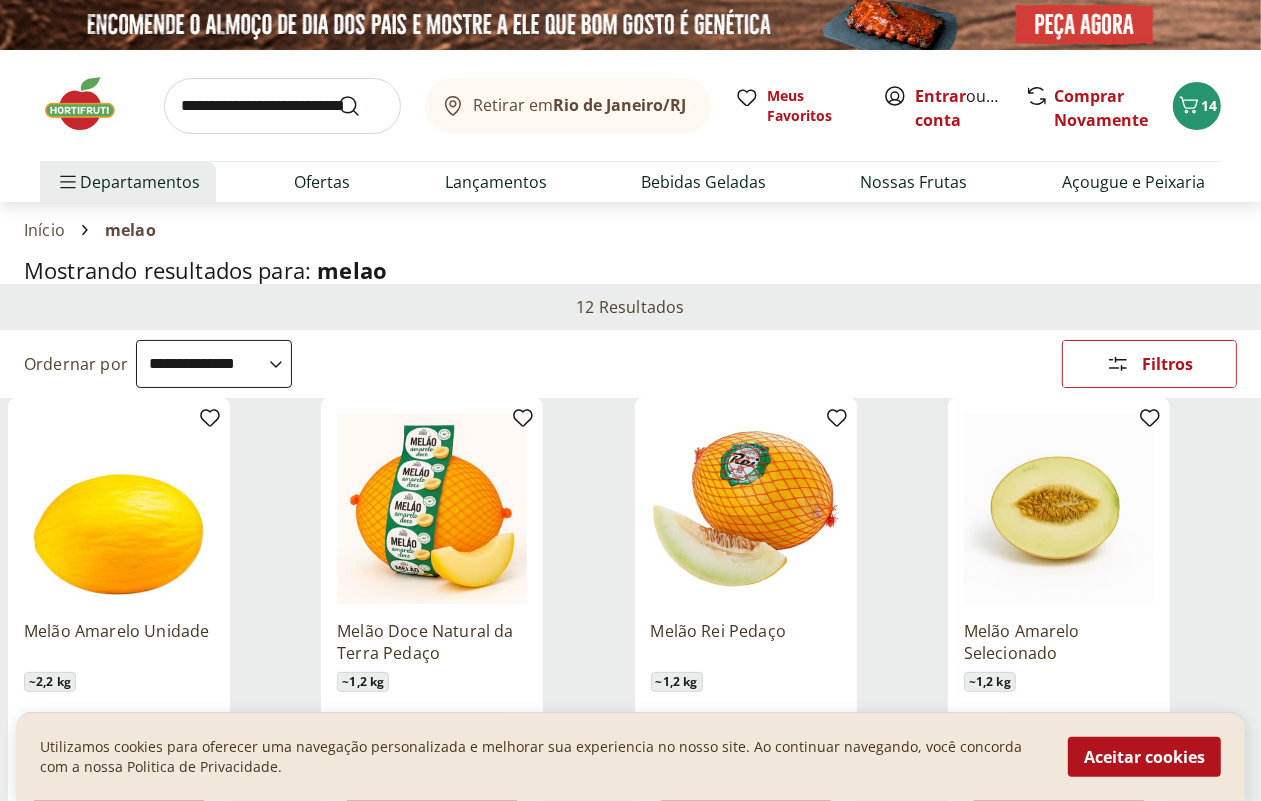 click at bounding box center [282, 106] 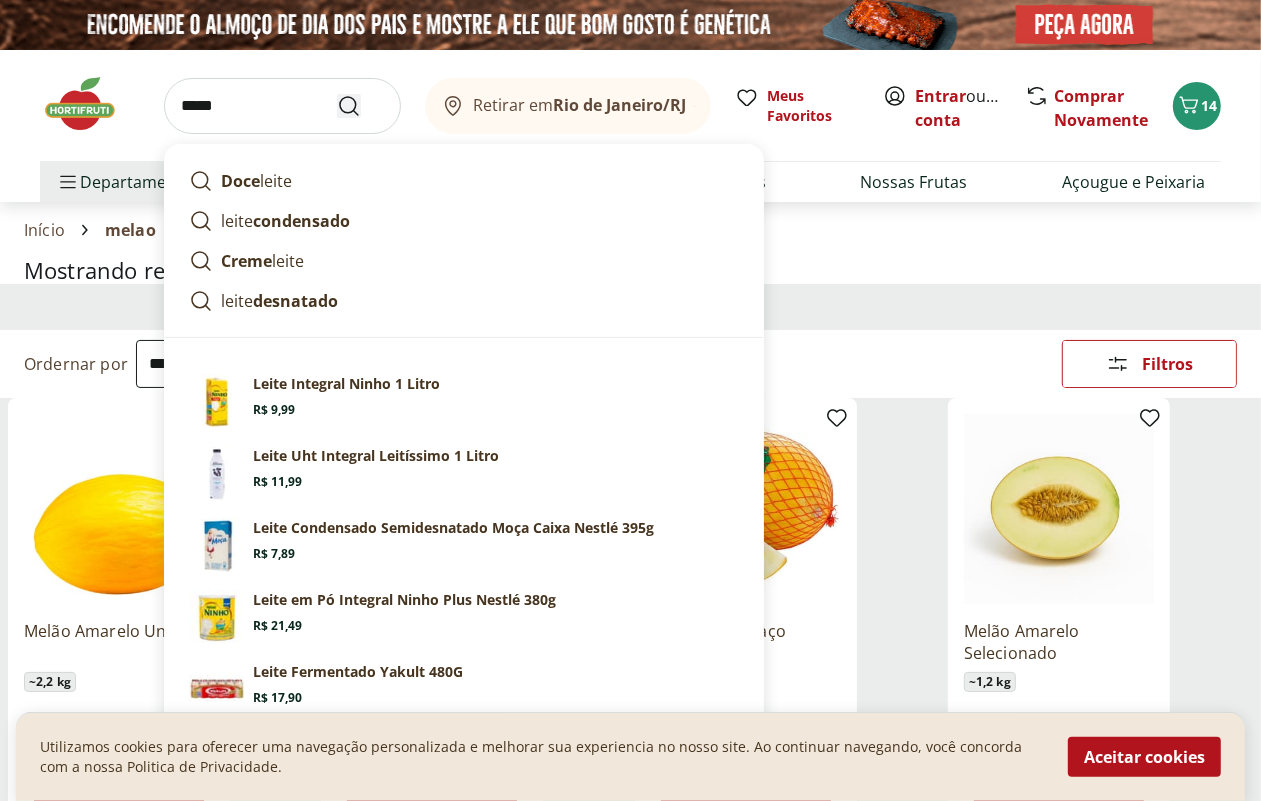 type on "*****" 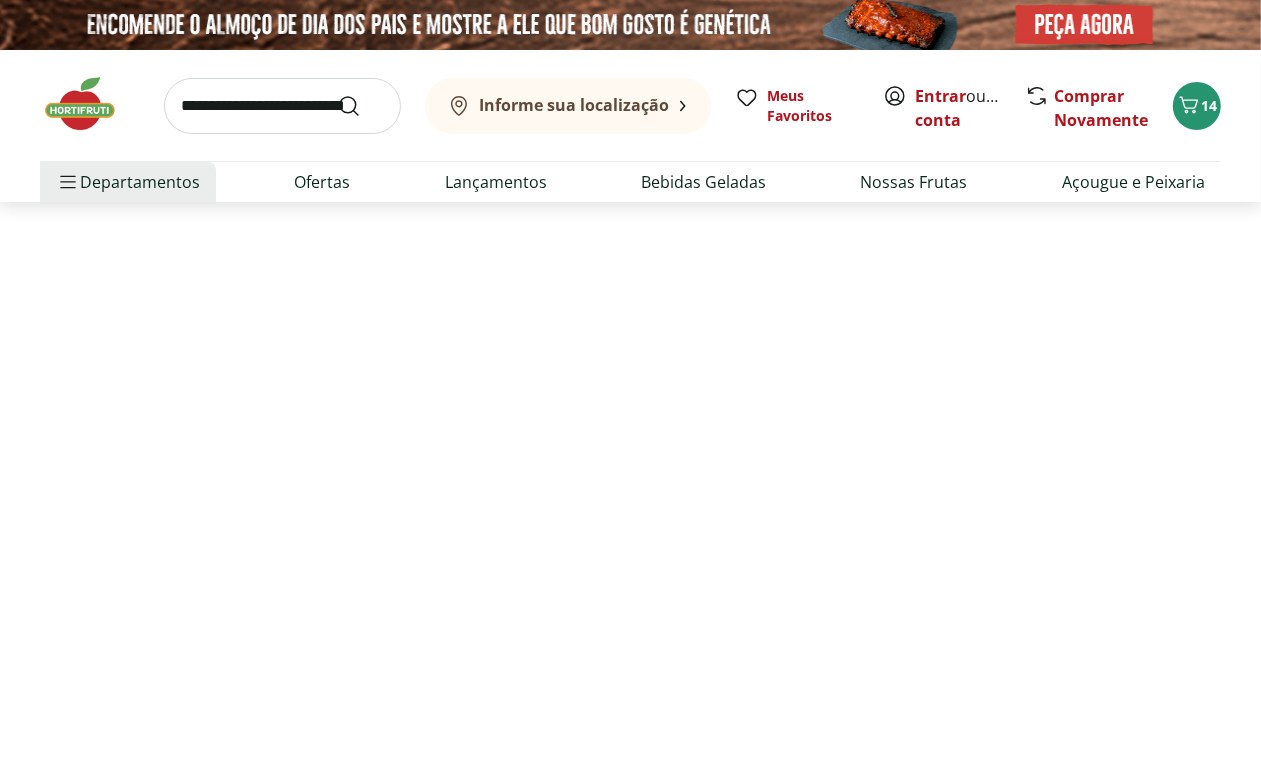 select on "**********" 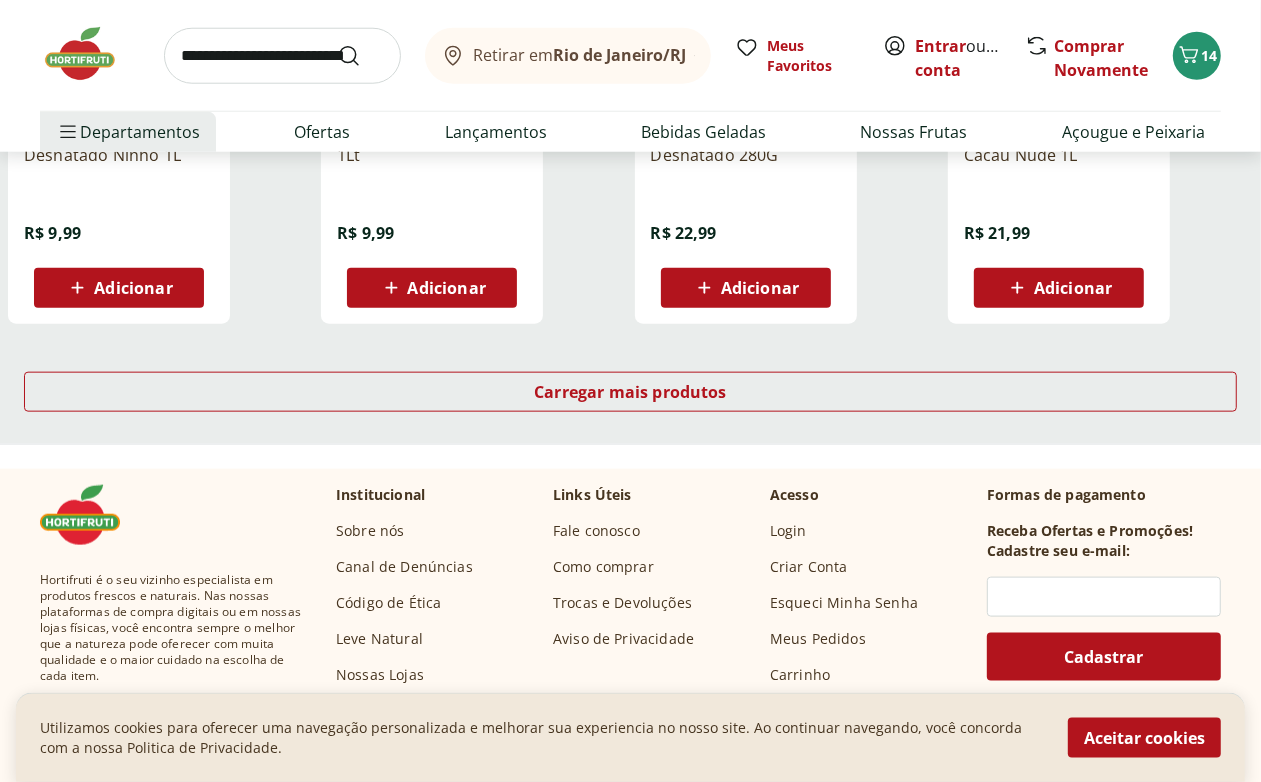 scroll, scrollTop: 1375, scrollLeft: 0, axis: vertical 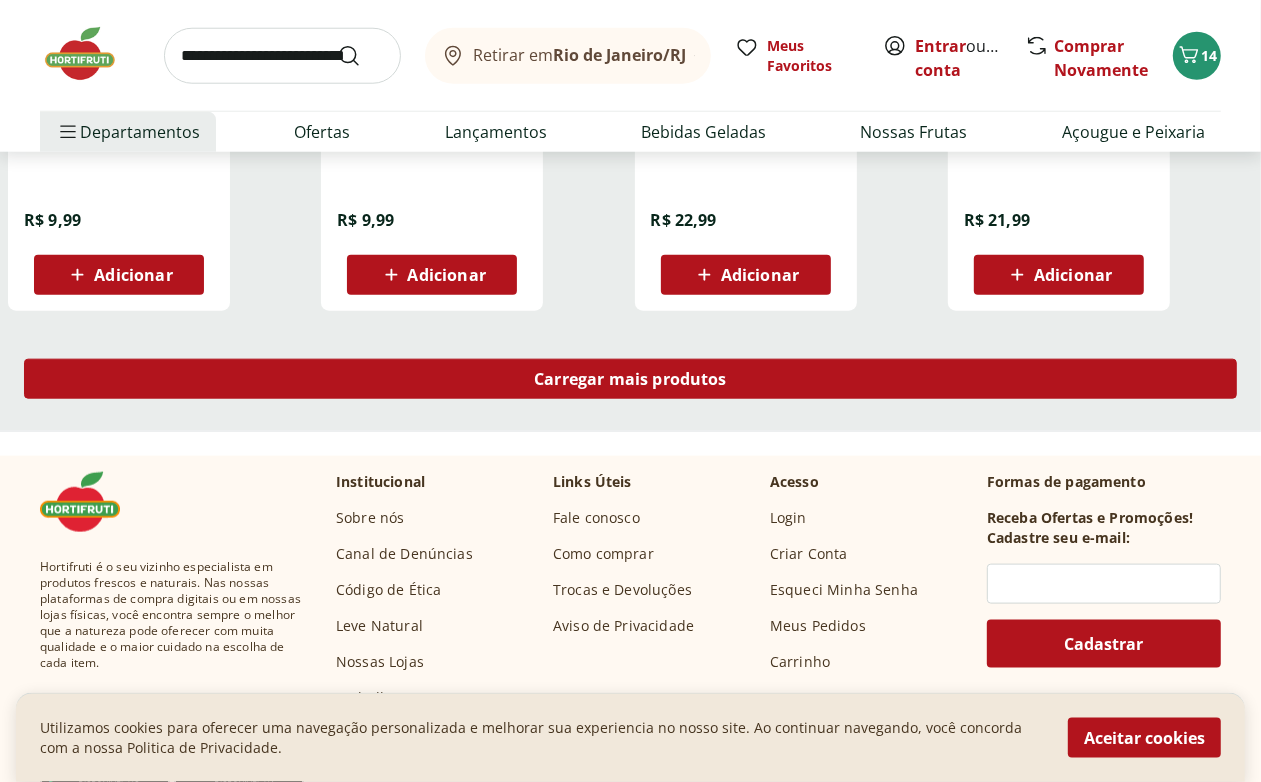 click on "Carregar mais produtos" at bounding box center [630, 379] 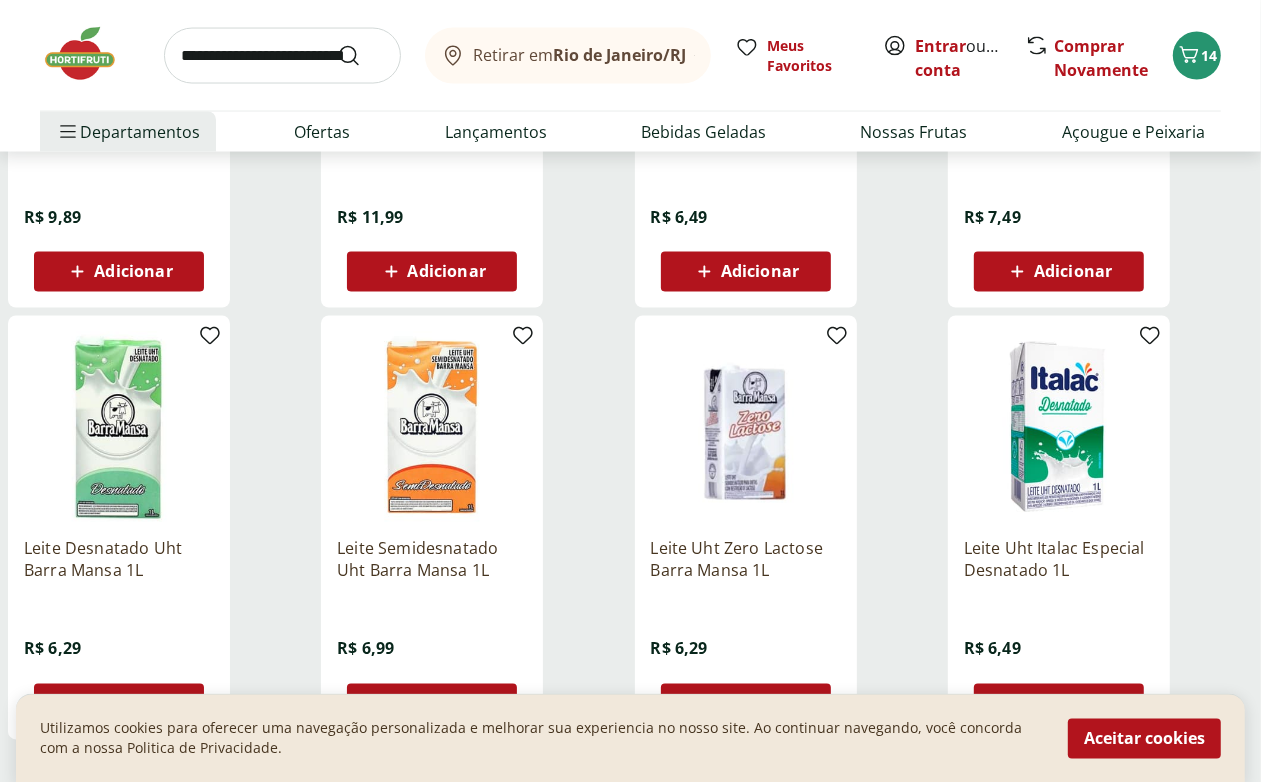 scroll, scrollTop: 2375, scrollLeft: 0, axis: vertical 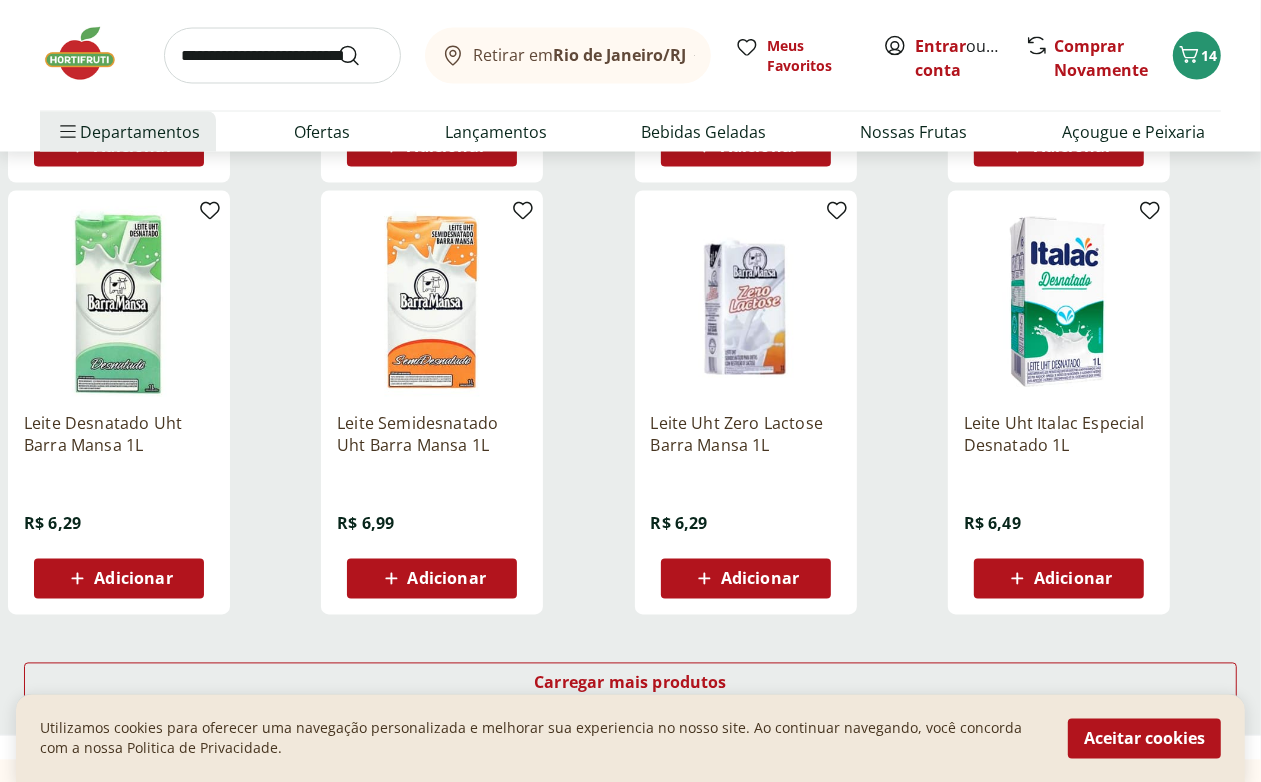 click on "Adicionar" at bounding box center [760, 579] 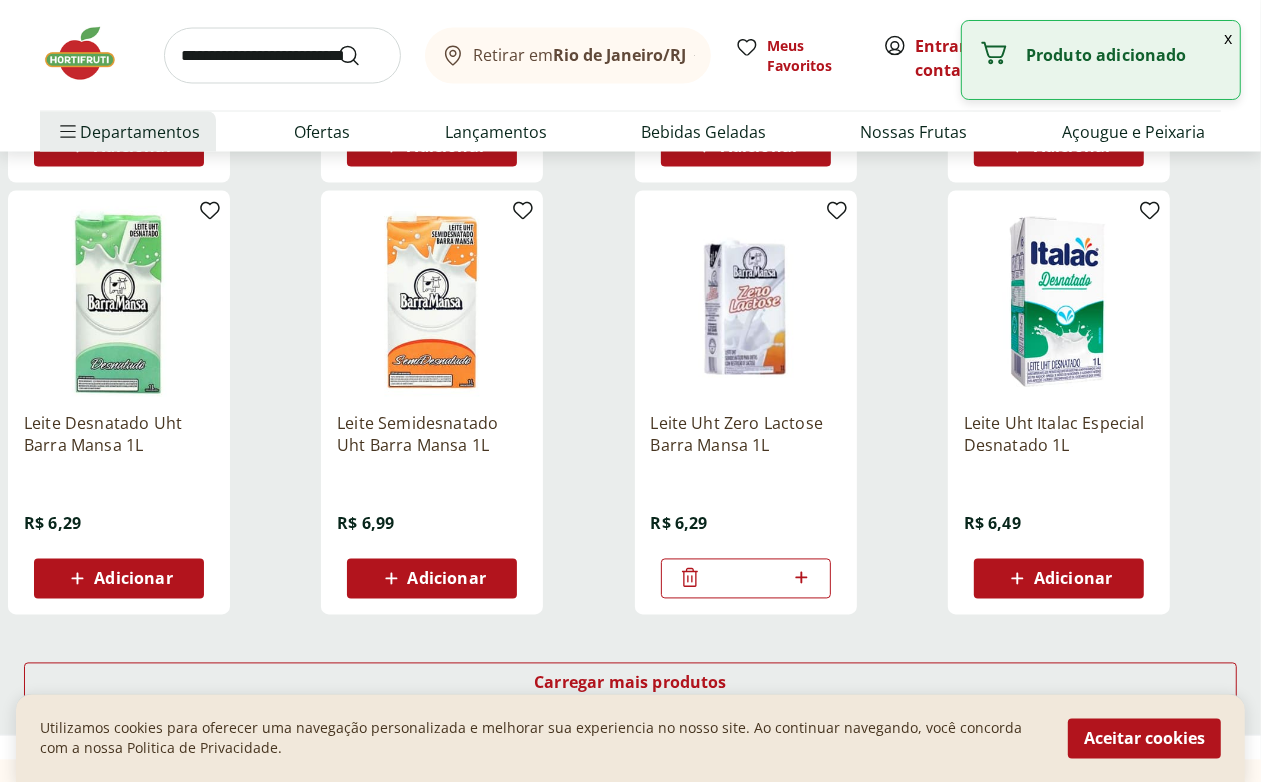 click 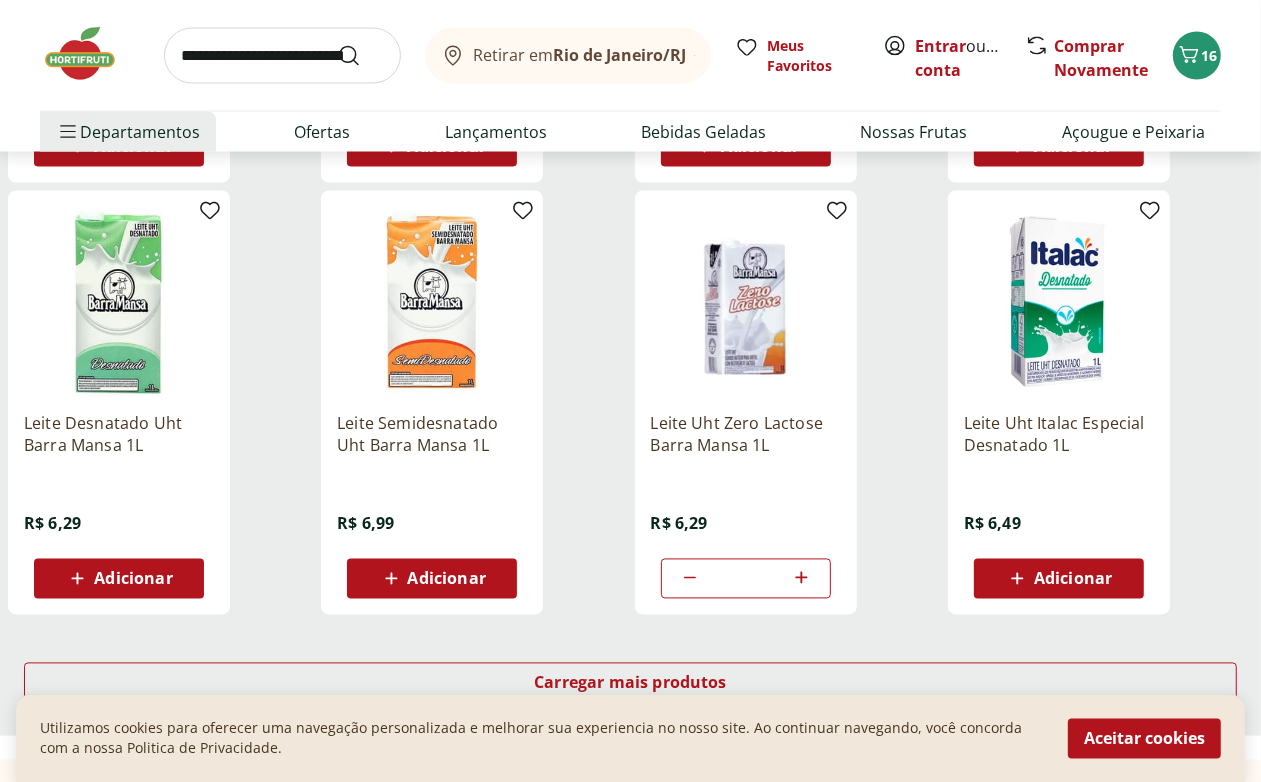 click 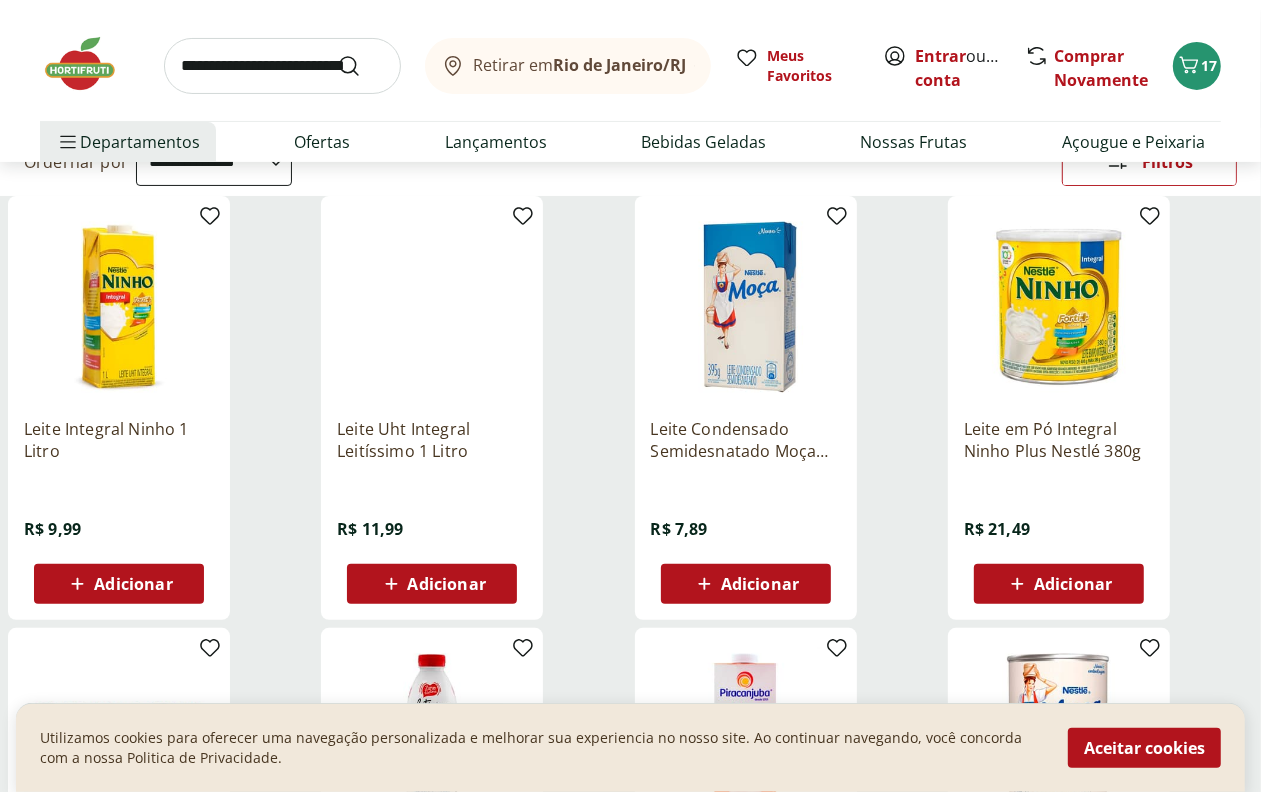 scroll, scrollTop: 0, scrollLeft: 0, axis: both 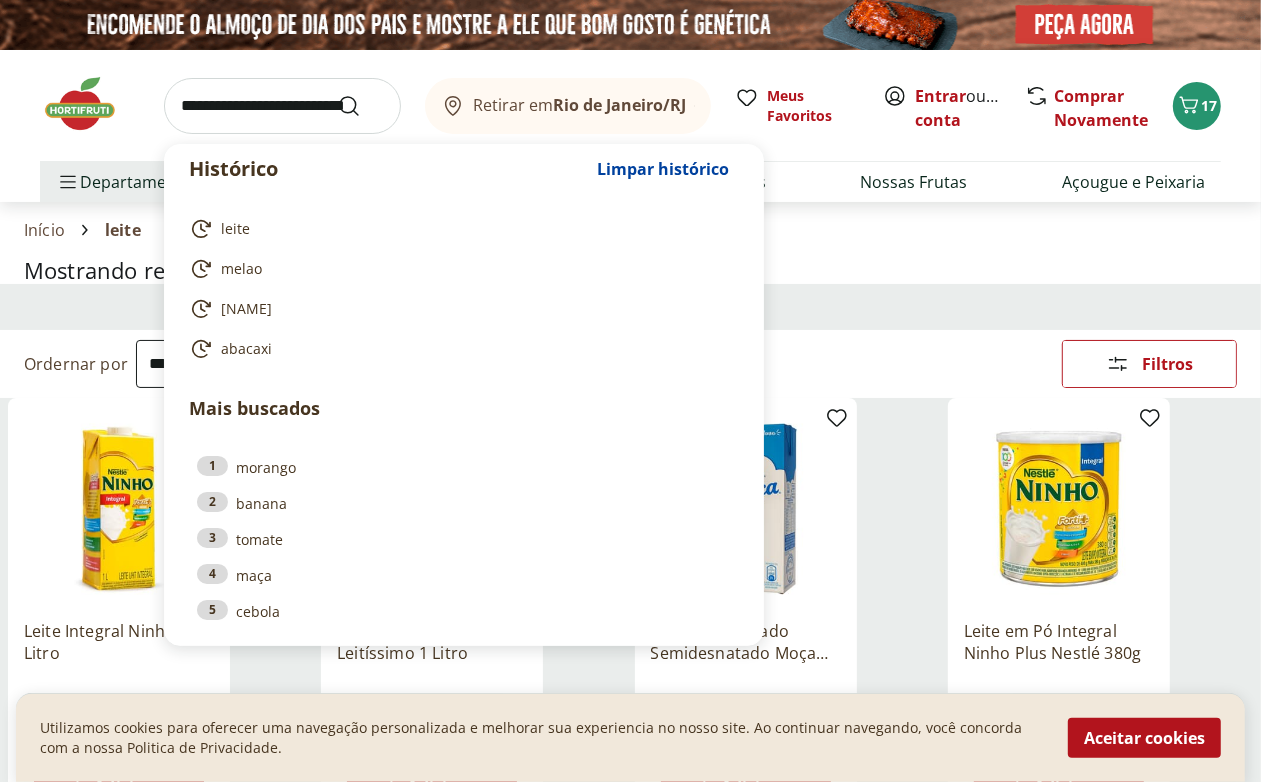 click at bounding box center [282, 106] 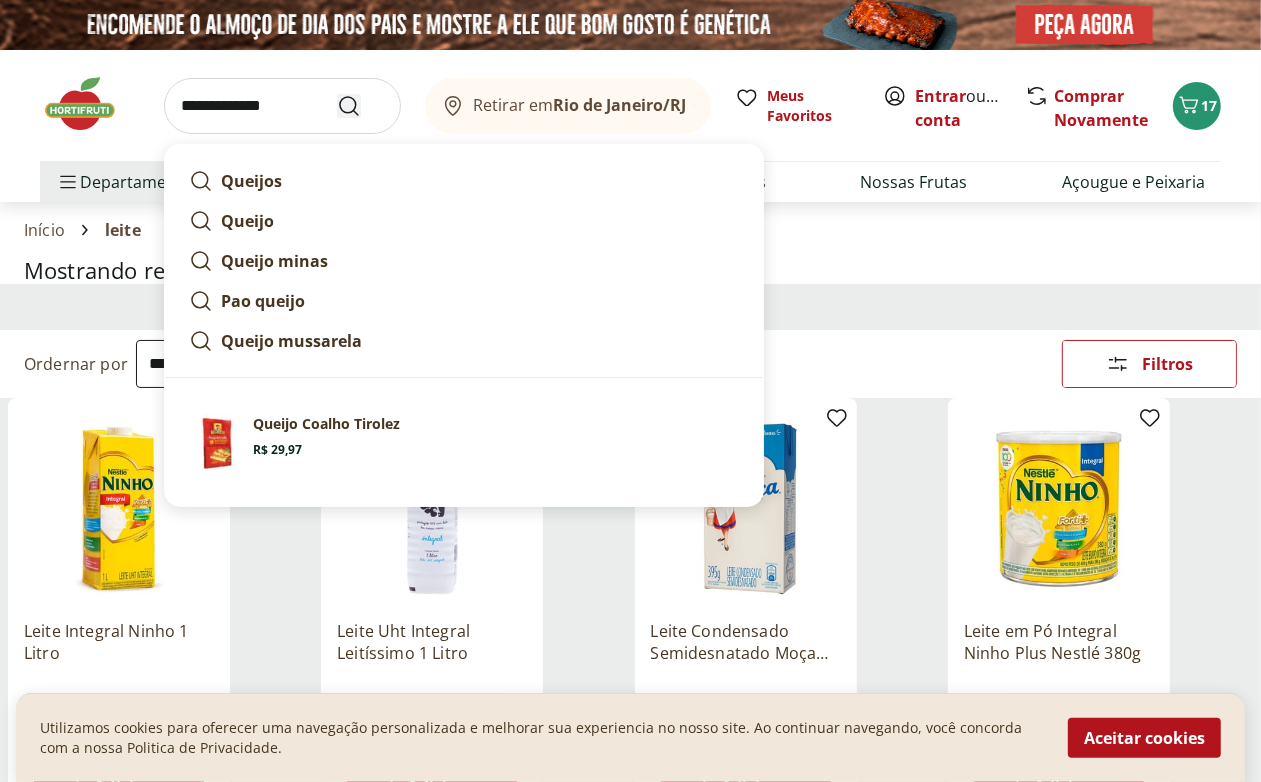 type on "**********" 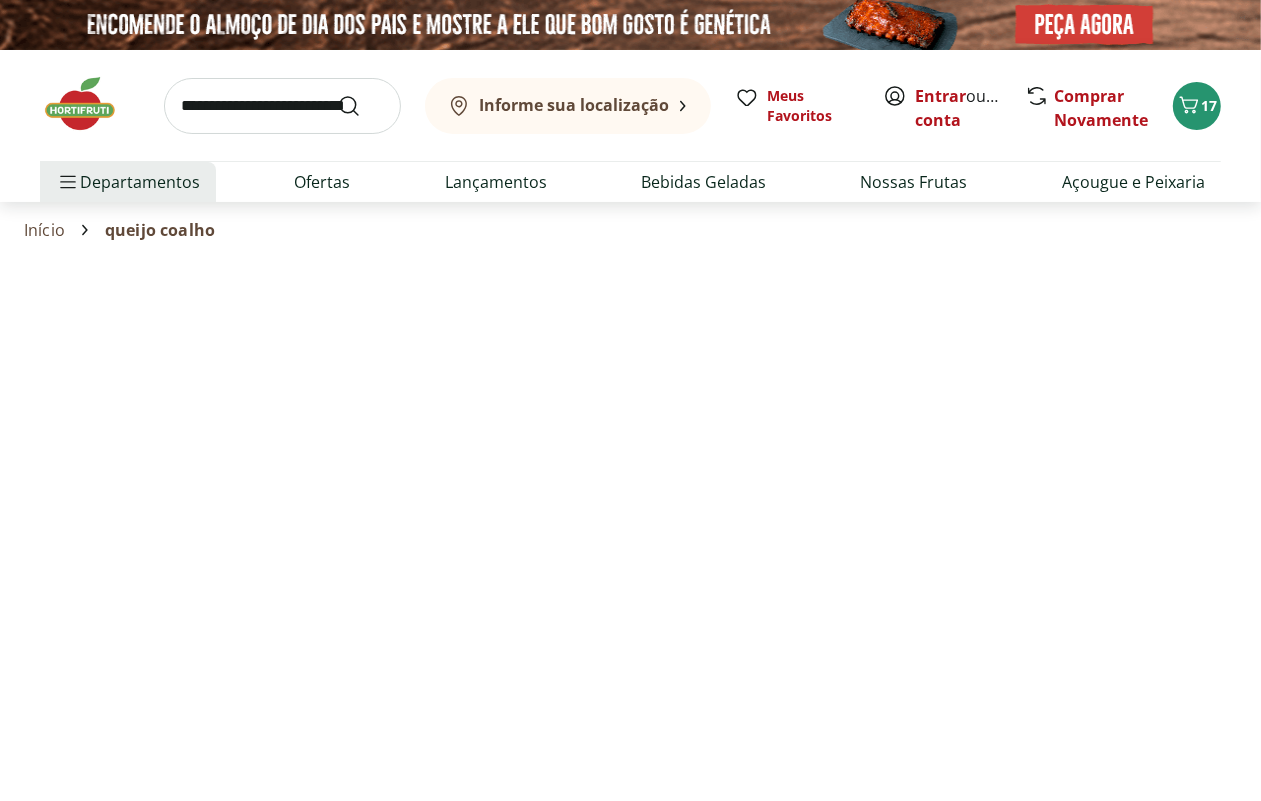 select on "**********" 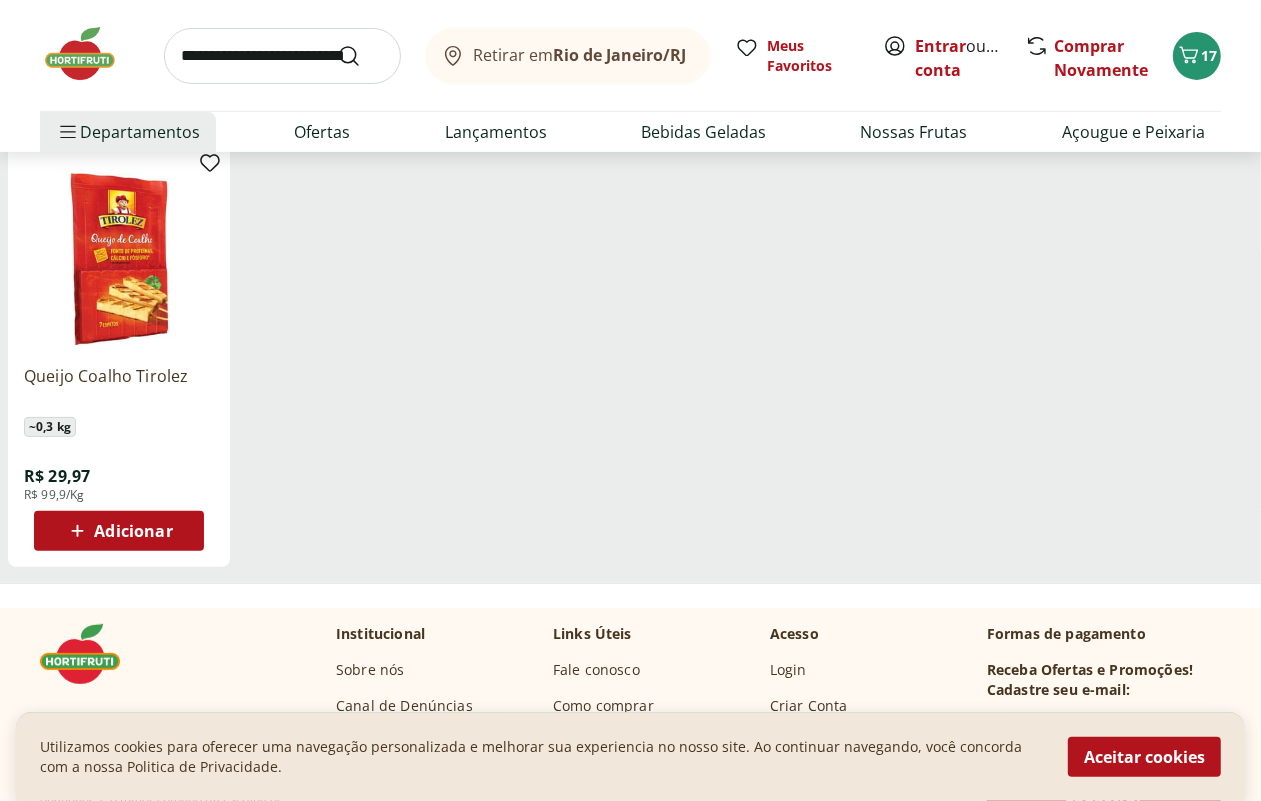 scroll, scrollTop: 0, scrollLeft: 0, axis: both 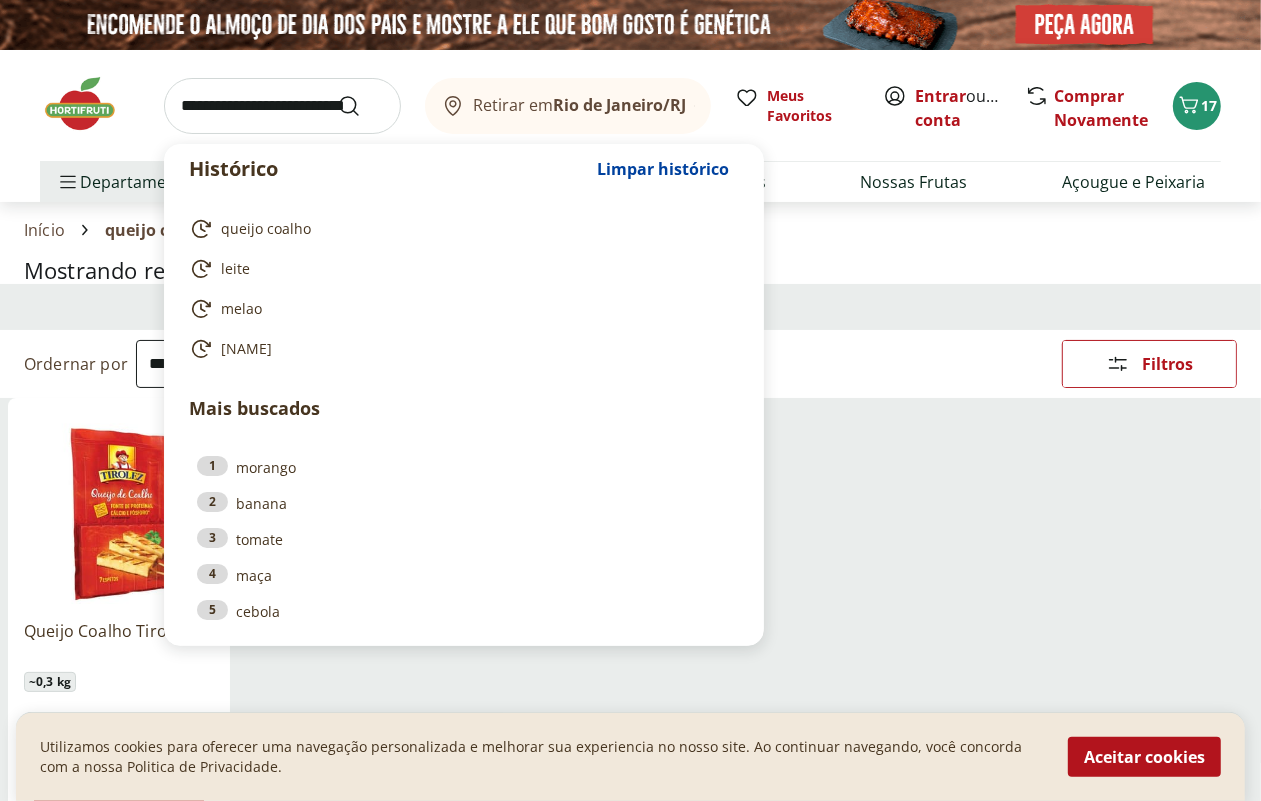 click at bounding box center [282, 106] 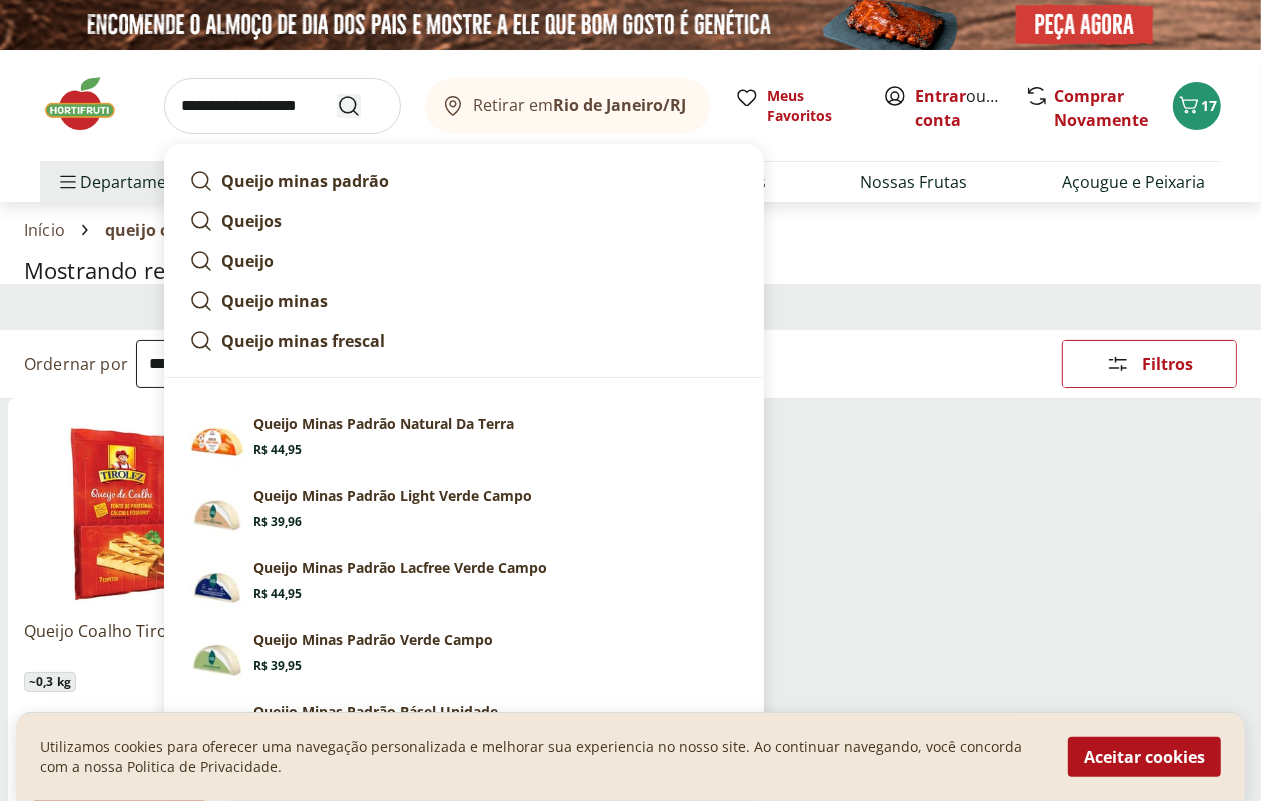 type on "**********" 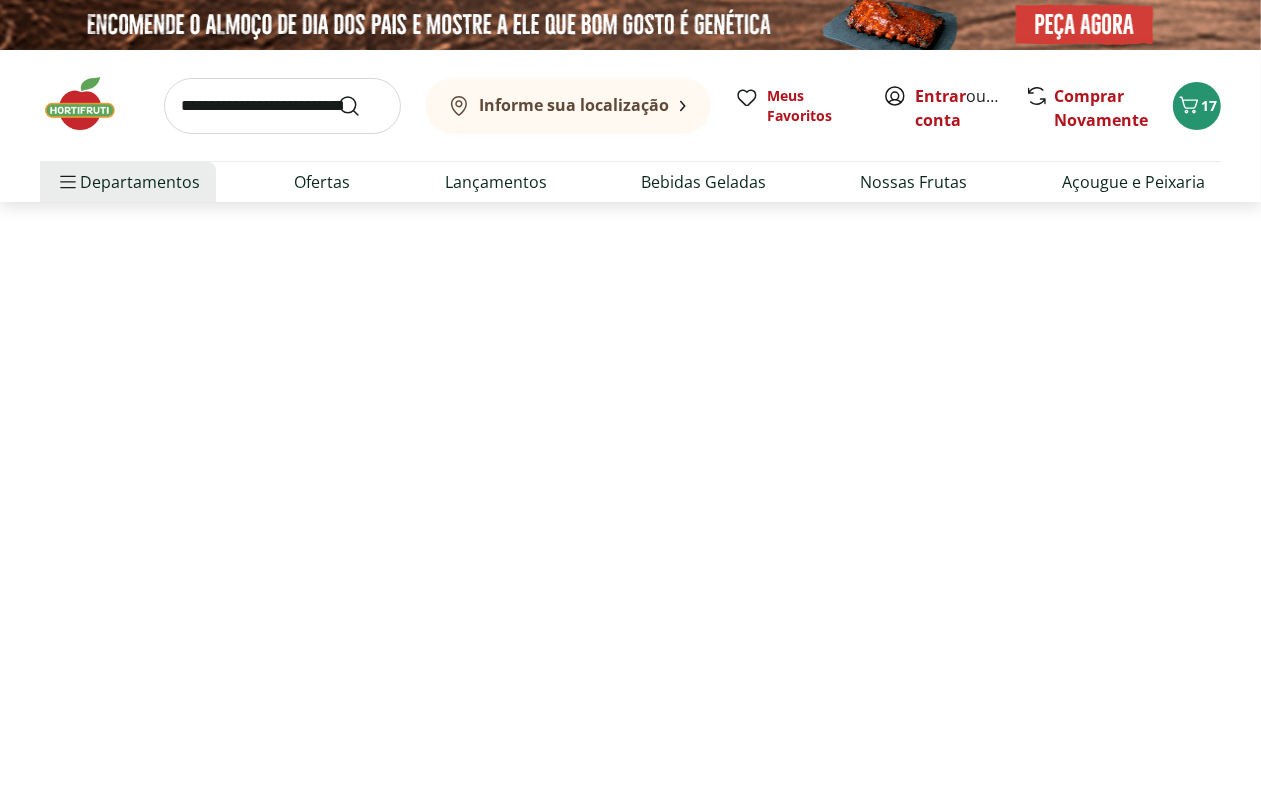 select on "**********" 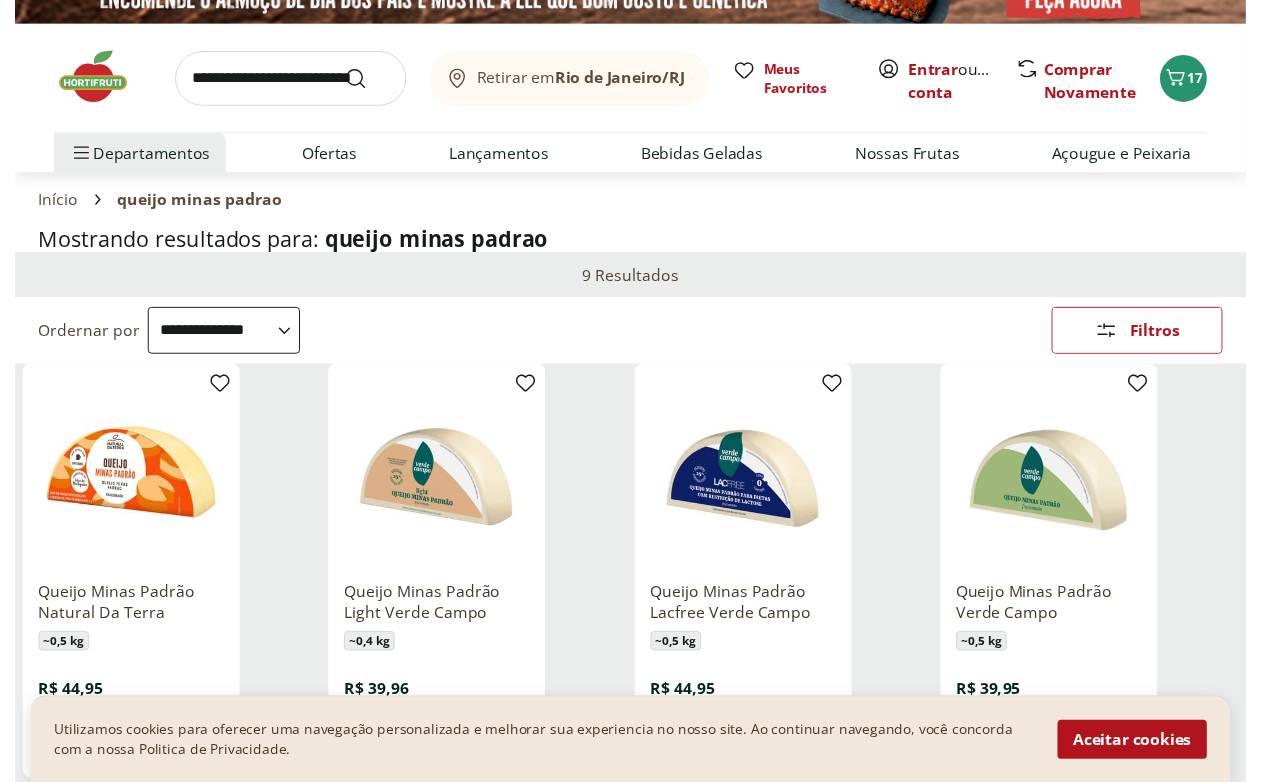 scroll, scrollTop: 0, scrollLeft: 0, axis: both 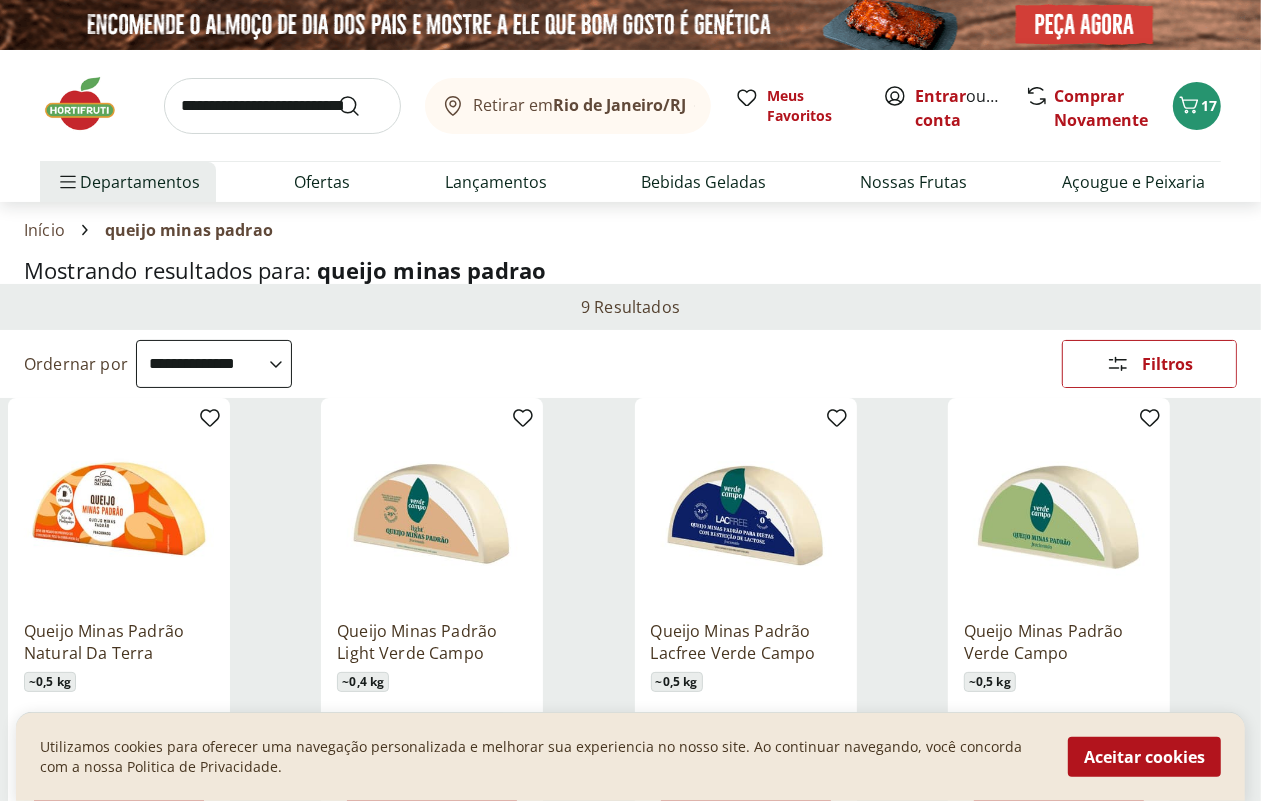 click at bounding box center [282, 106] 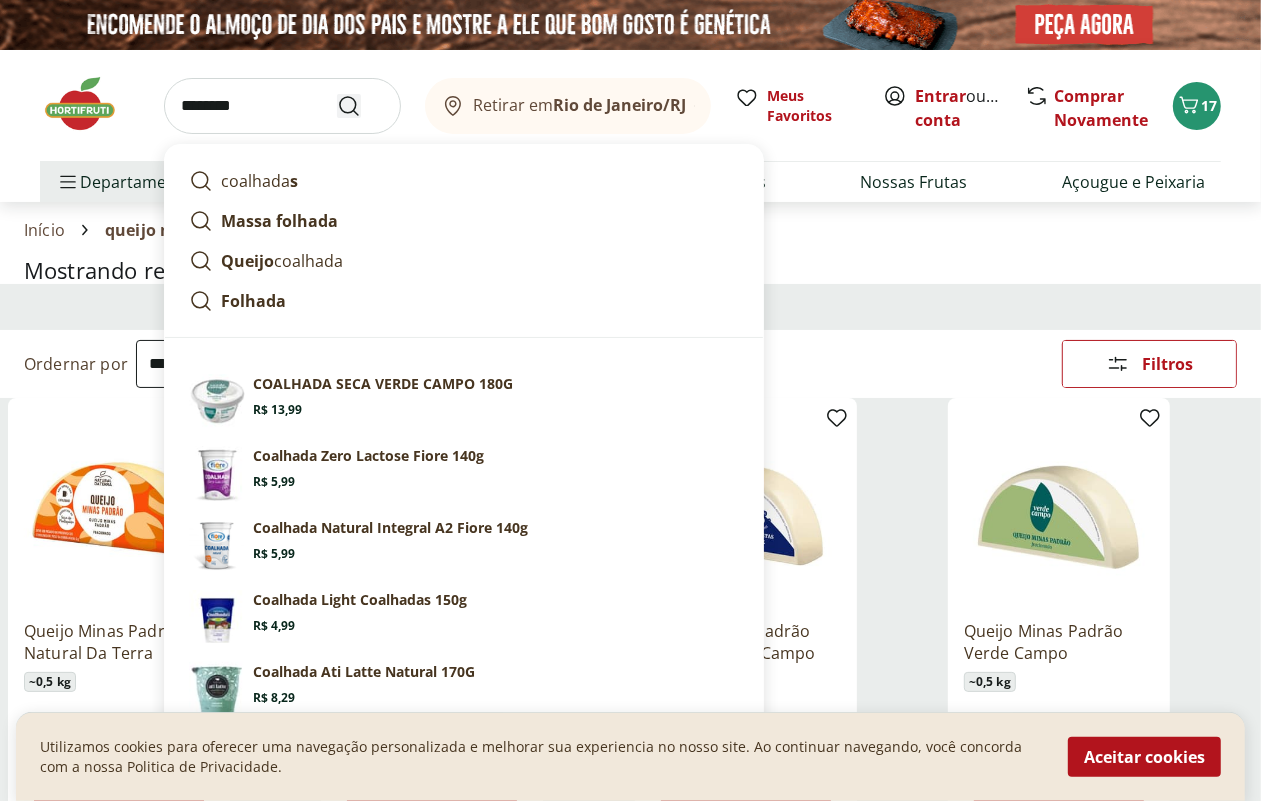 type on "********" 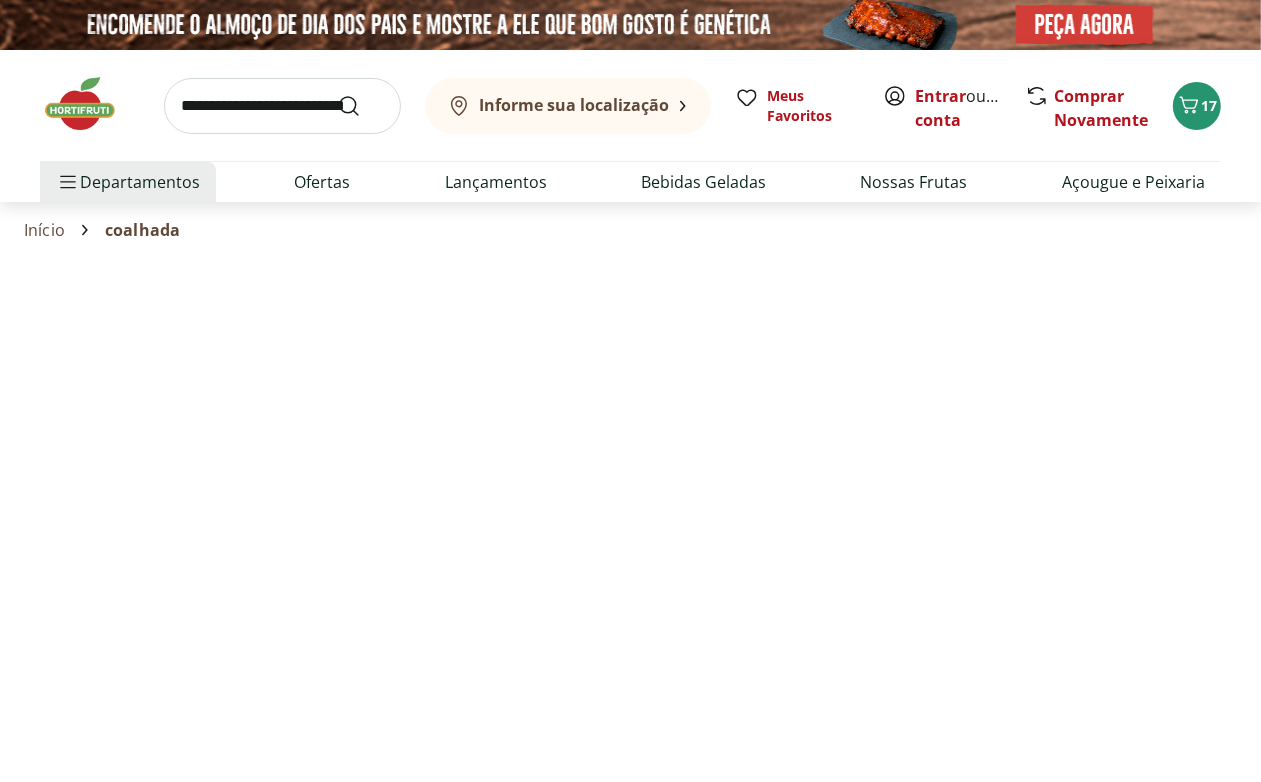 select on "**********" 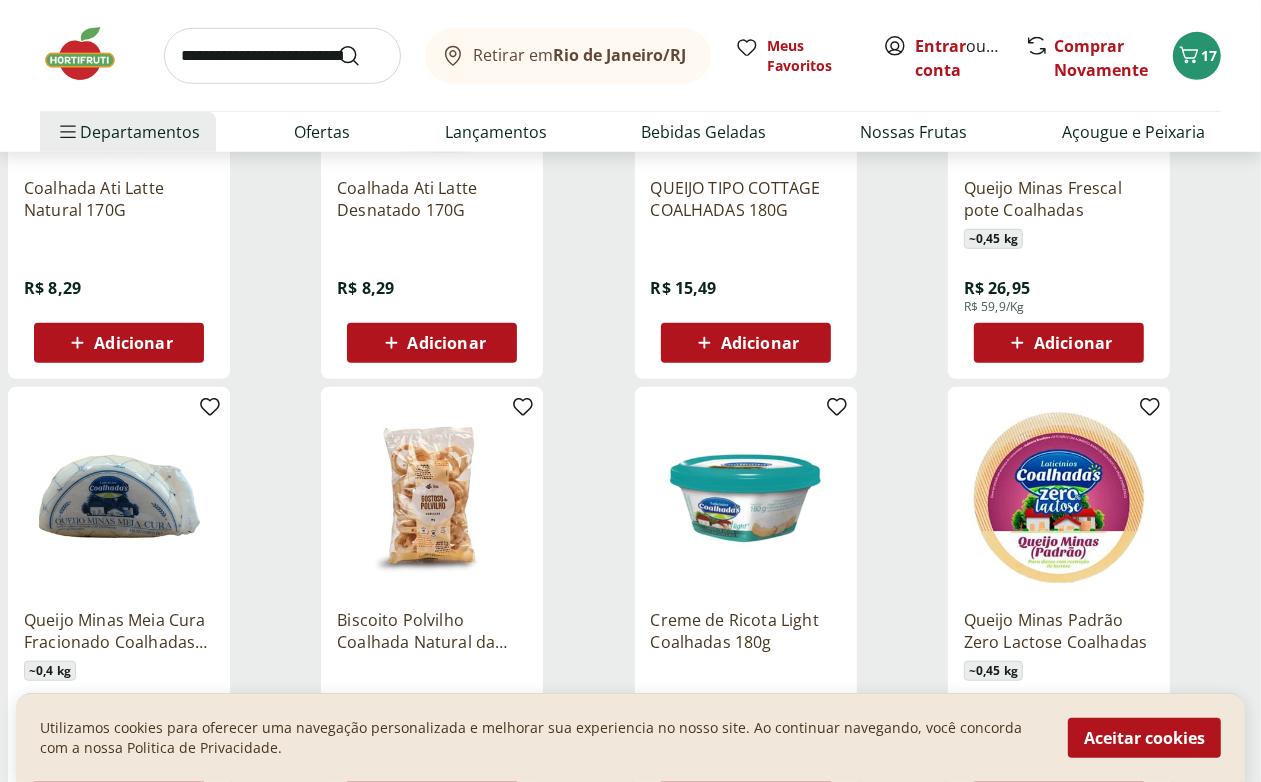 scroll, scrollTop: 250, scrollLeft: 0, axis: vertical 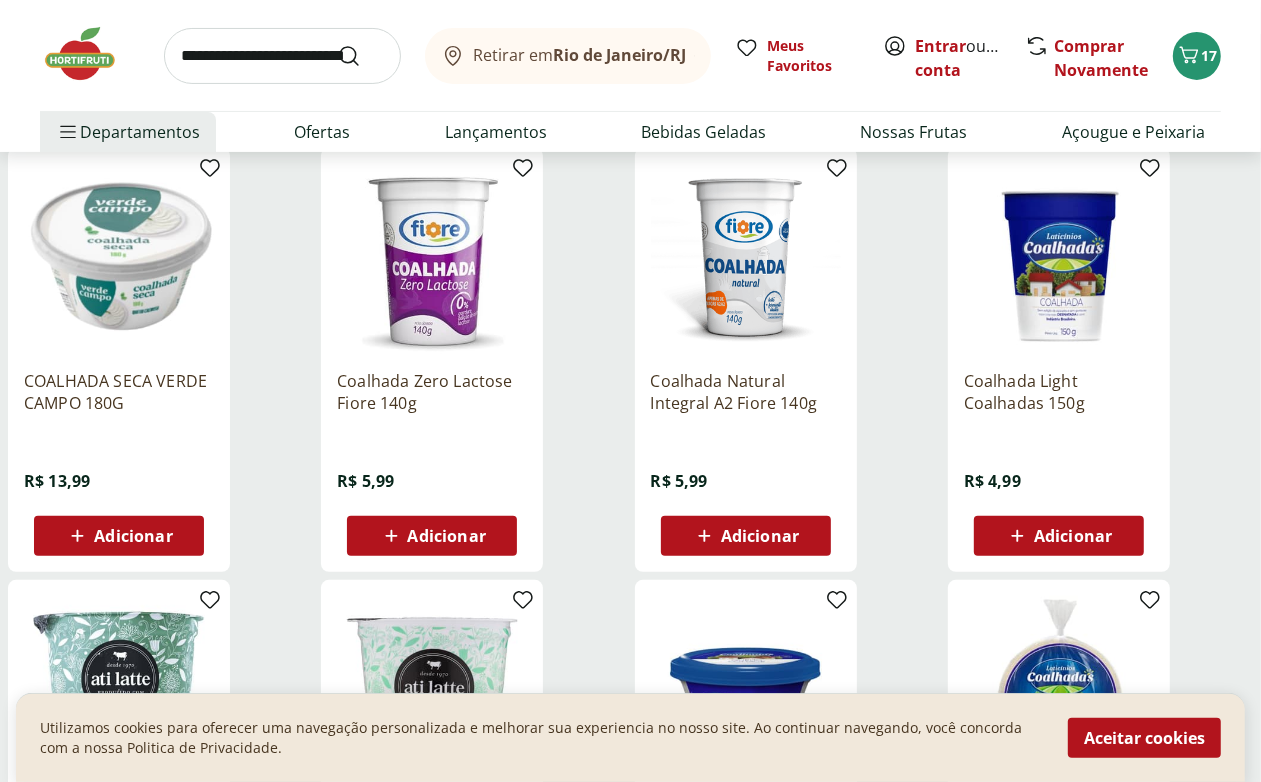 click on "Adicionar" at bounding box center [447, 536] 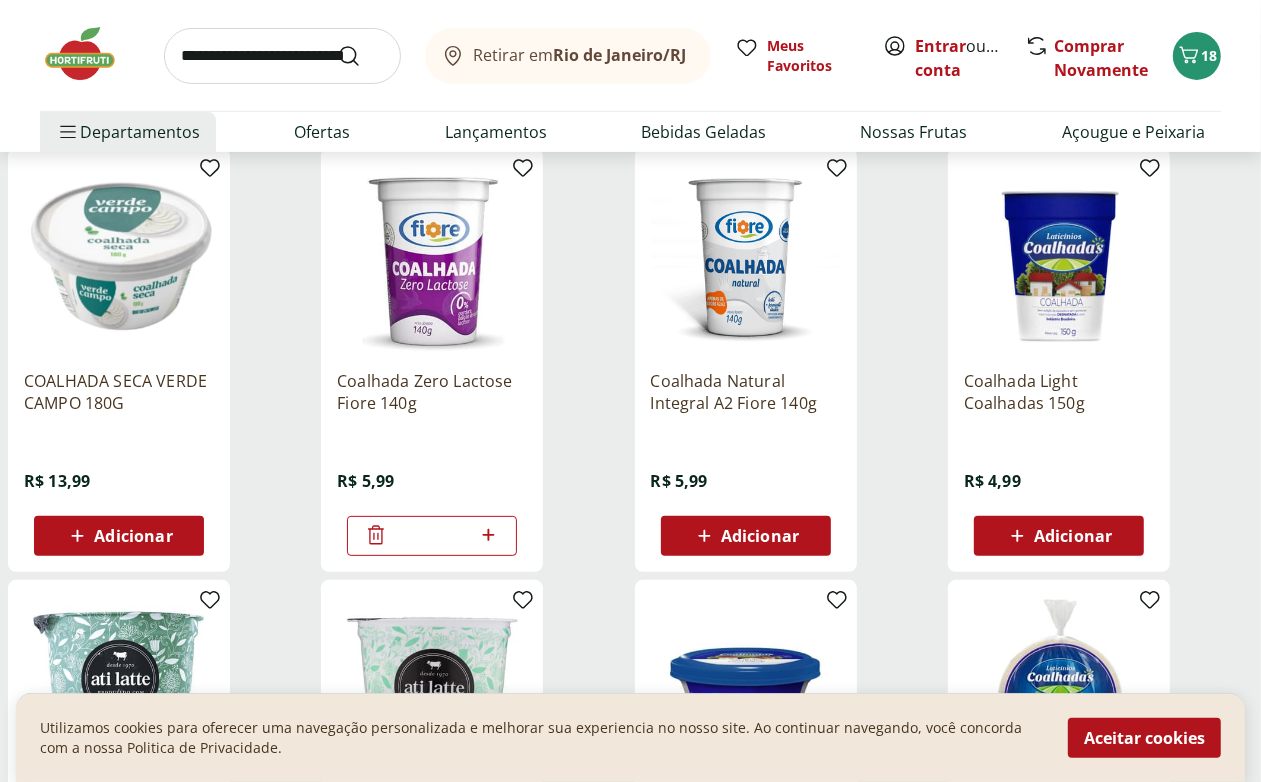 click 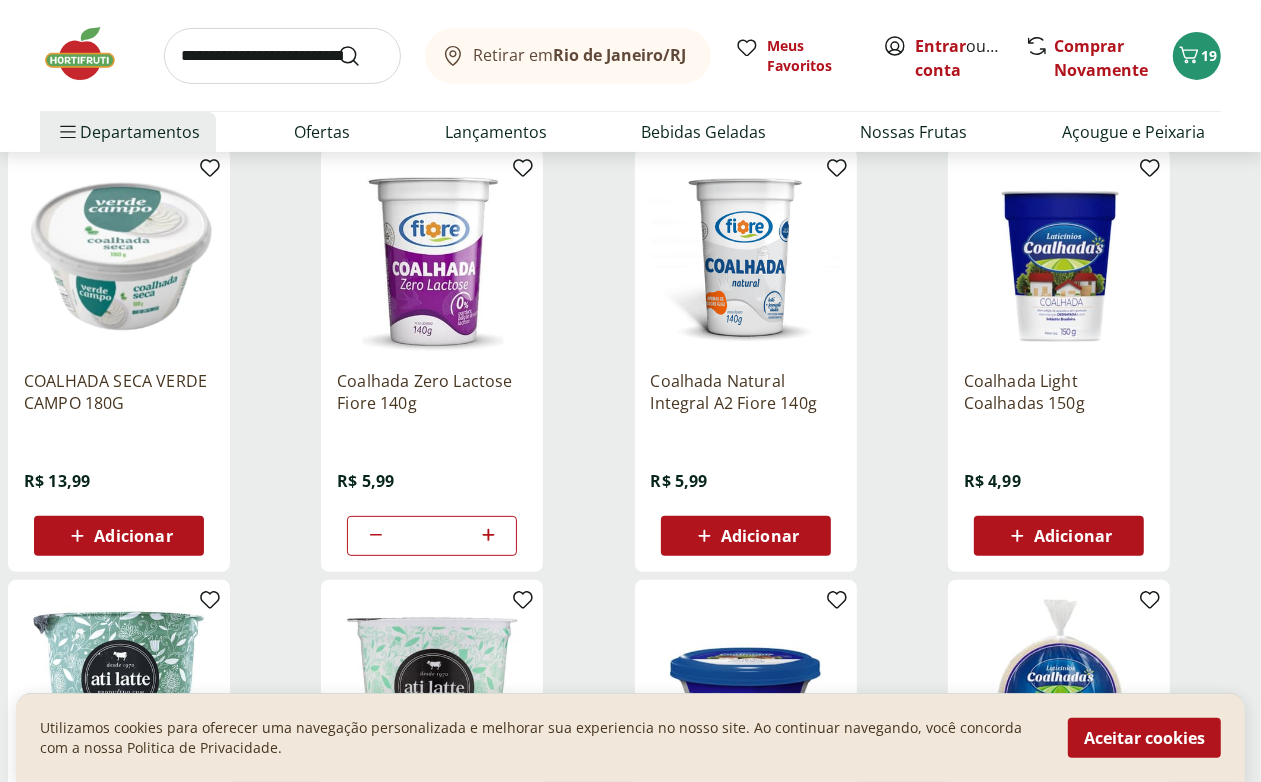 click 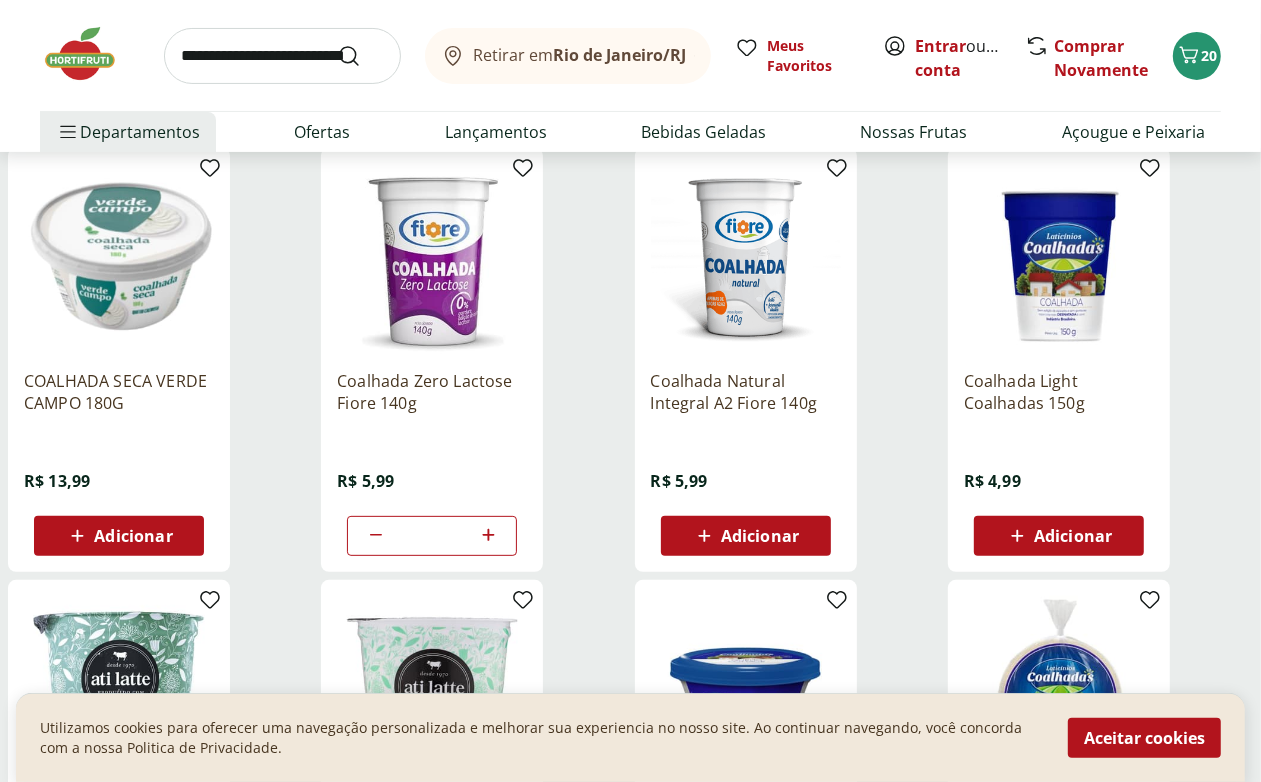 click on "Adicionar" at bounding box center (760, 536) 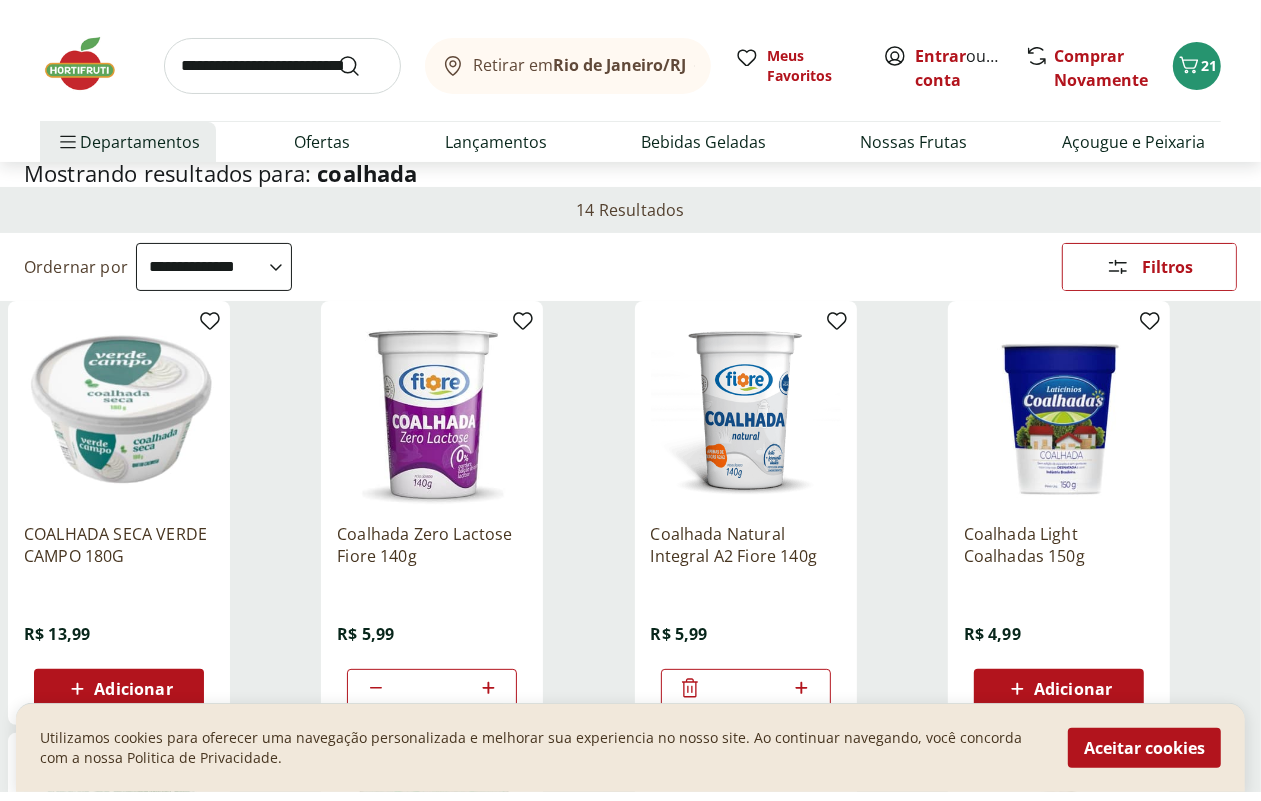 scroll, scrollTop: 0, scrollLeft: 0, axis: both 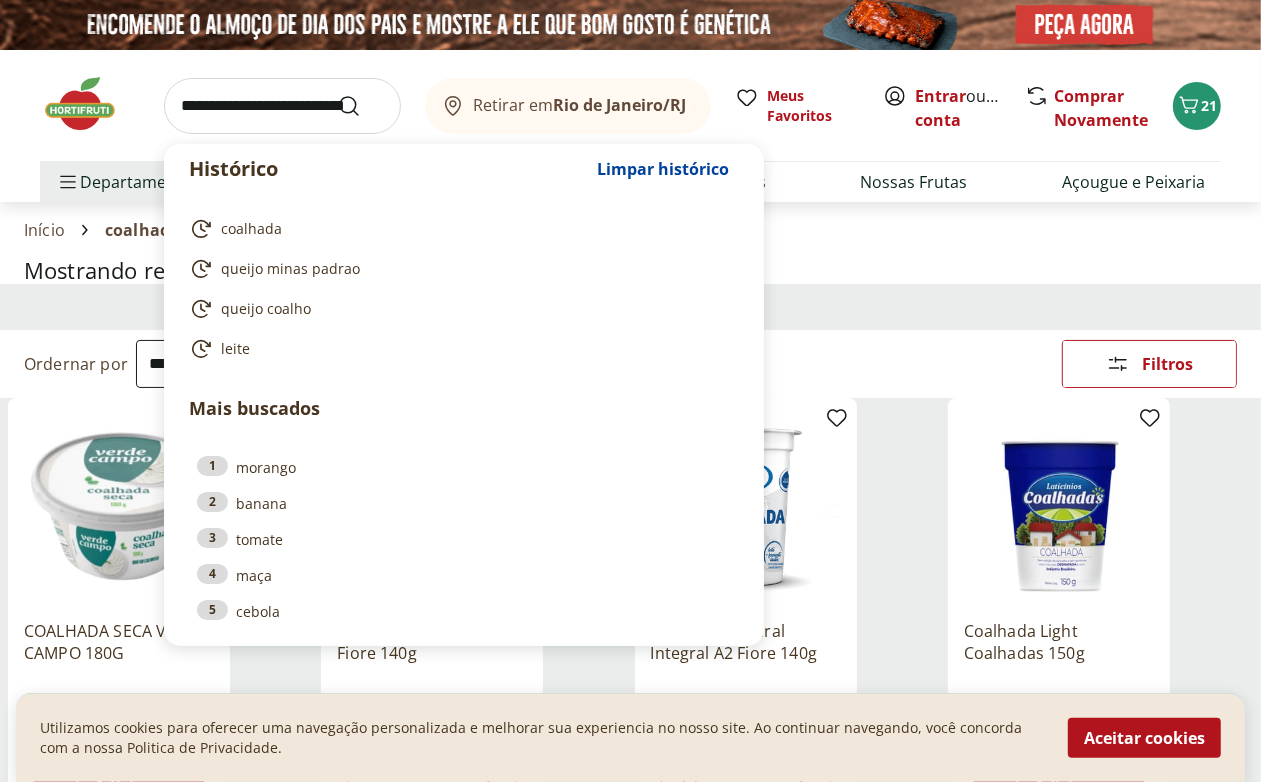 click at bounding box center [282, 106] 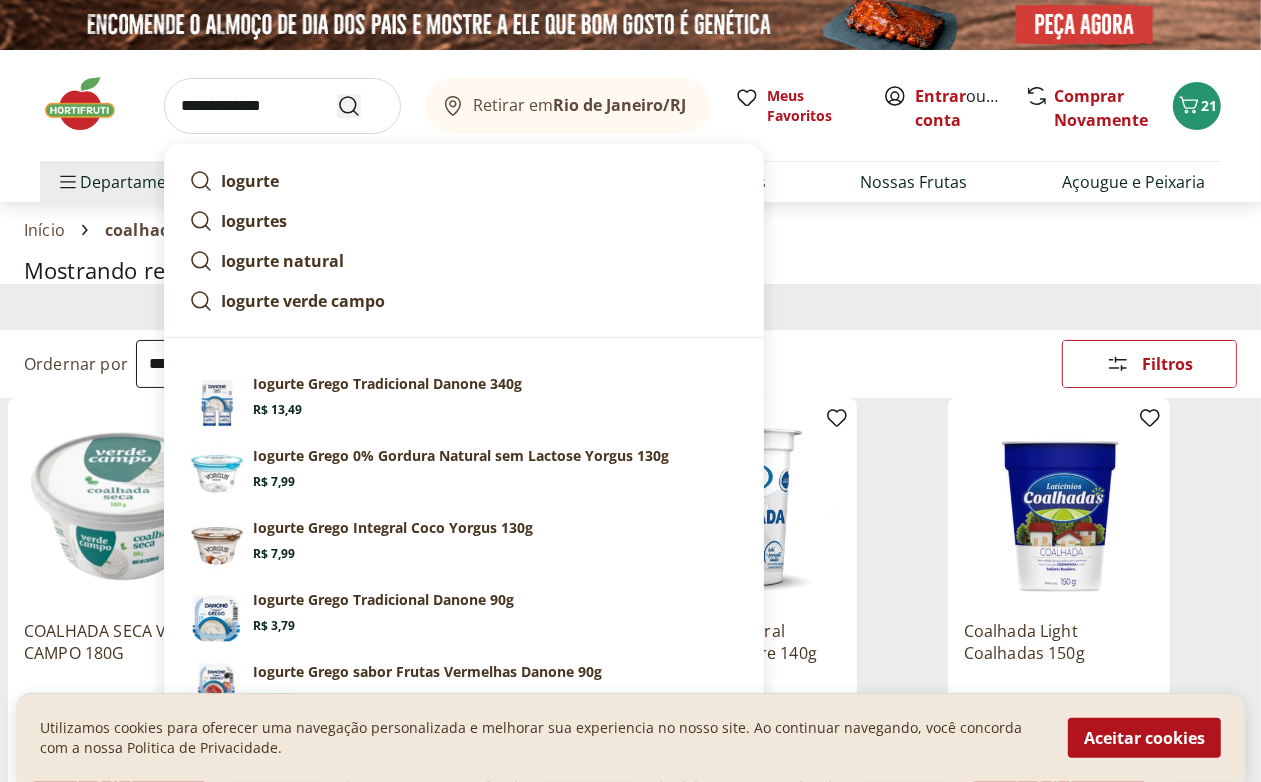 type on "**********" 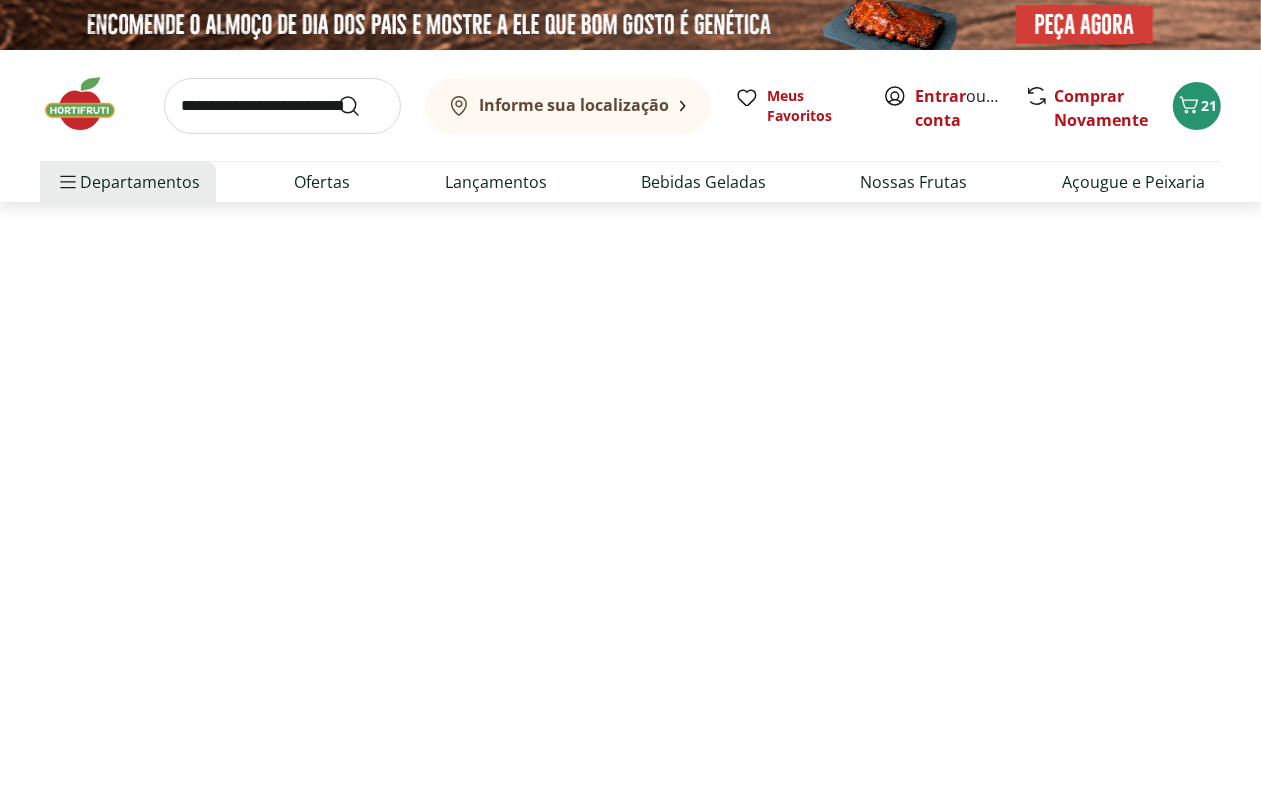 select on "**********" 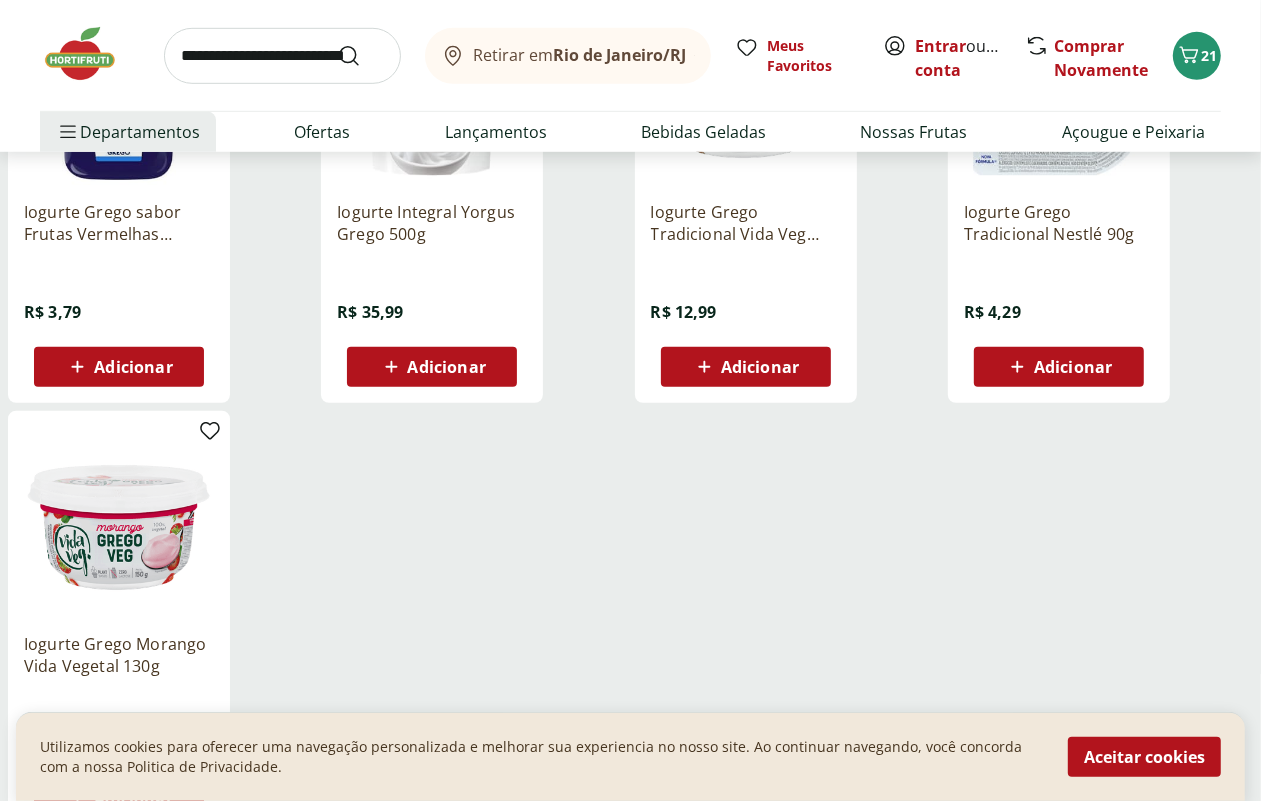 scroll, scrollTop: 875, scrollLeft: 0, axis: vertical 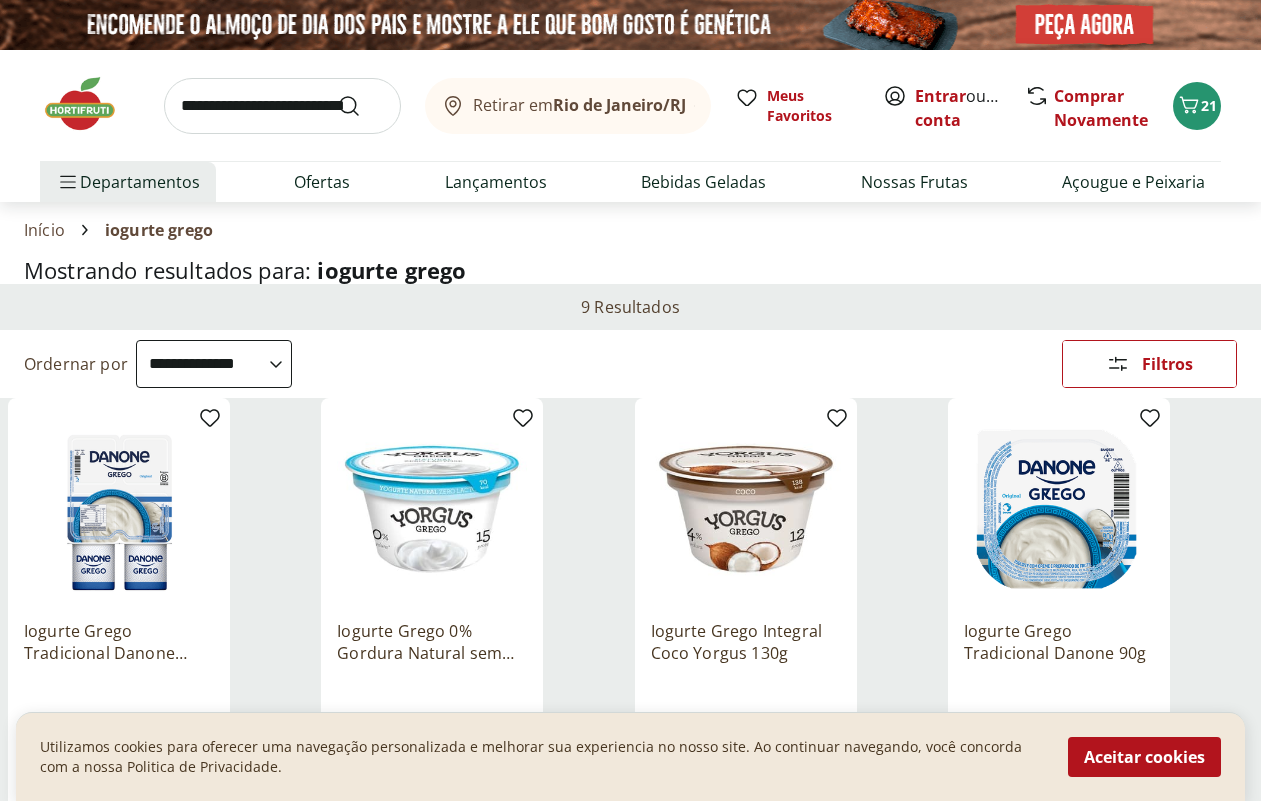 select on "**********" 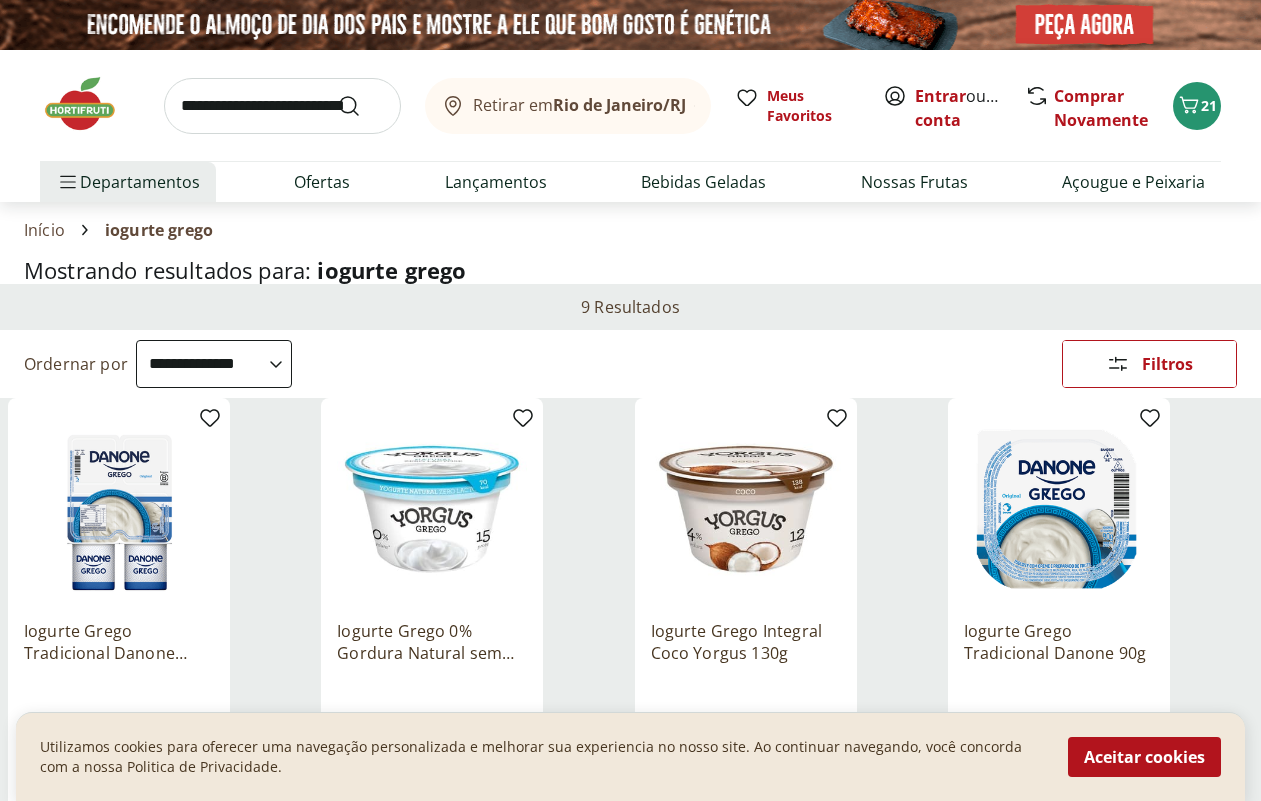 scroll, scrollTop: 1000, scrollLeft: 0, axis: vertical 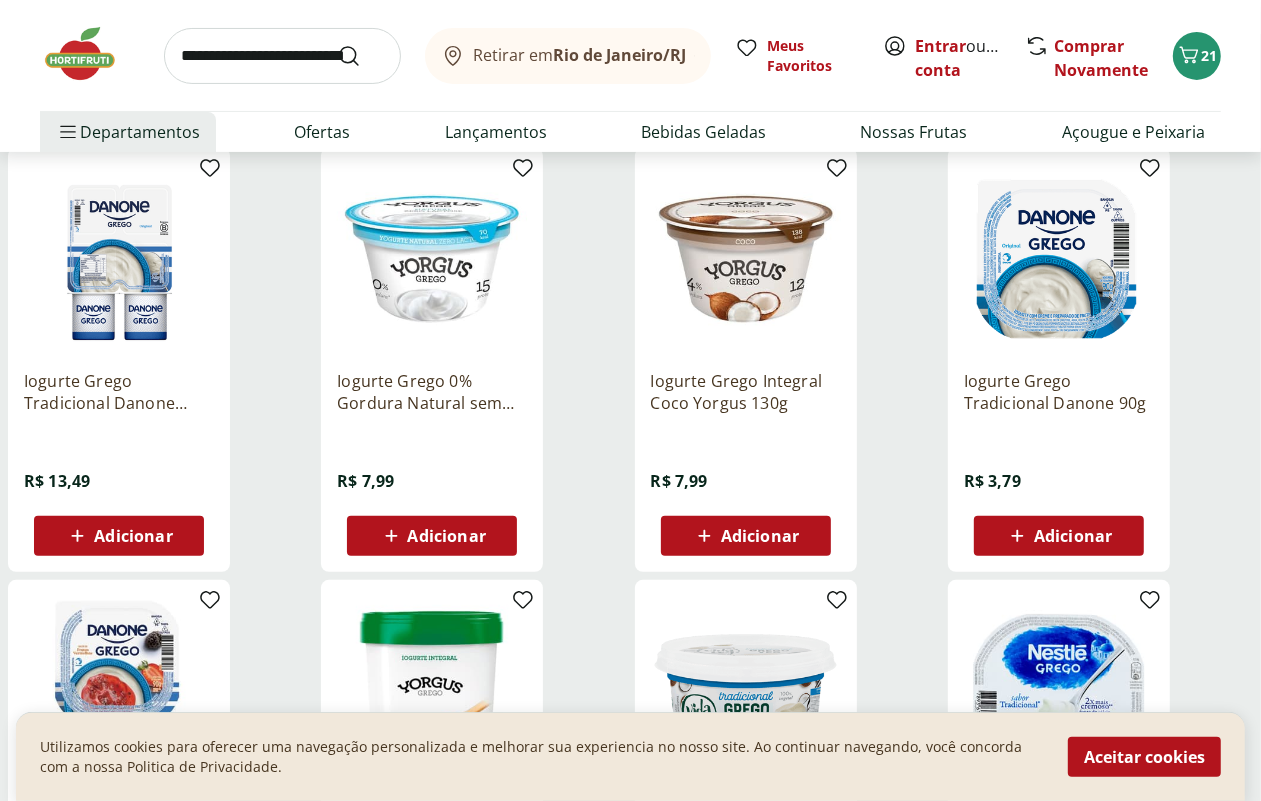 click on "Adicionar" at bounding box center [1073, 536] 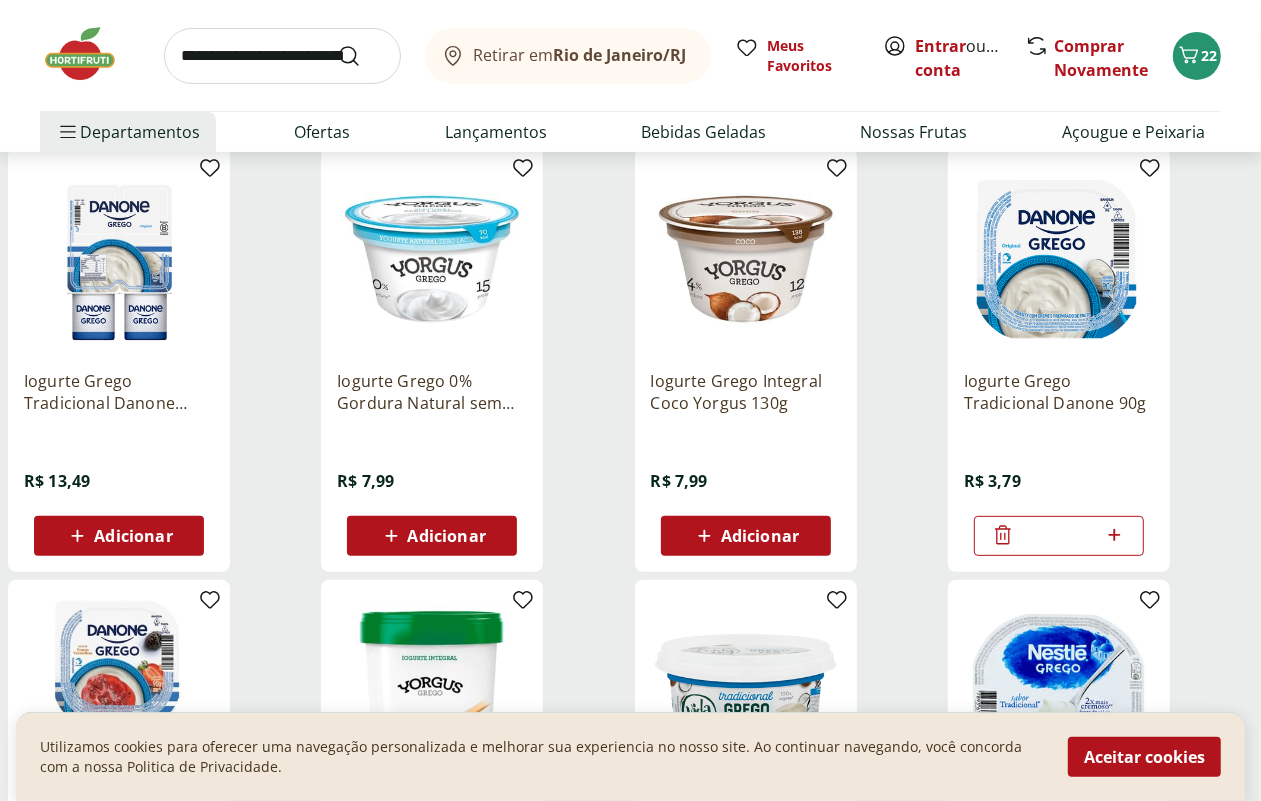 click 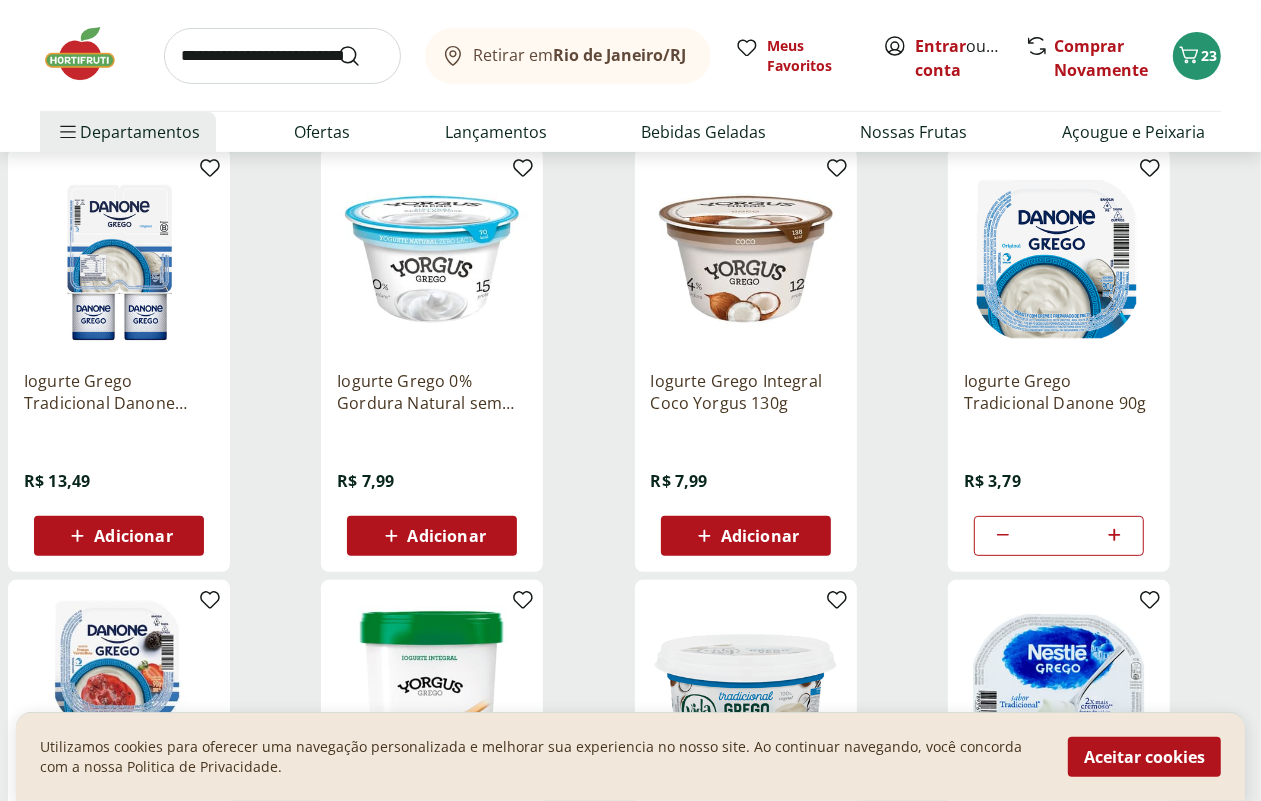 click 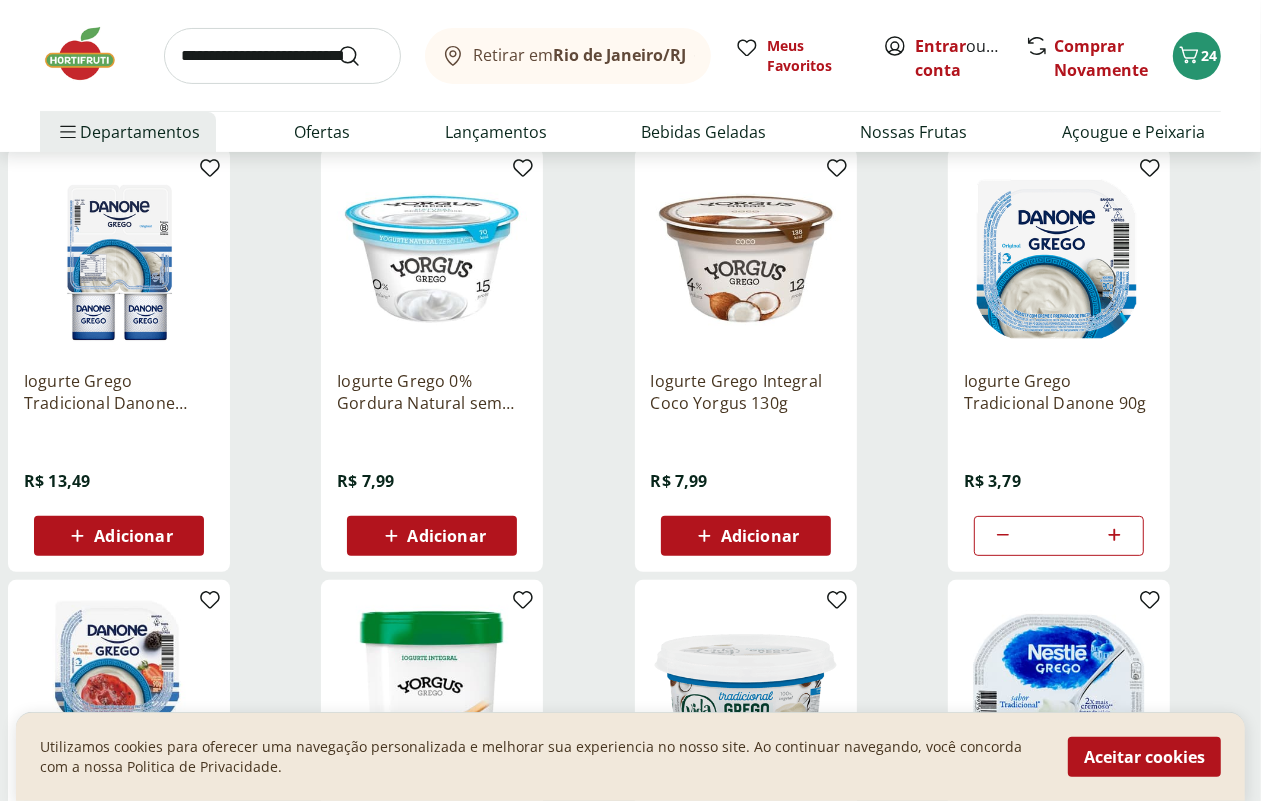 click 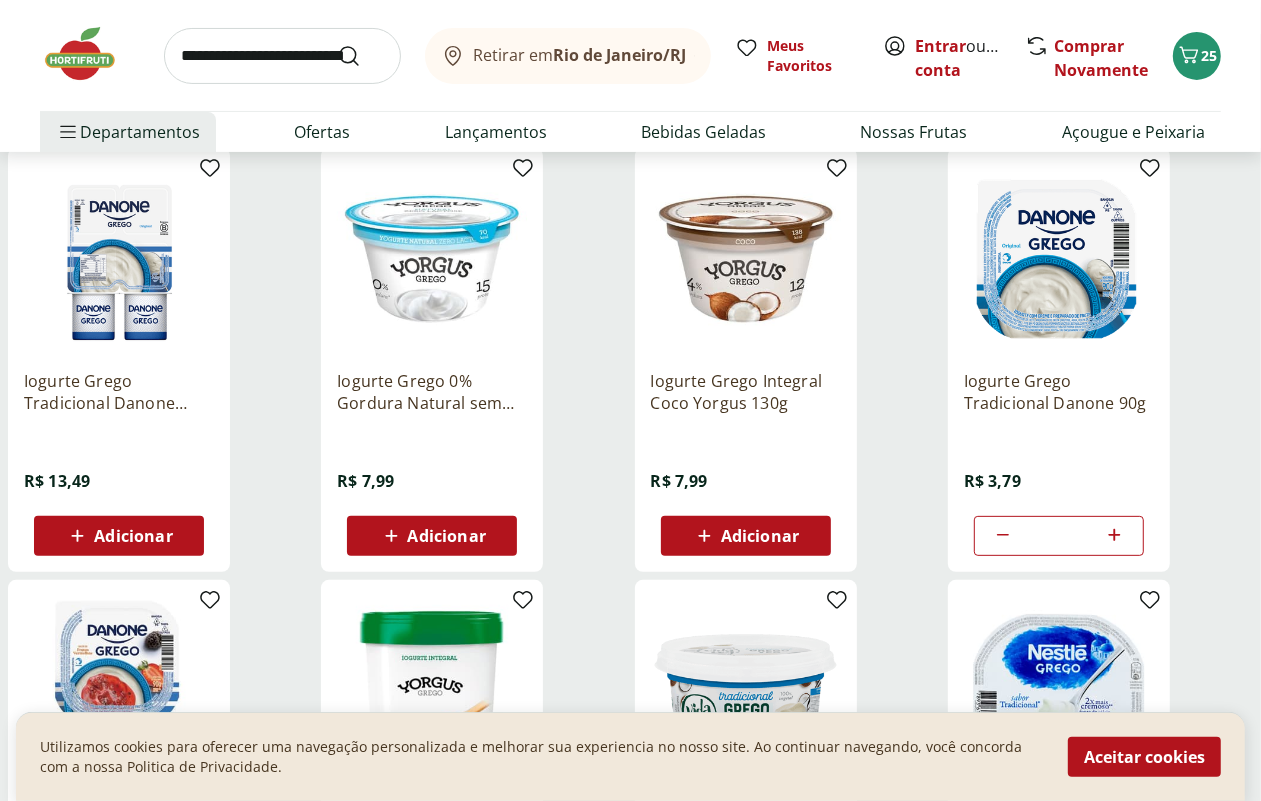 click at bounding box center (282, 56) 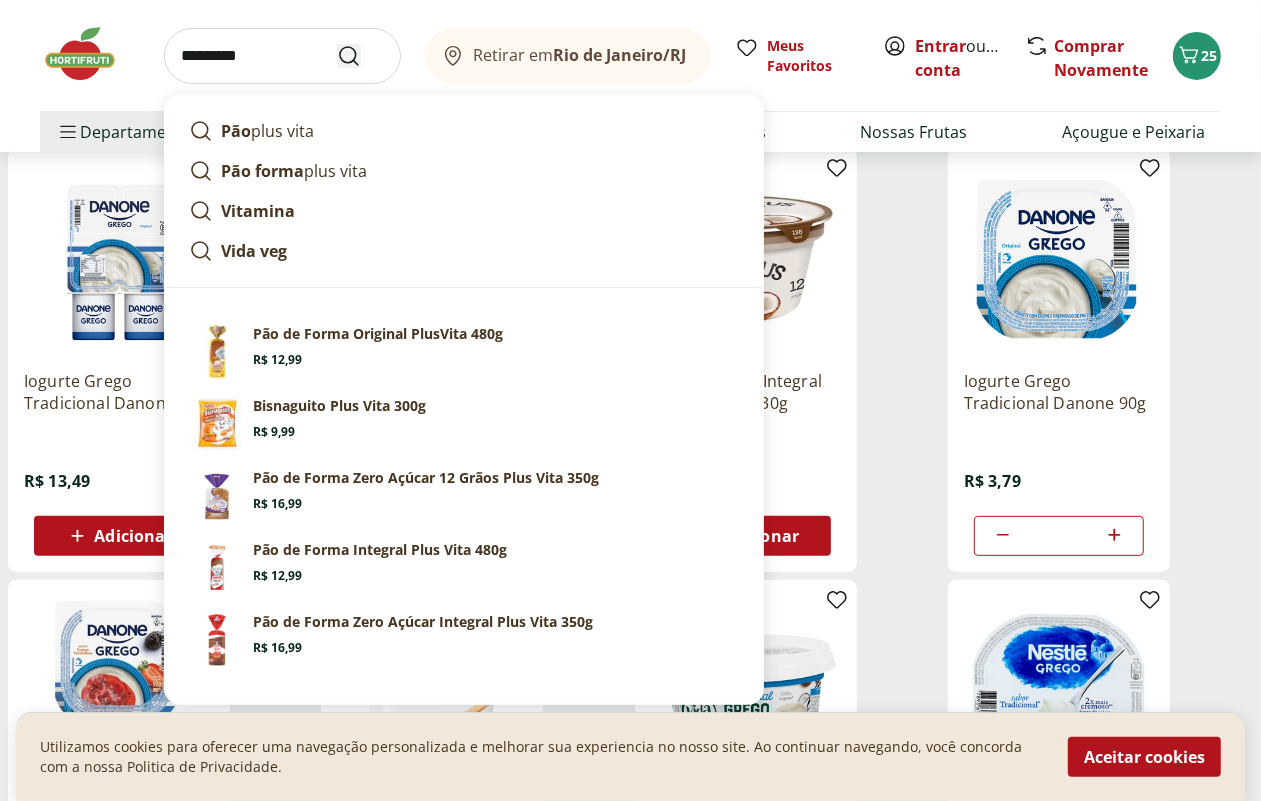 type on "*********" 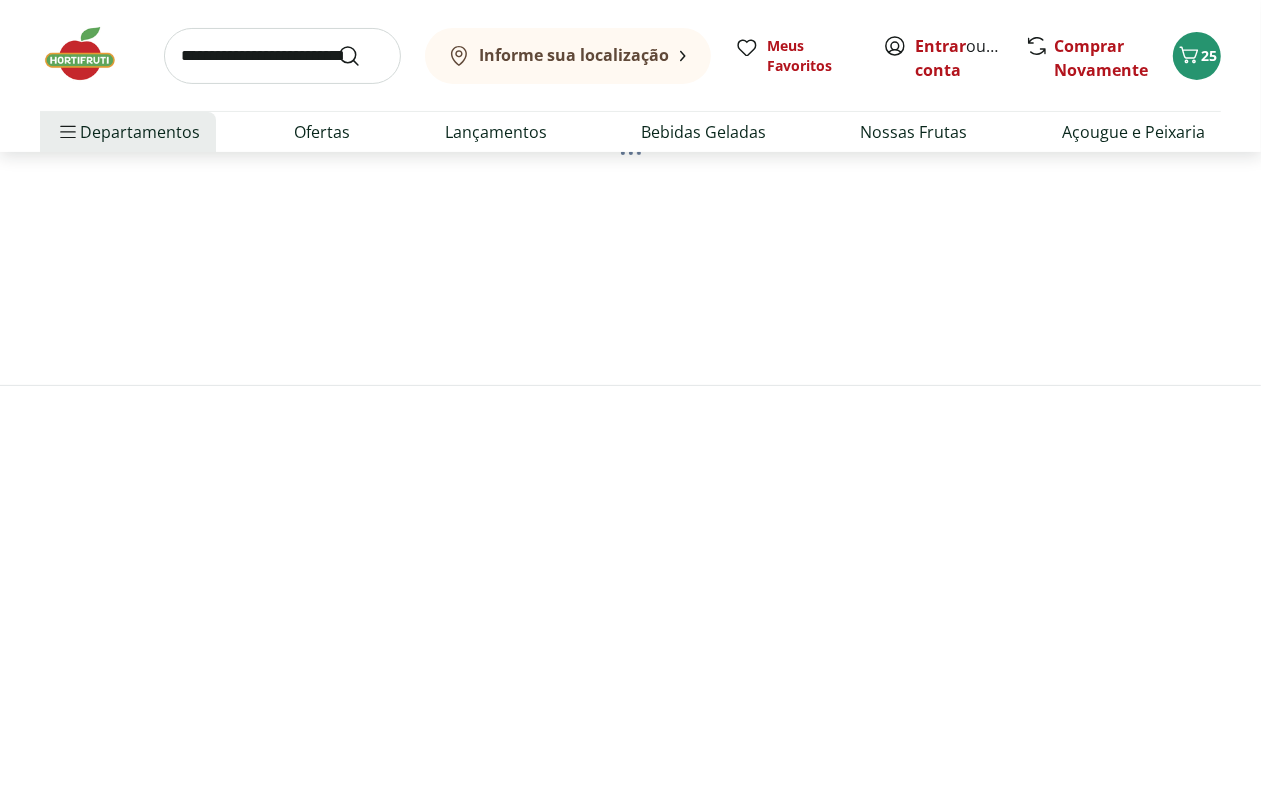 scroll, scrollTop: 0, scrollLeft: 0, axis: both 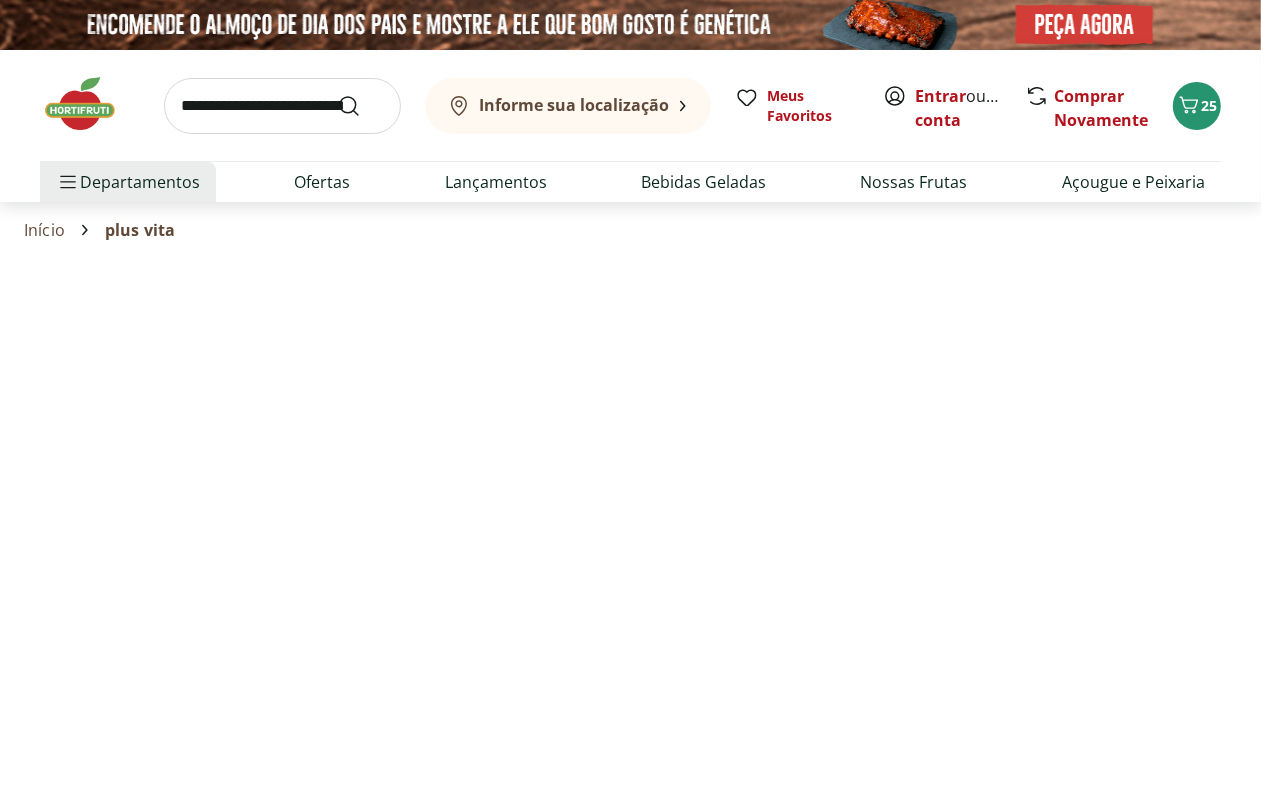 select on "**********" 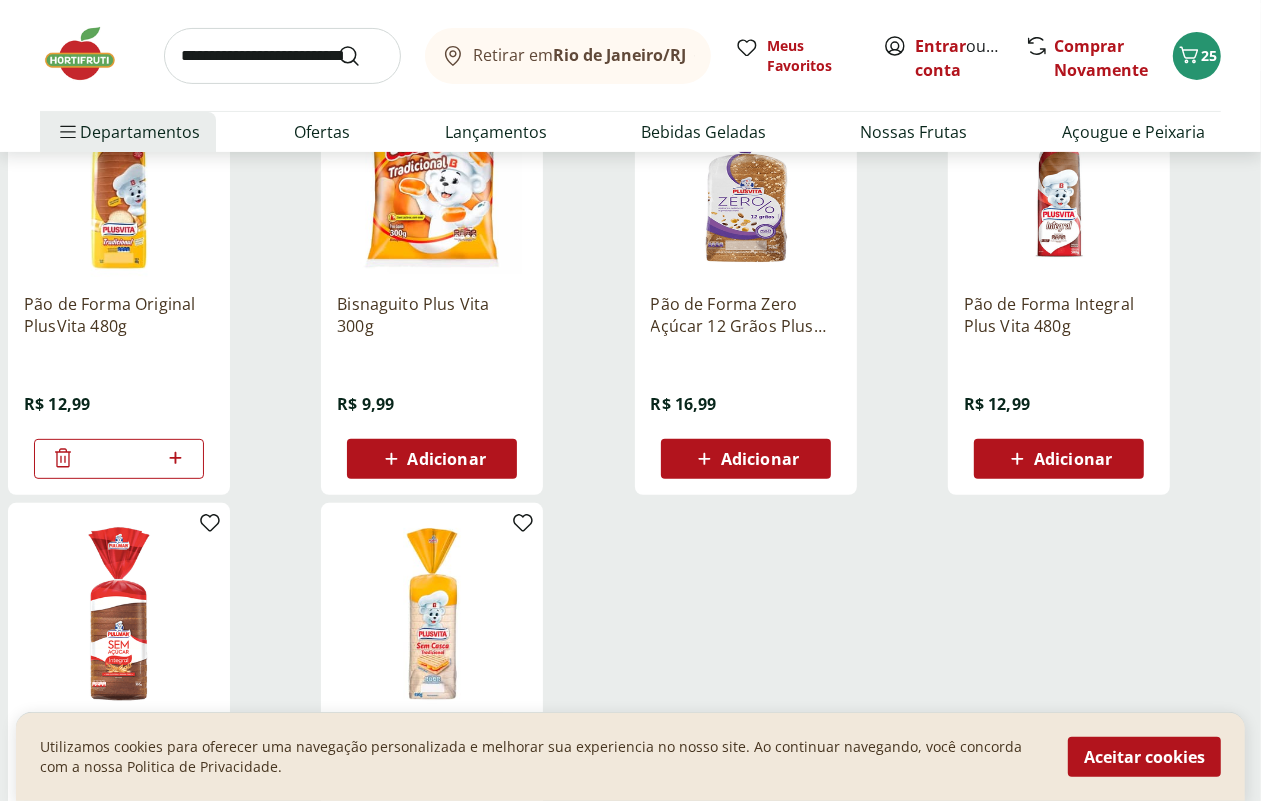 scroll, scrollTop: 0, scrollLeft: 0, axis: both 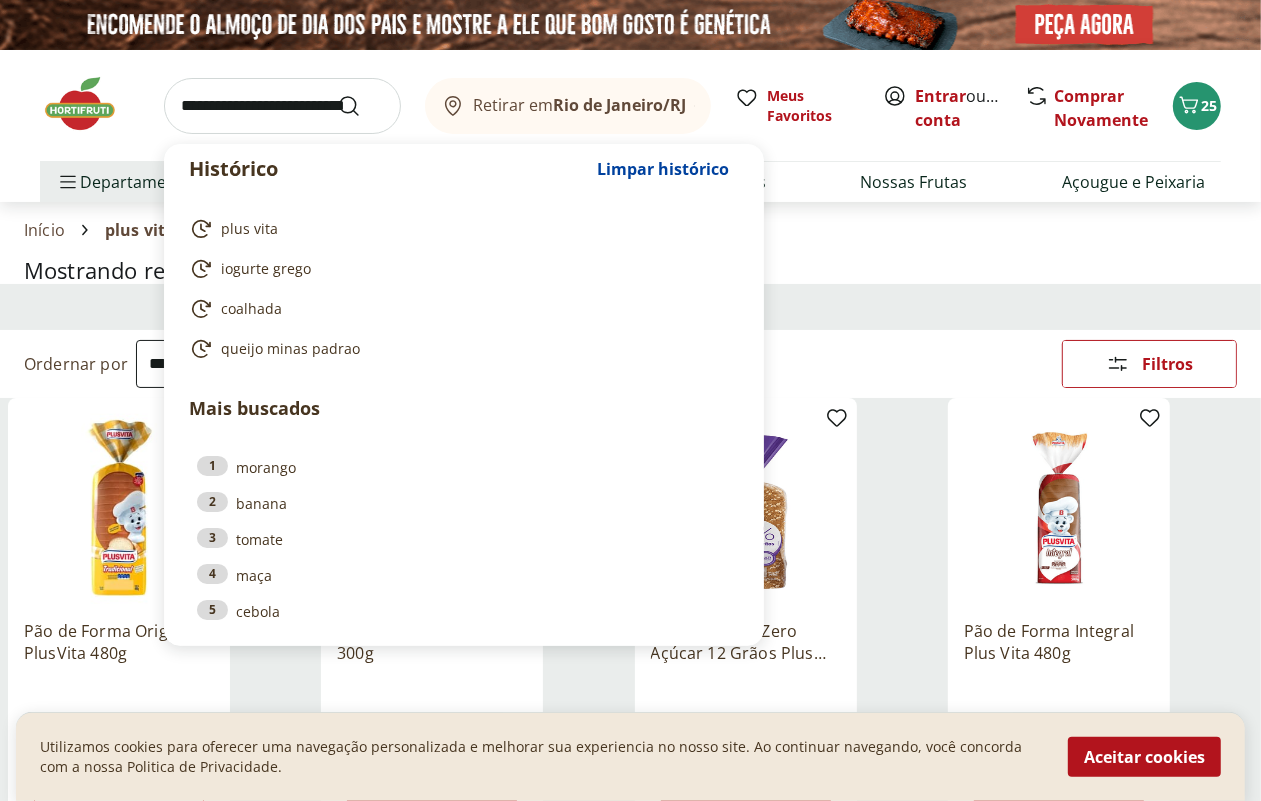 click at bounding box center (282, 106) 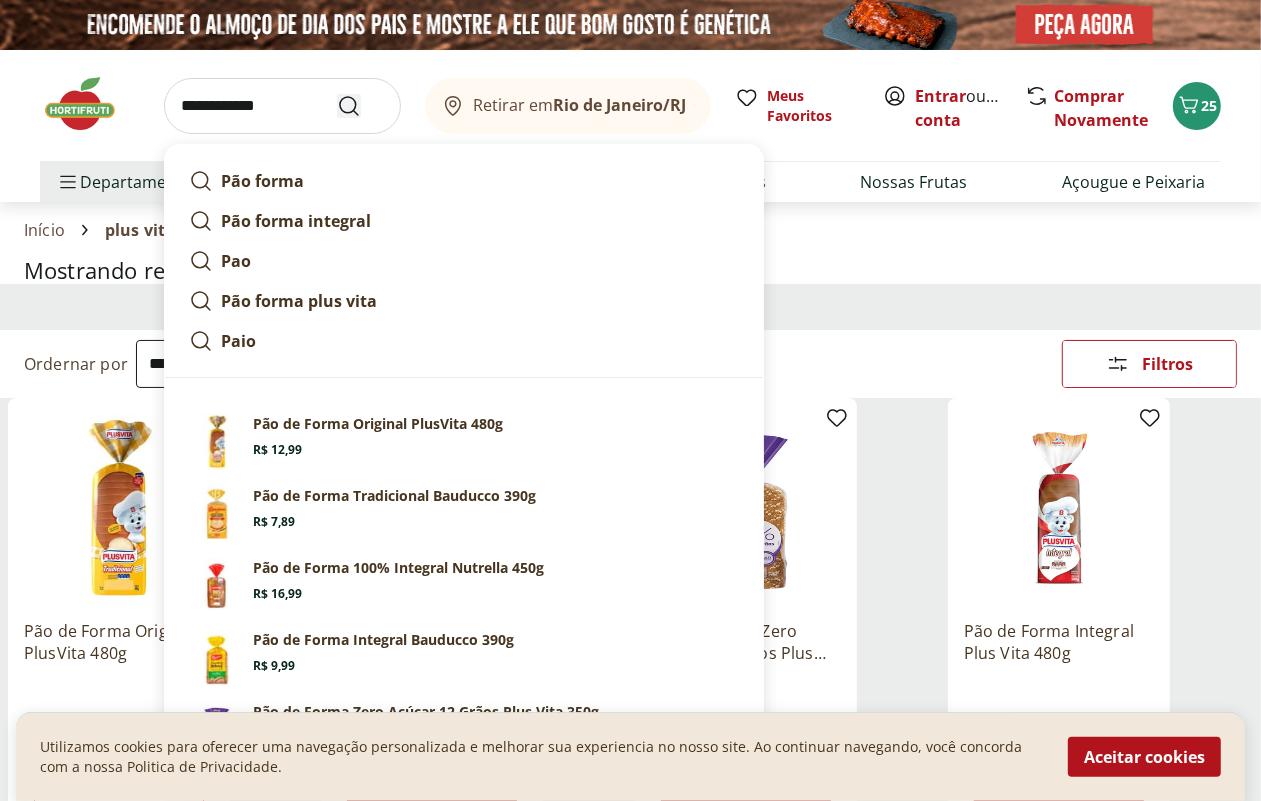 type on "**********" 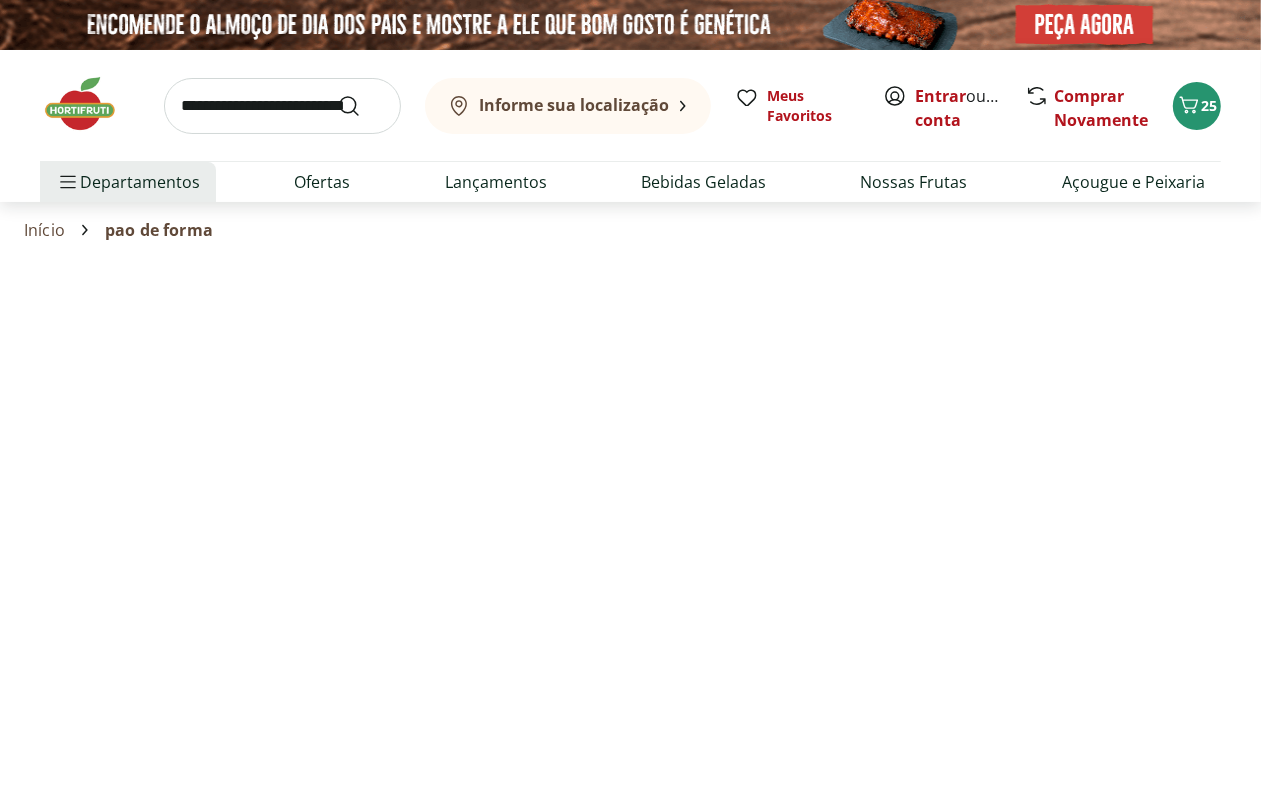 select on "**********" 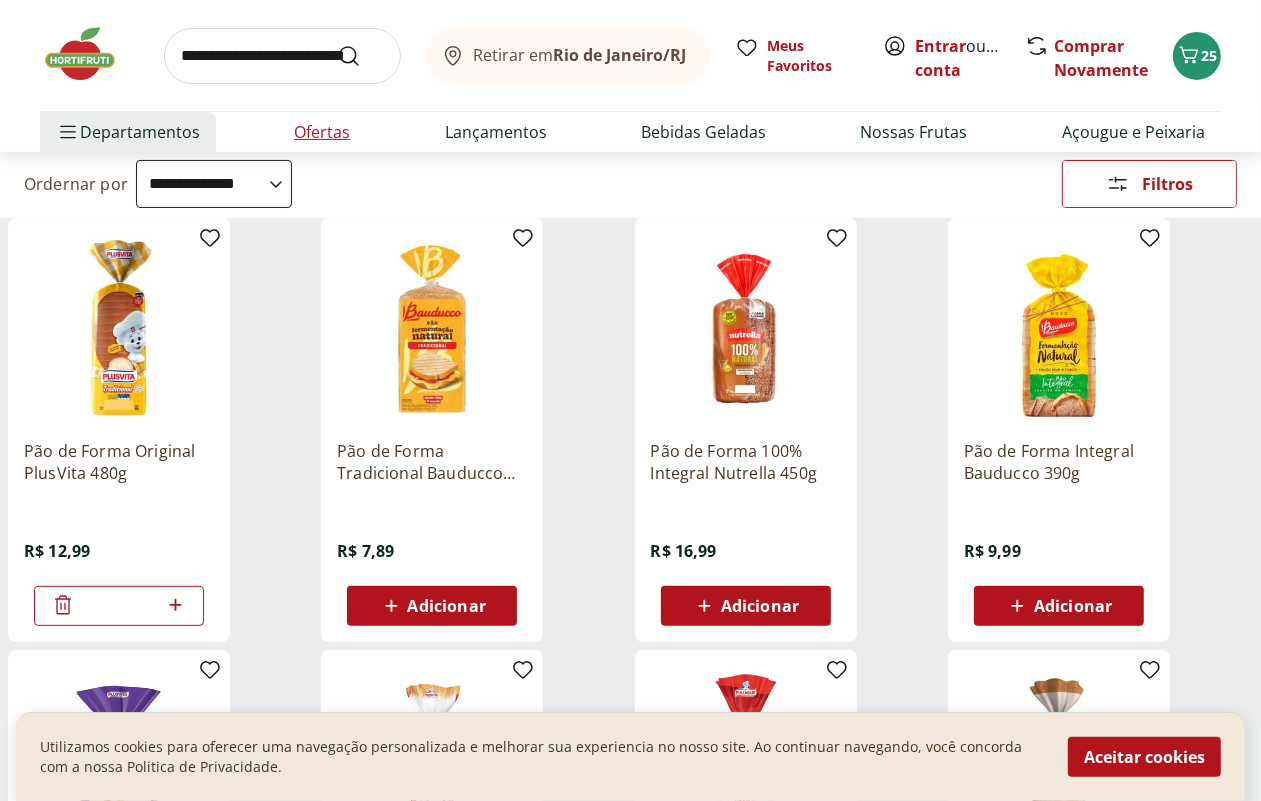 scroll, scrollTop: 125, scrollLeft: 0, axis: vertical 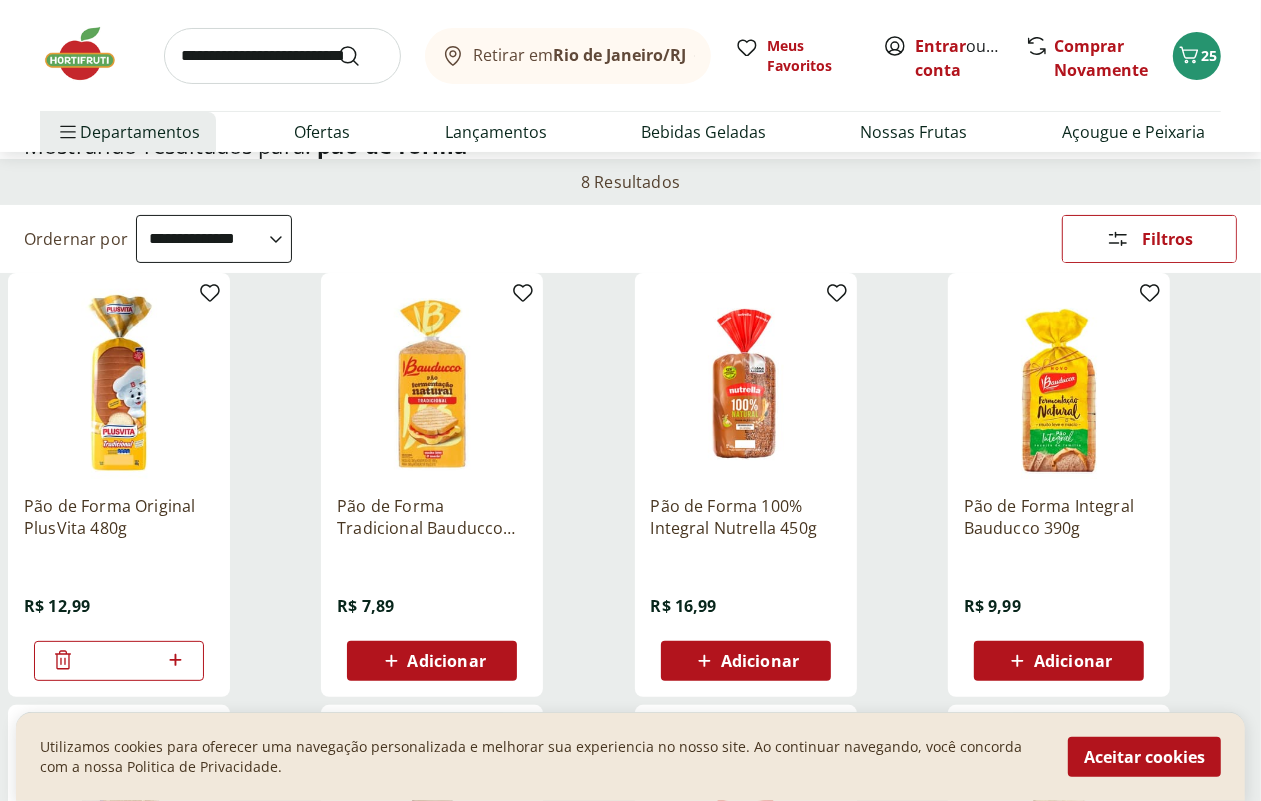 click at bounding box center [282, 56] 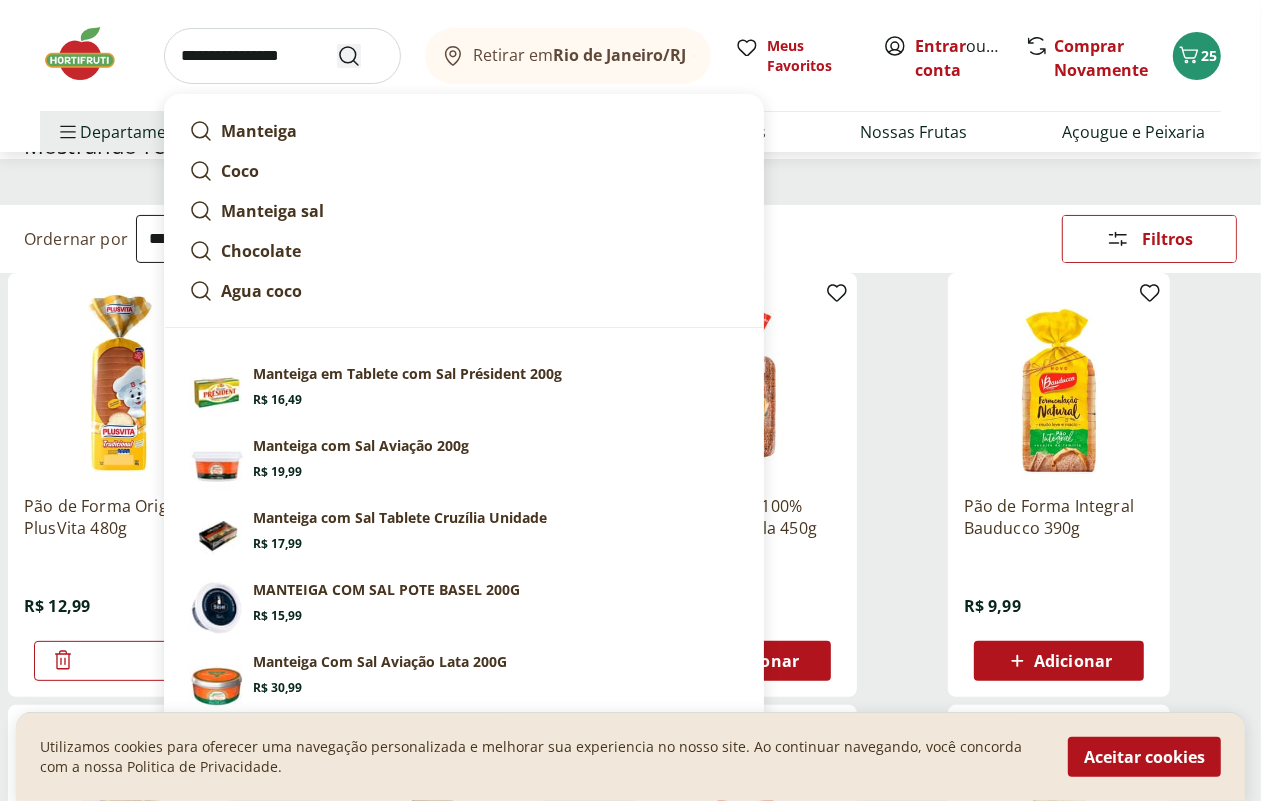 type on "**********" 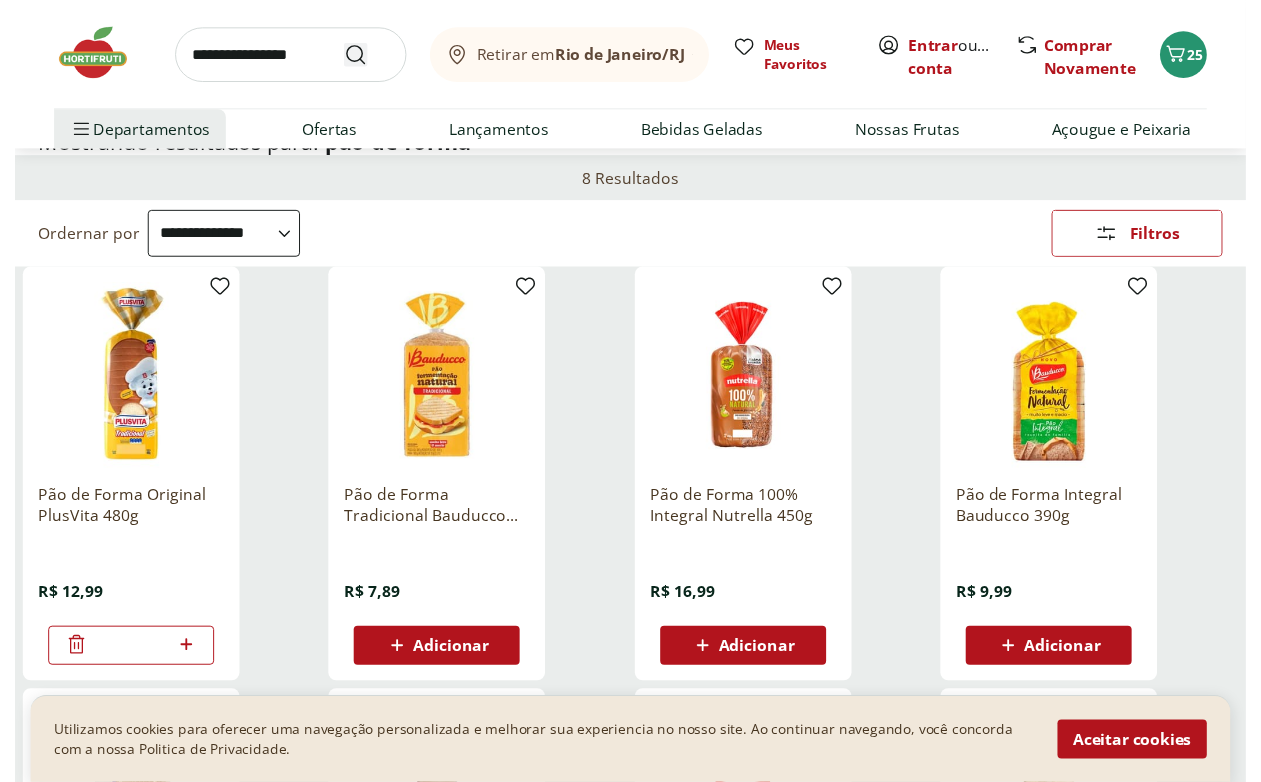 scroll, scrollTop: 0, scrollLeft: 0, axis: both 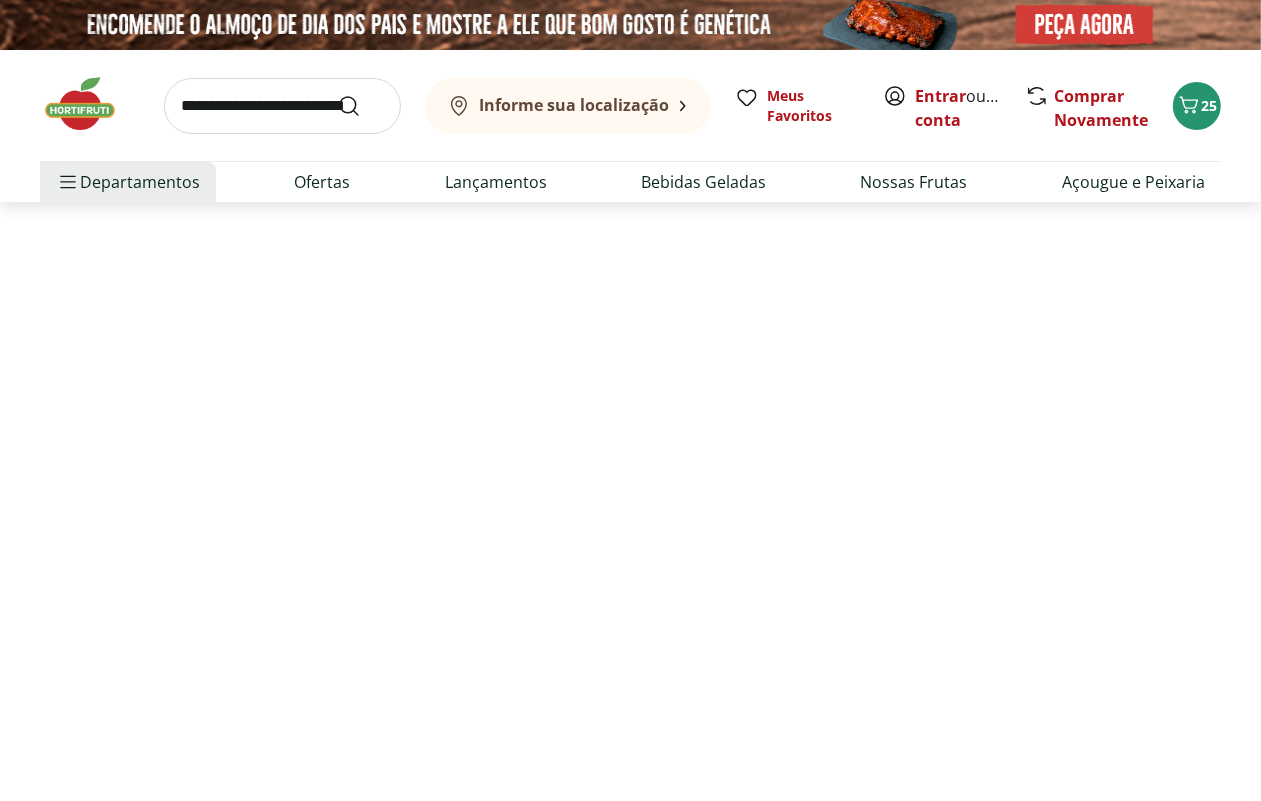 select on "**********" 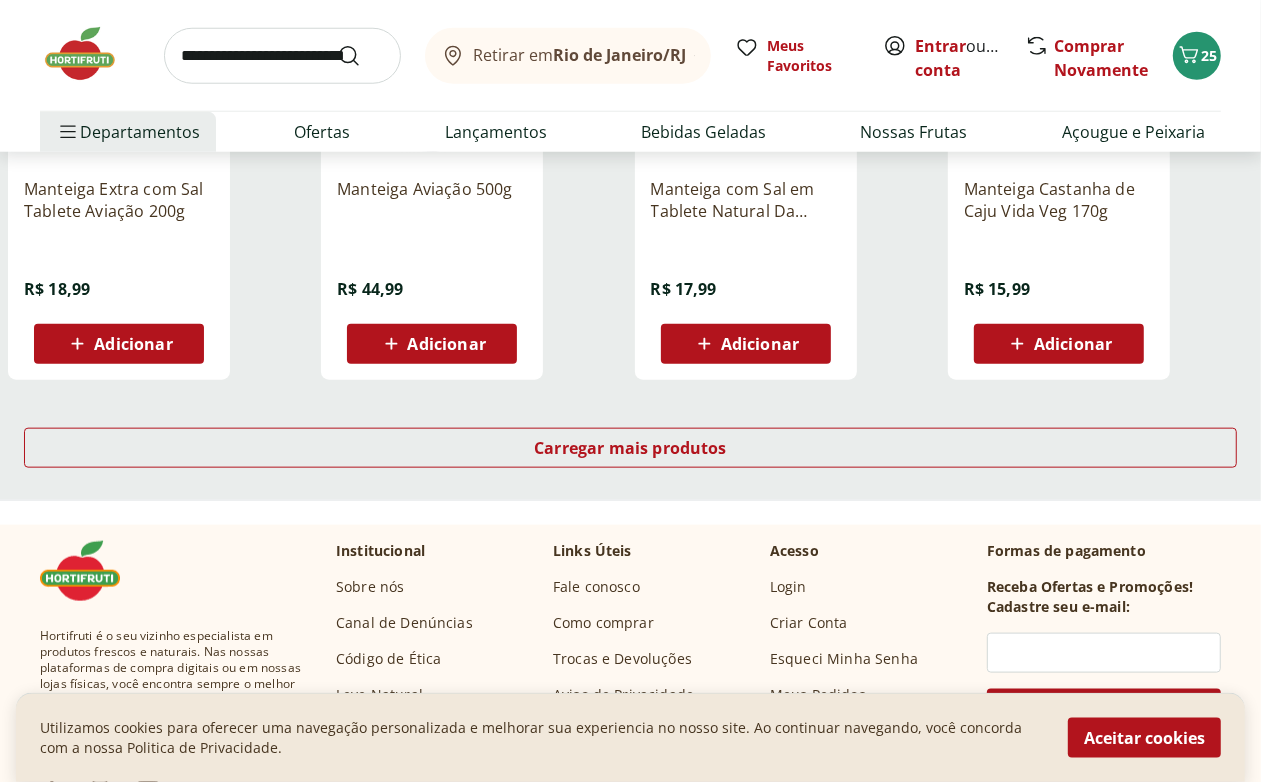 scroll, scrollTop: 1375, scrollLeft: 0, axis: vertical 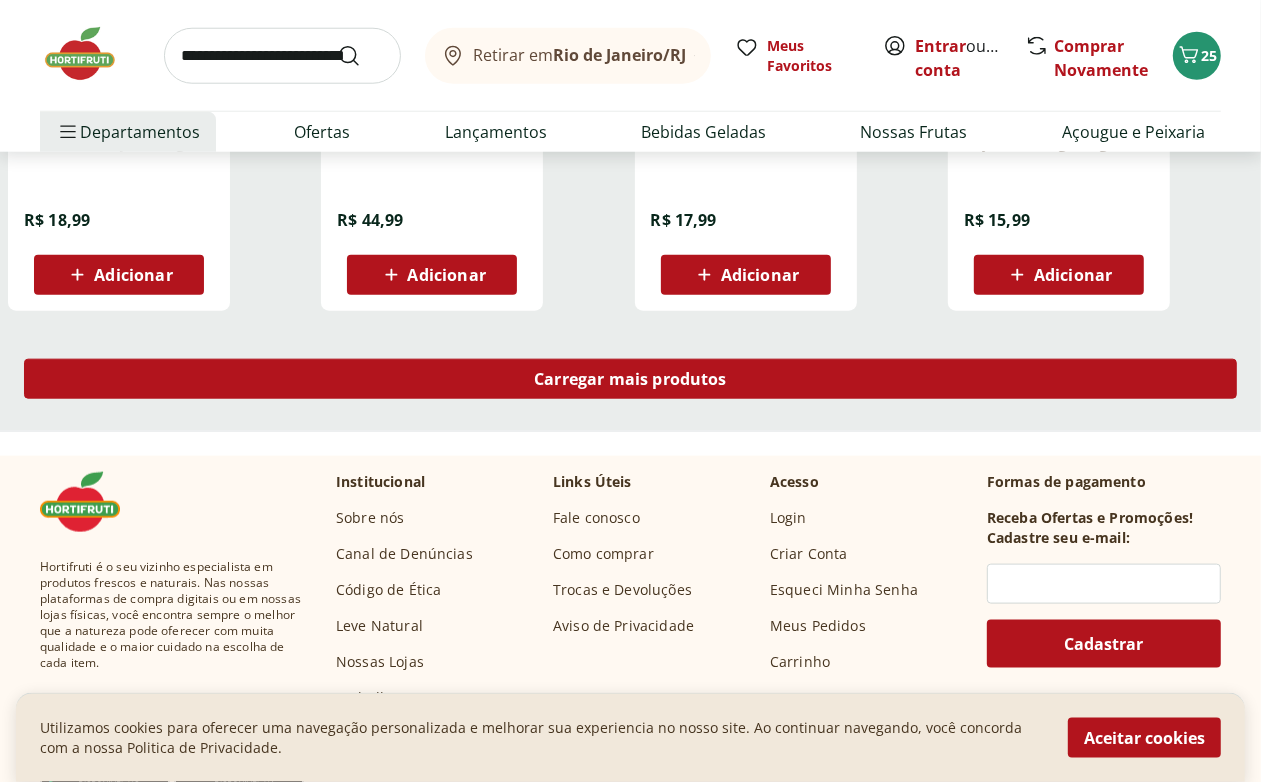 click on "Carregar mais produtos" at bounding box center [630, 379] 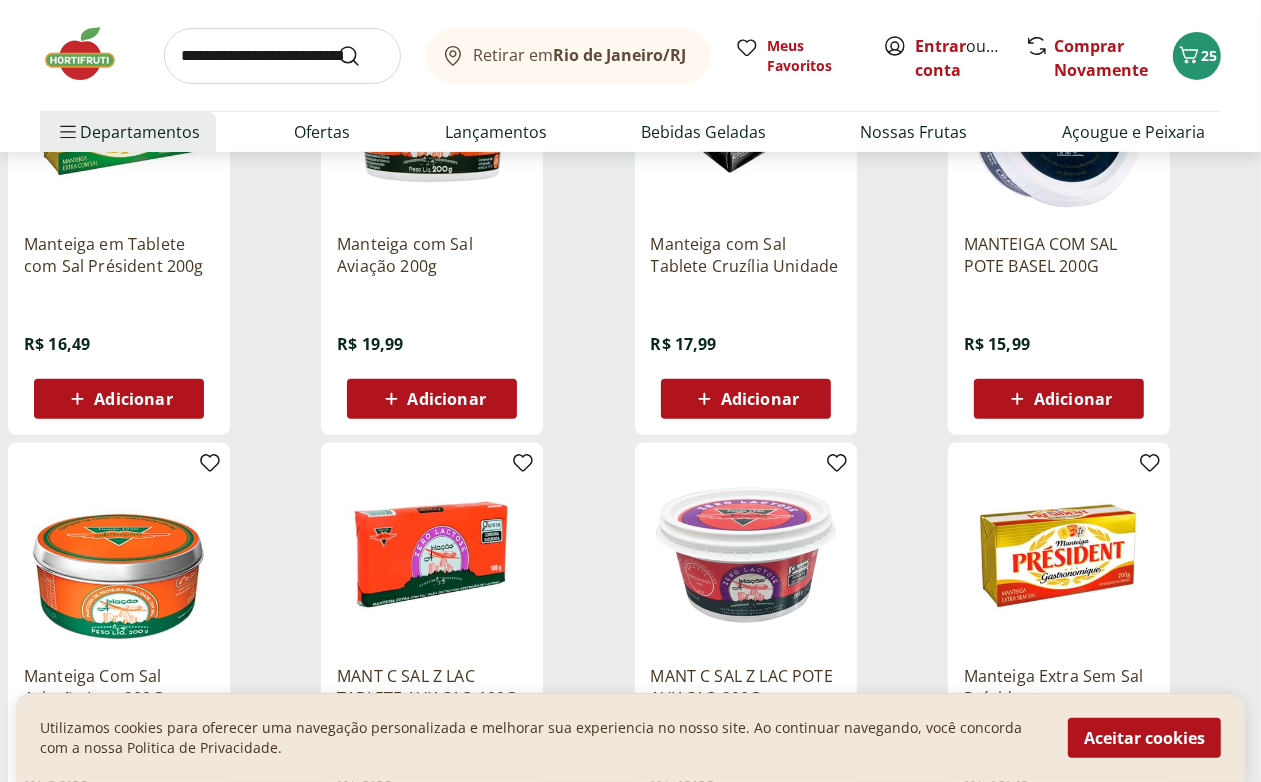scroll, scrollTop: 0, scrollLeft: 0, axis: both 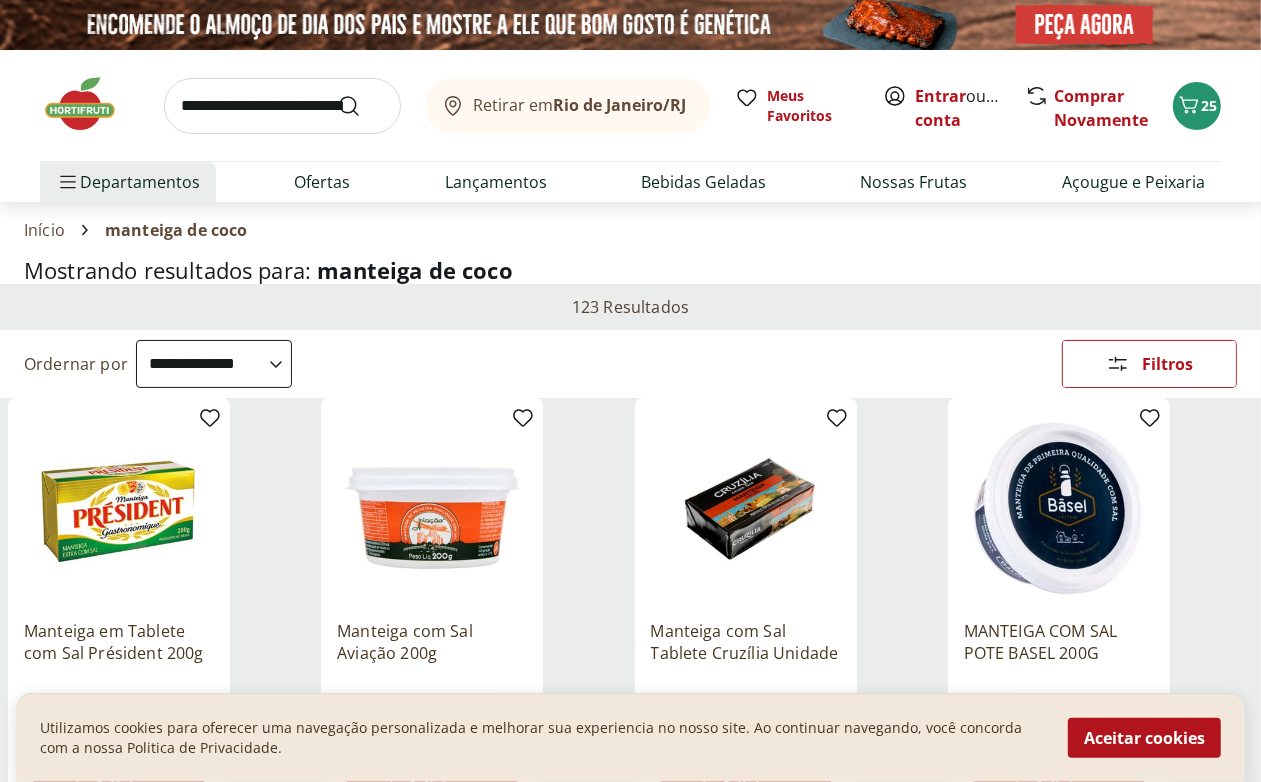 click at bounding box center (282, 106) 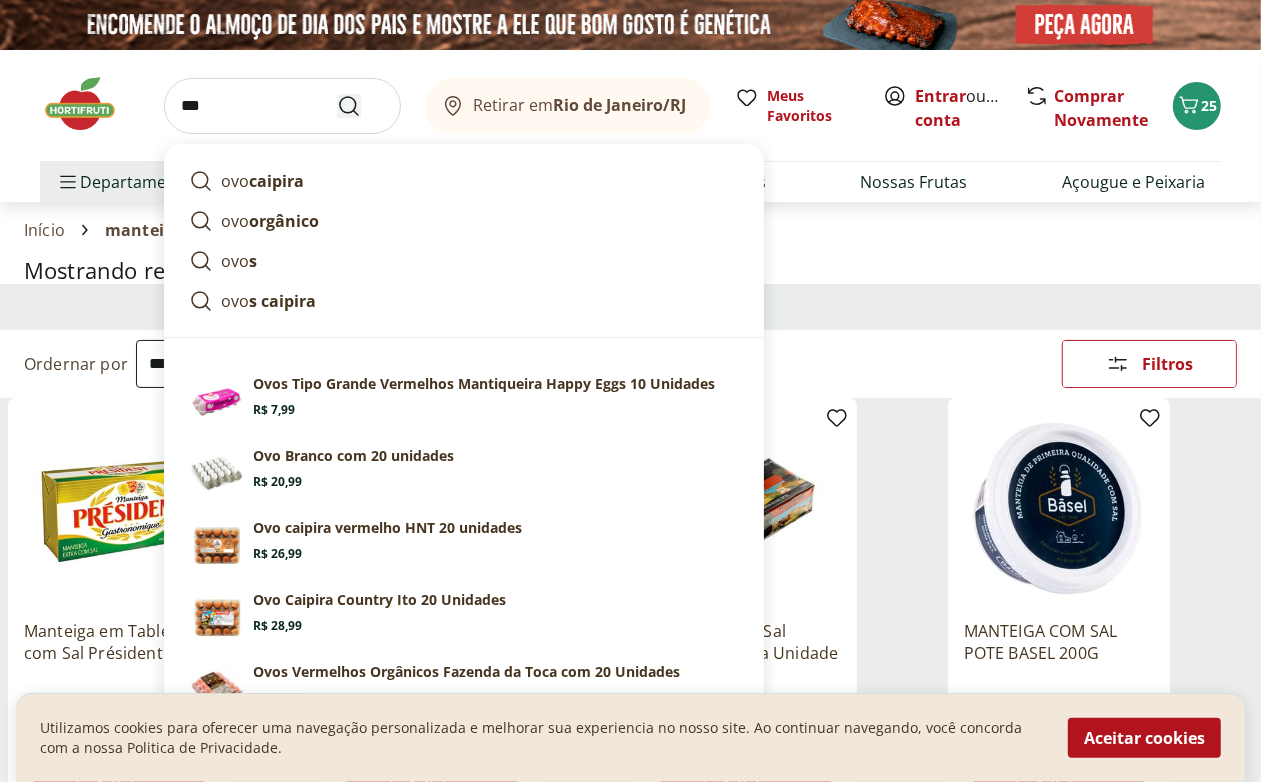 type on "***" 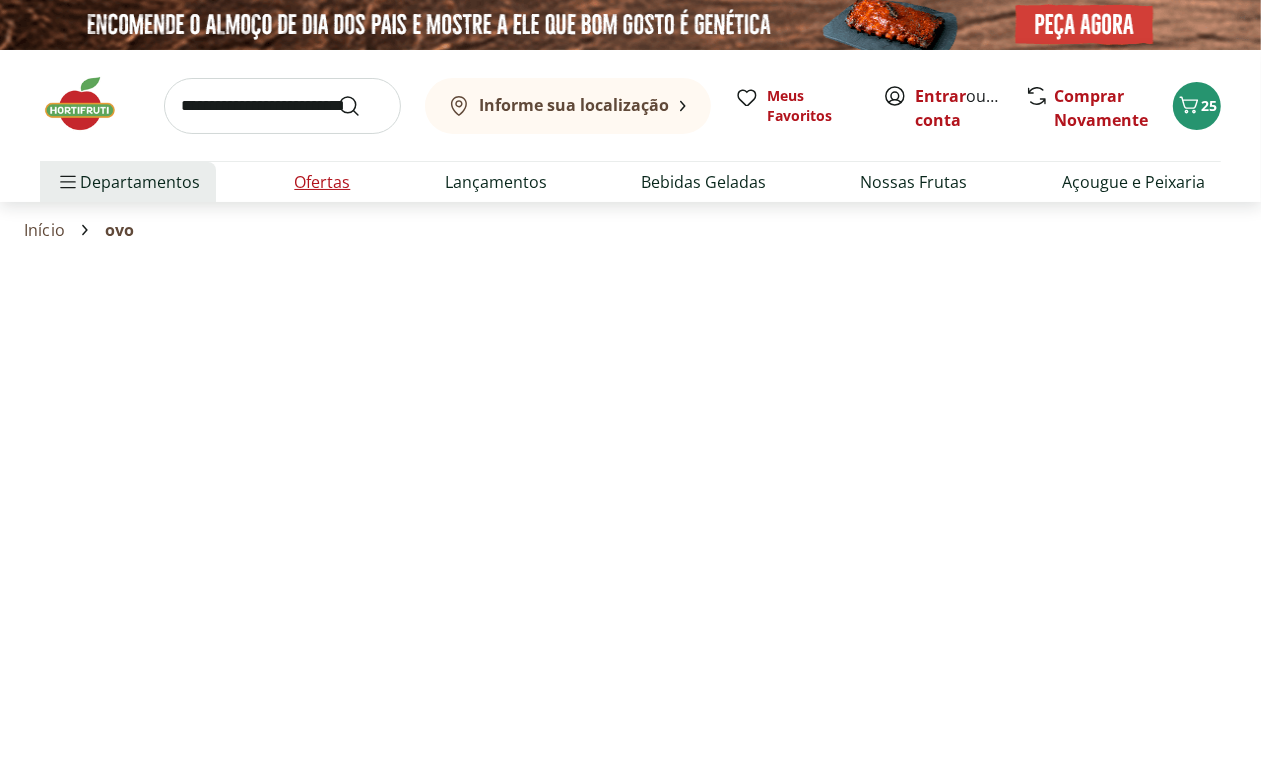 select on "**********" 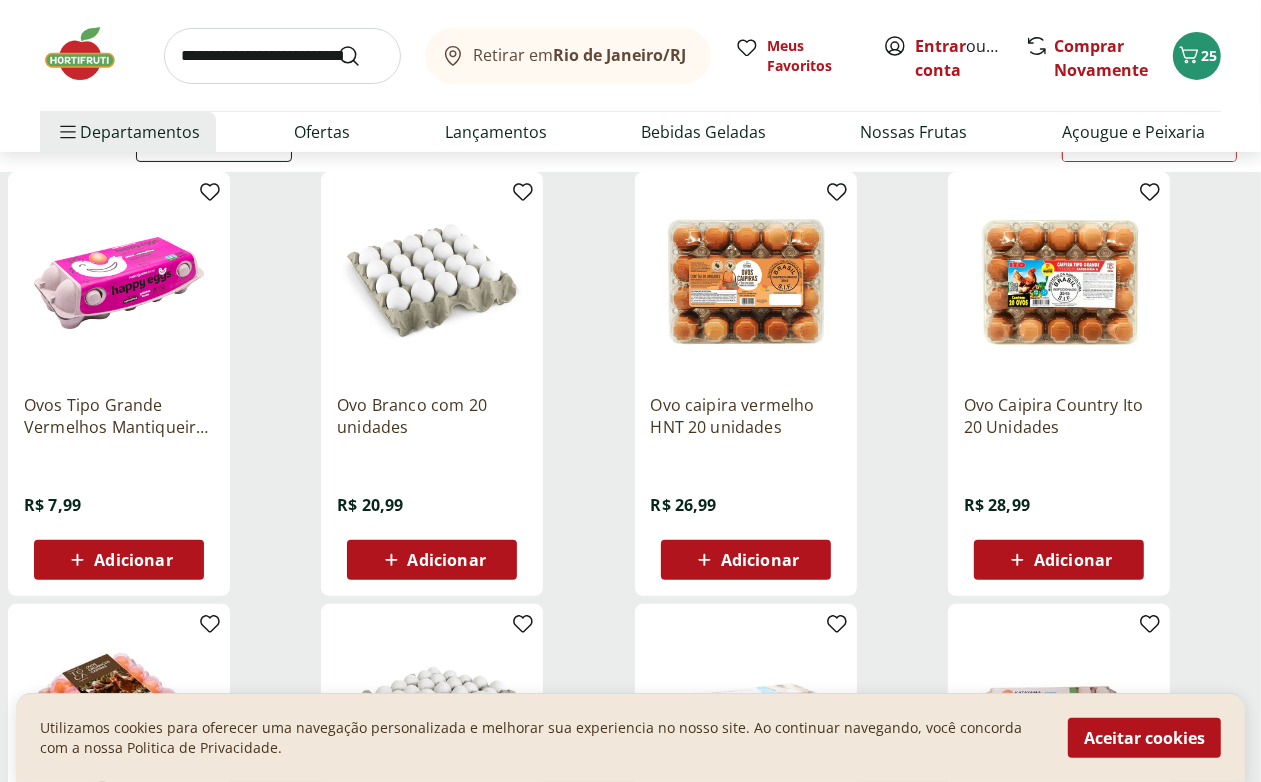 scroll, scrollTop: 250, scrollLeft: 0, axis: vertical 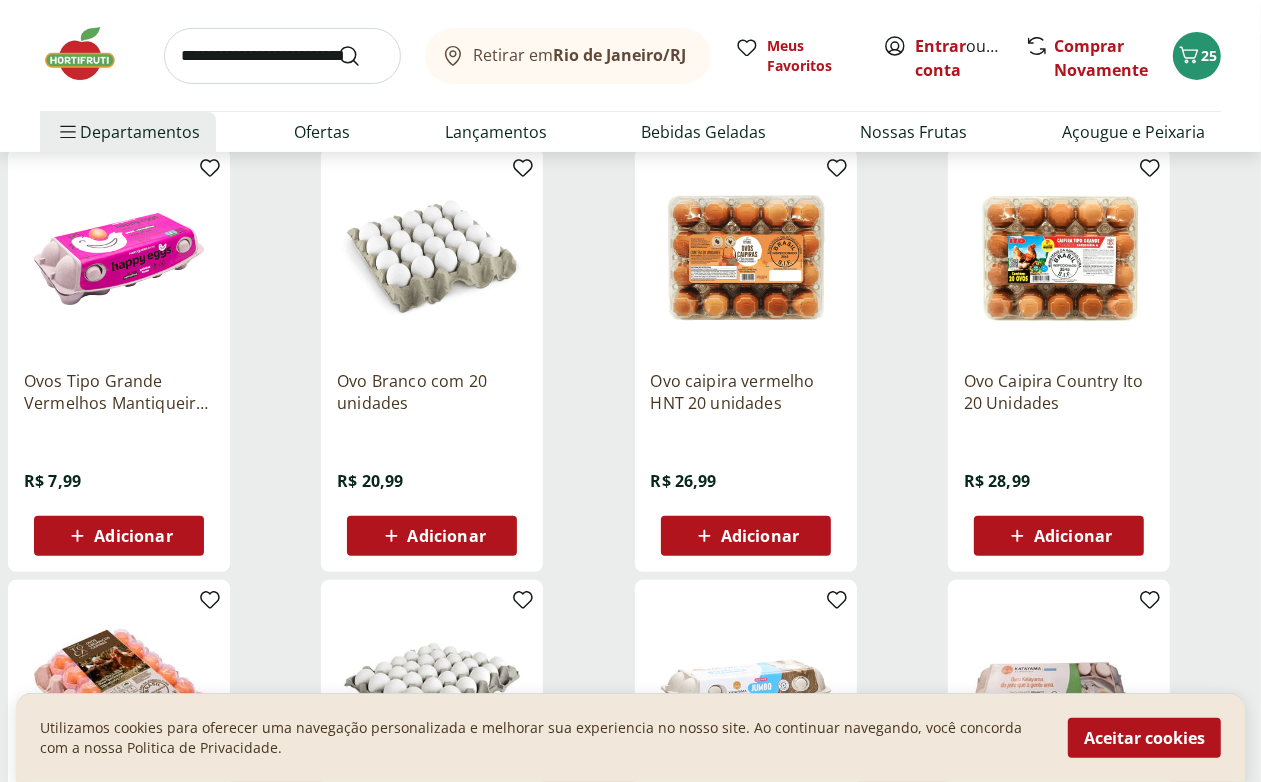 click at bounding box center (119, 259) 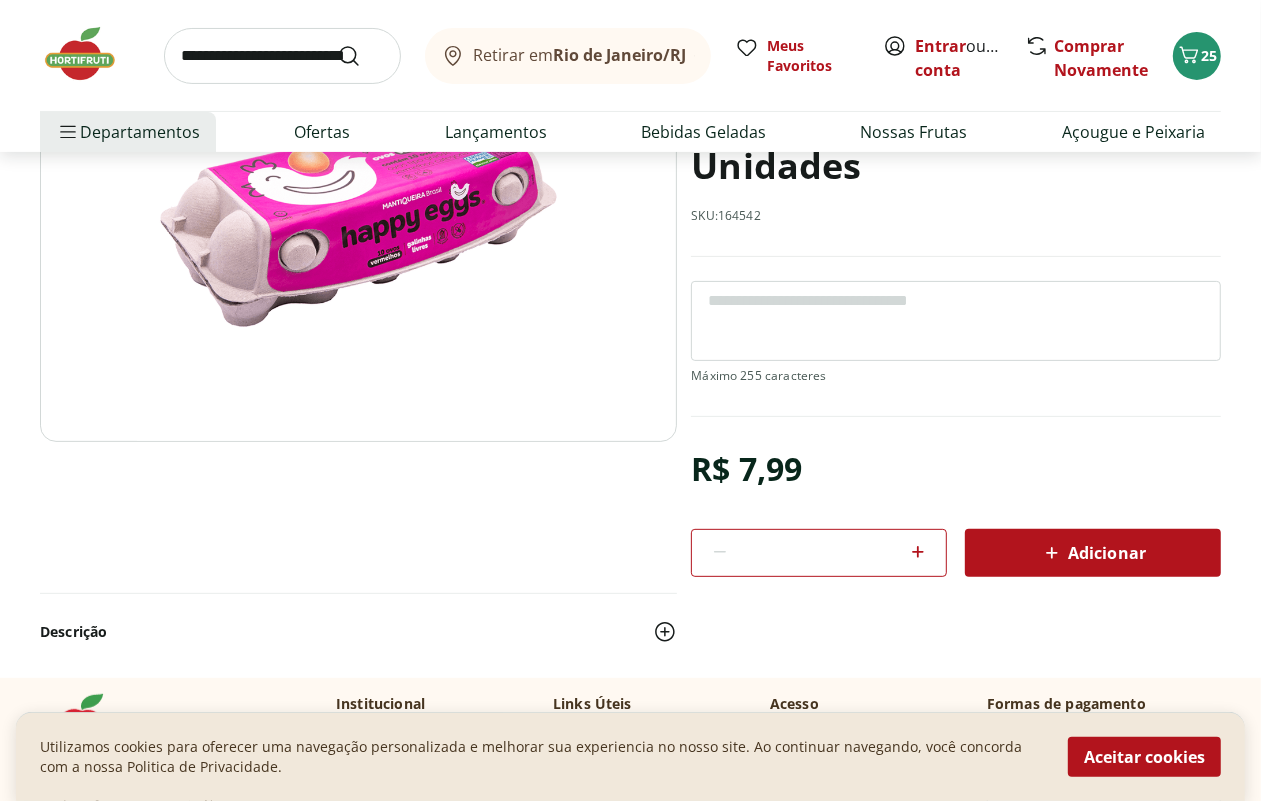 scroll, scrollTop: 0, scrollLeft: 0, axis: both 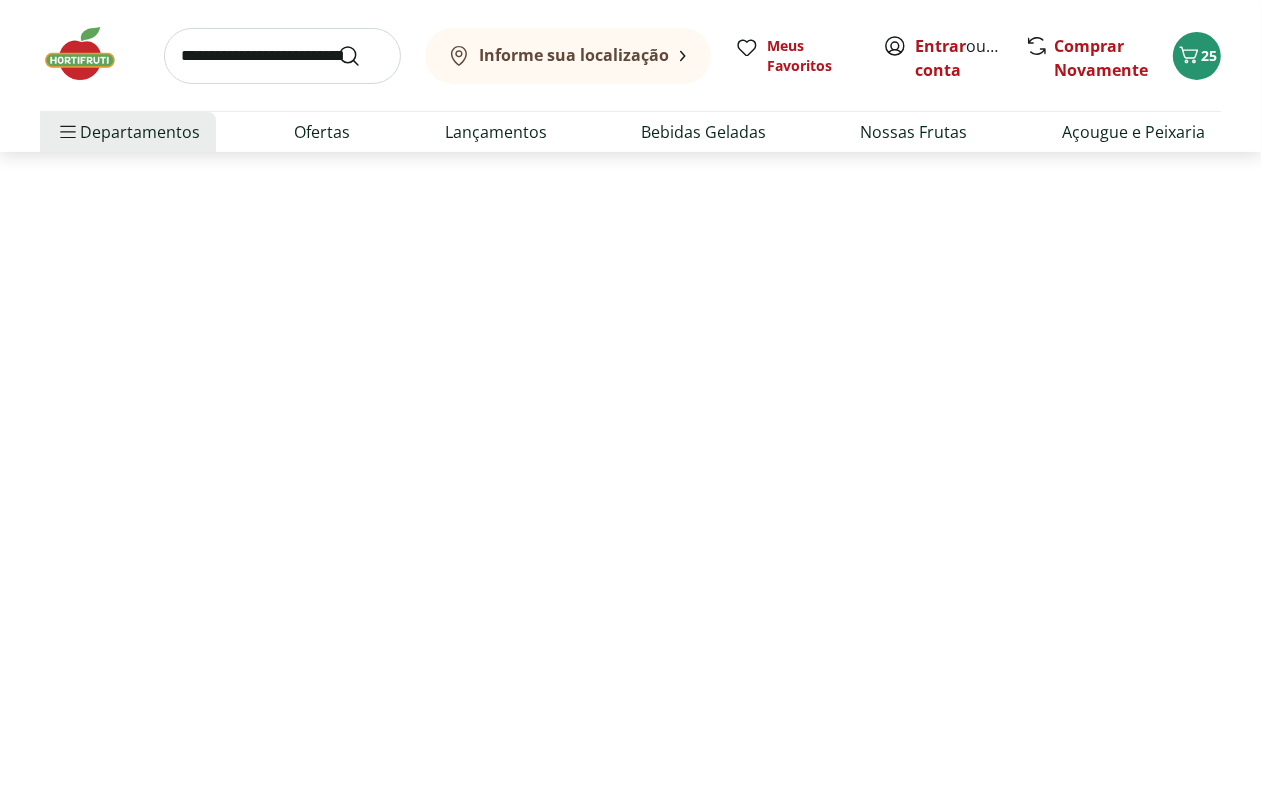 select on "**********" 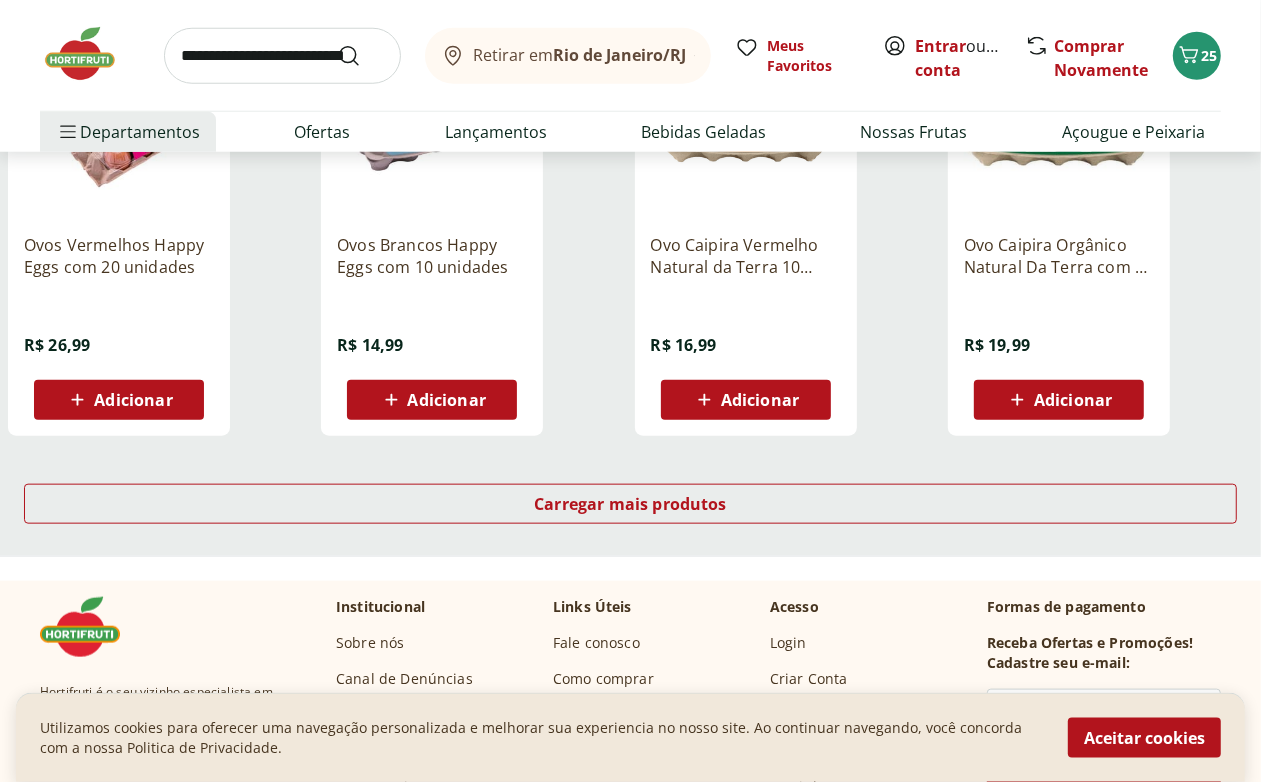 scroll, scrollTop: 1375, scrollLeft: 0, axis: vertical 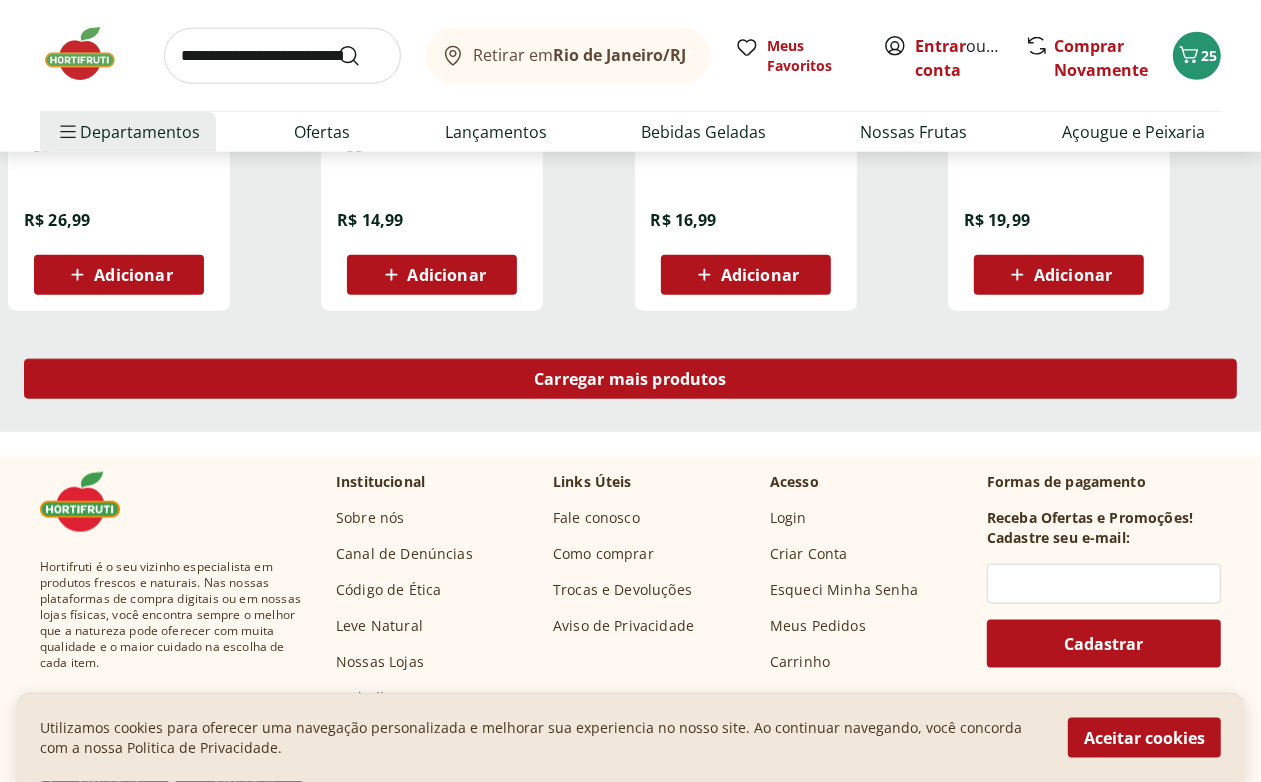 click on "Carregar mais produtos" at bounding box center [630, 379] 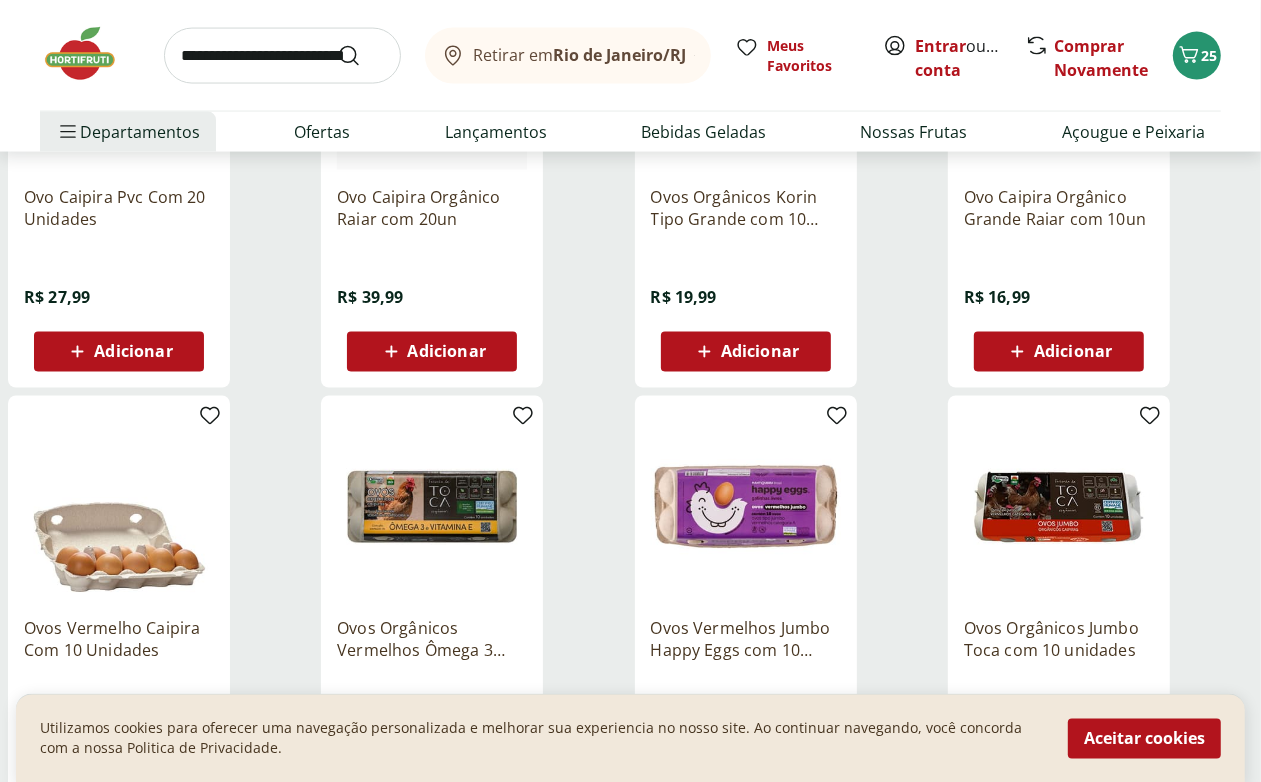 scroll, scrollTop: 2250, scrollLeft: 0, axis: vertical 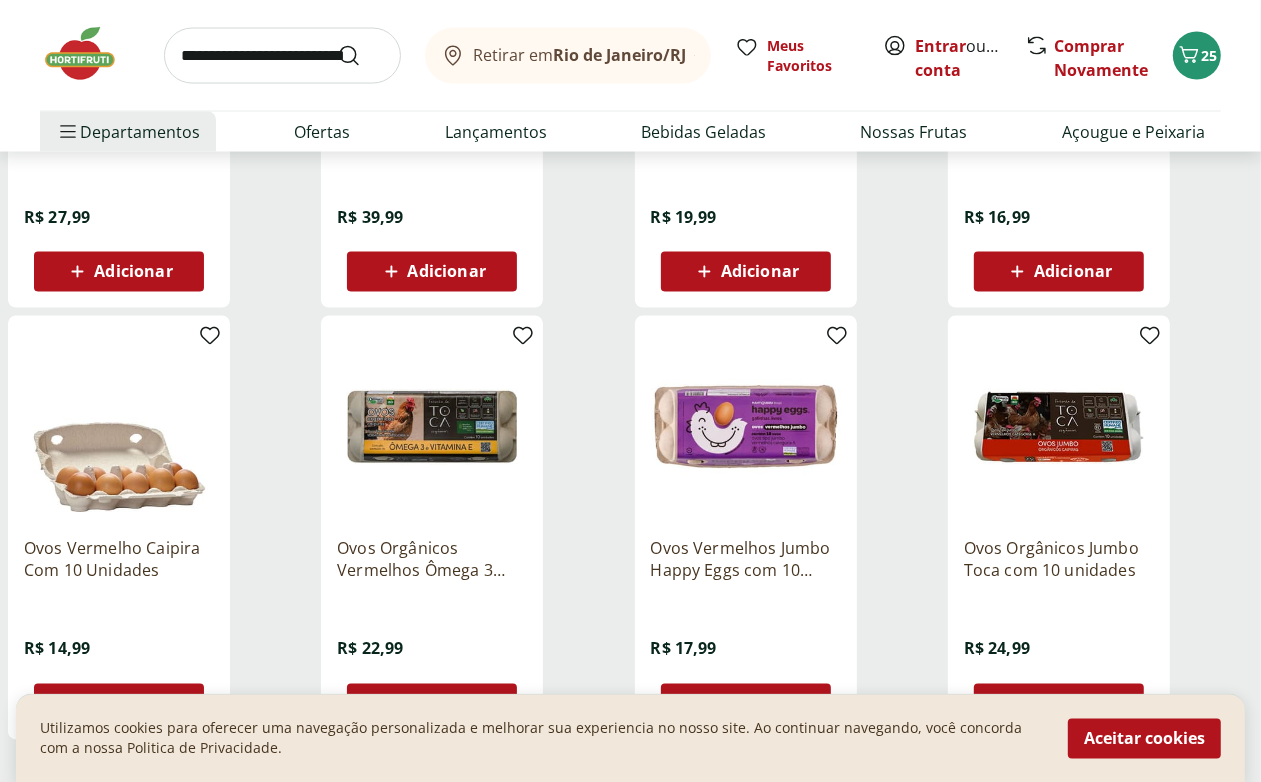 click at bounding box center (119, 427) 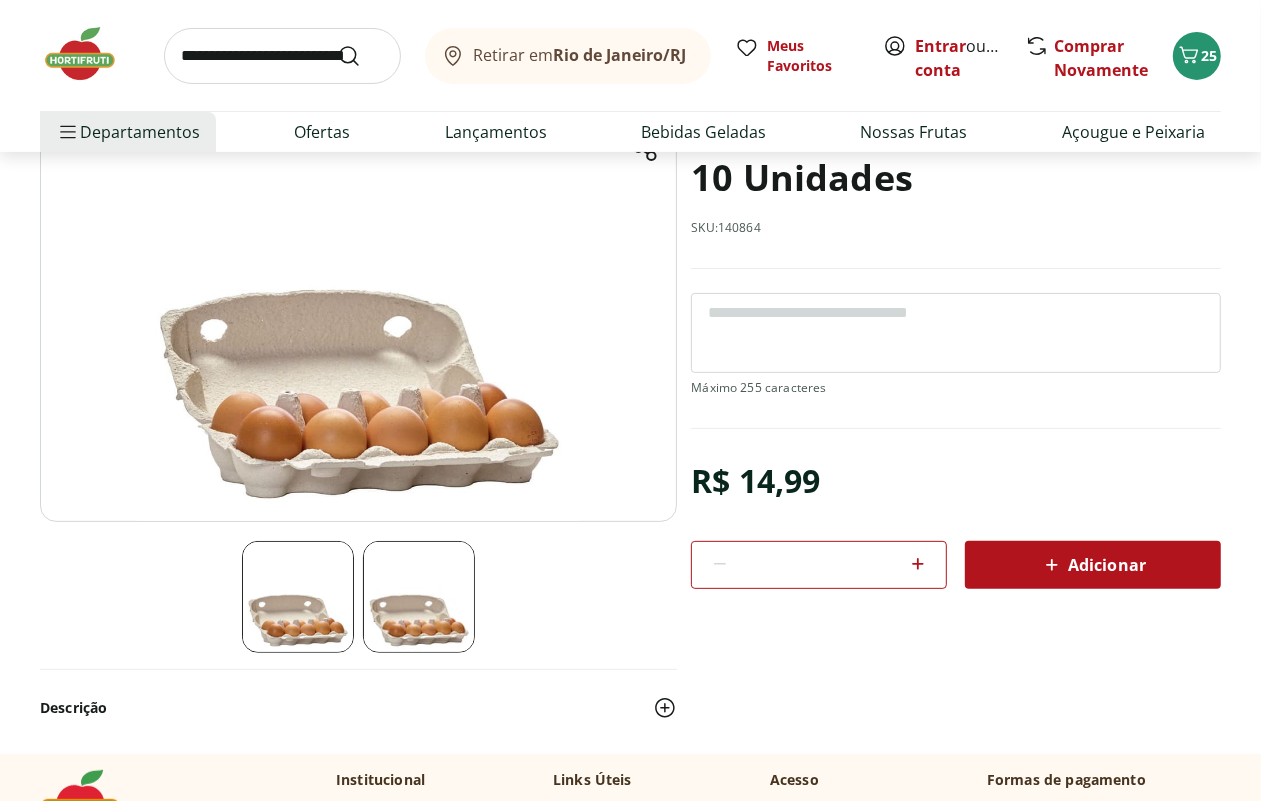 scroll, scrollTop: 250, scrollLeft: 0, axis: vertical 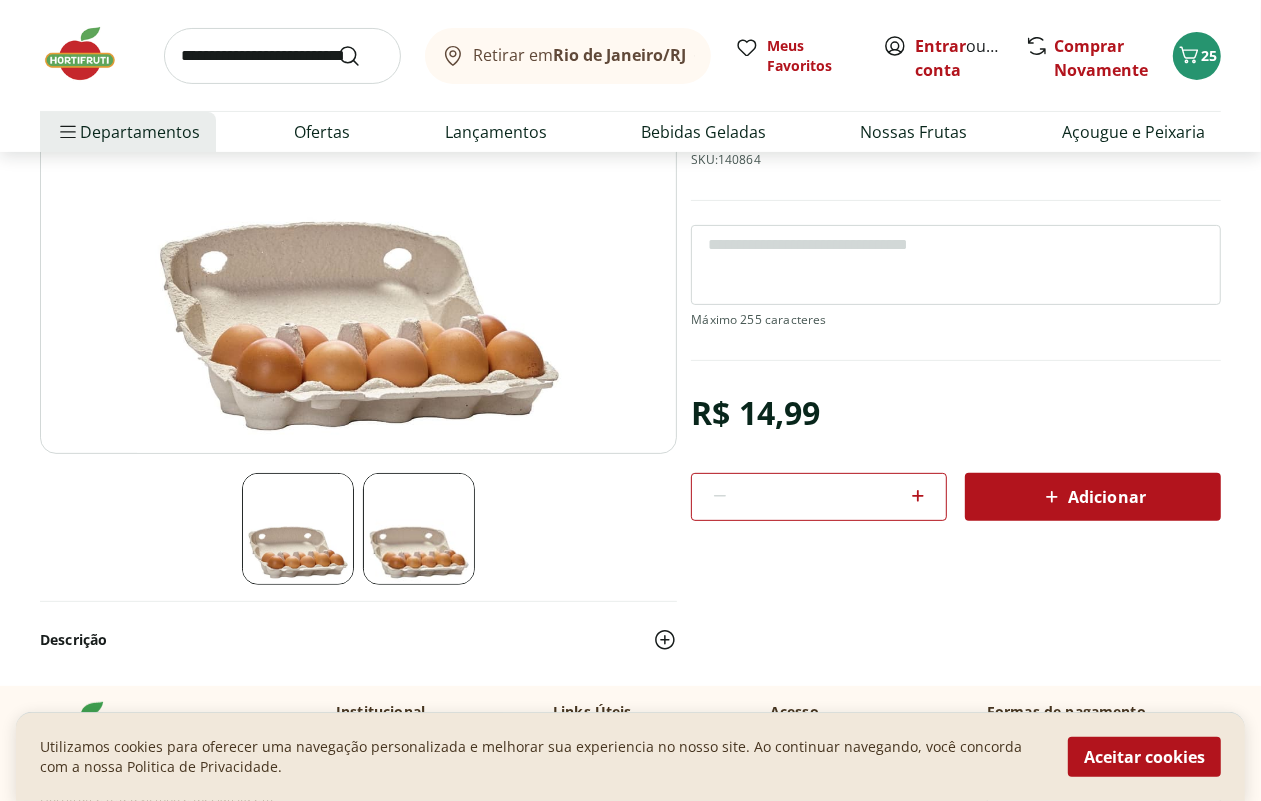 select on "**********" 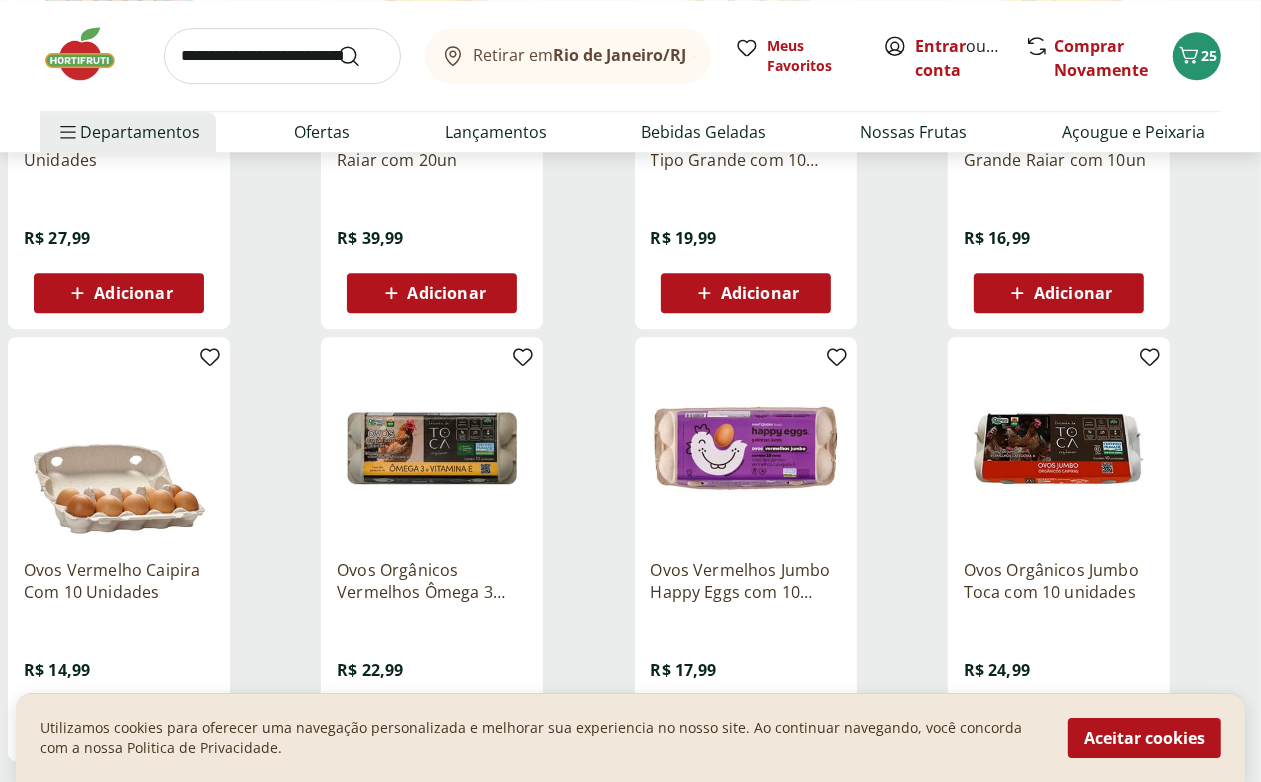 scroll, scrollTop: 4000, scrollLeft: 0, axis: vertical 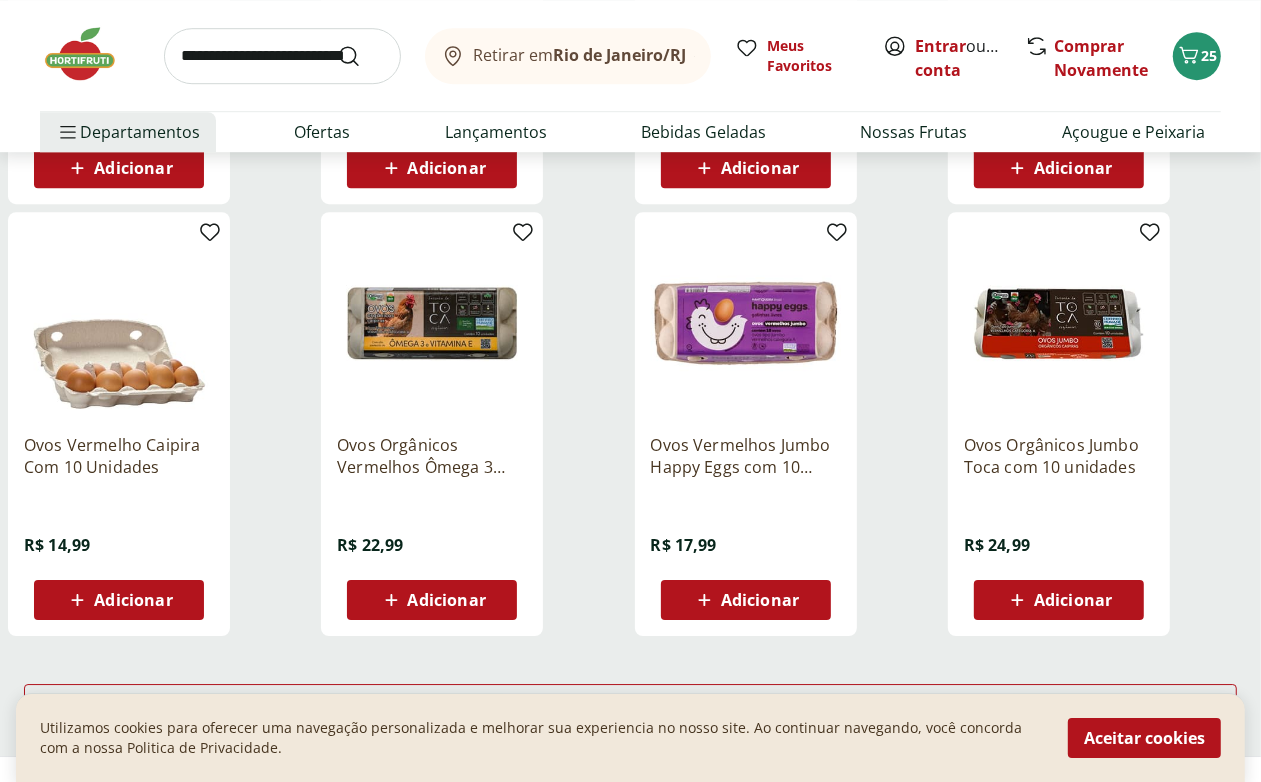 click on "Adicionar" at bounding box center (133, 600) 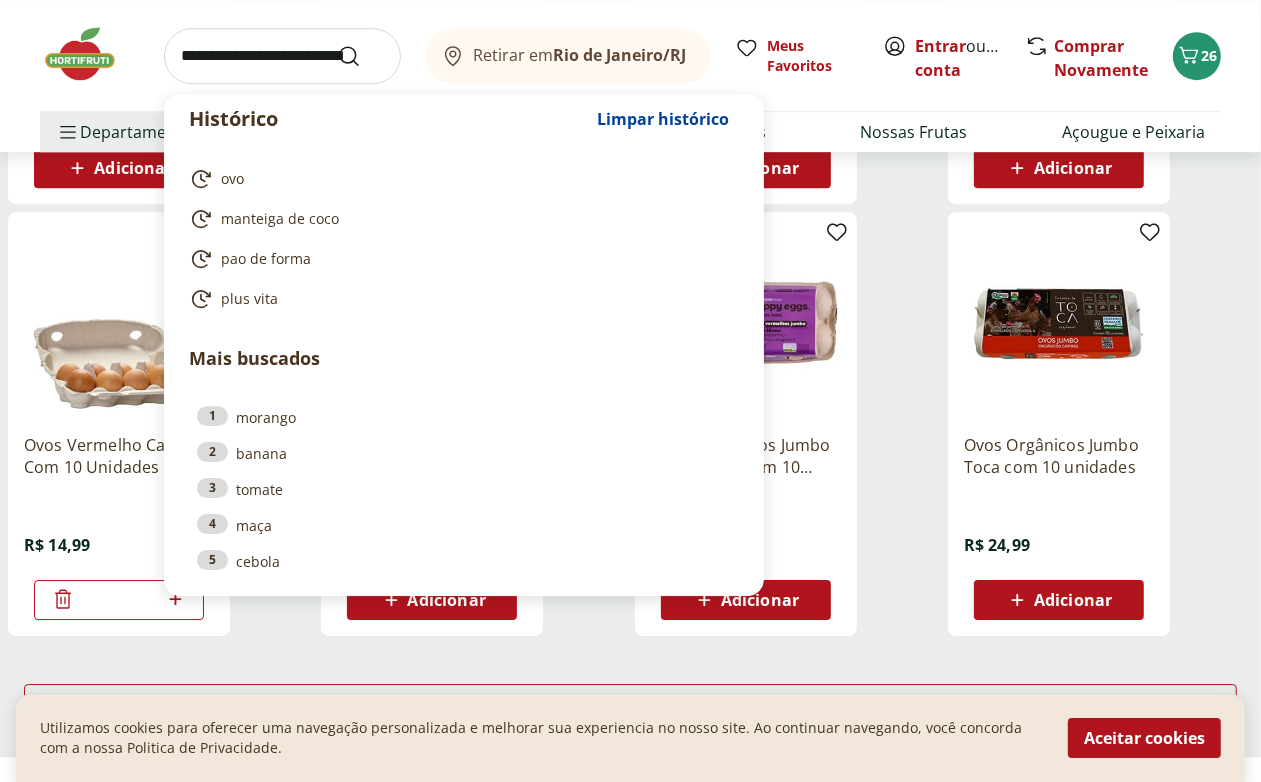click at bounding box center [282, 56] 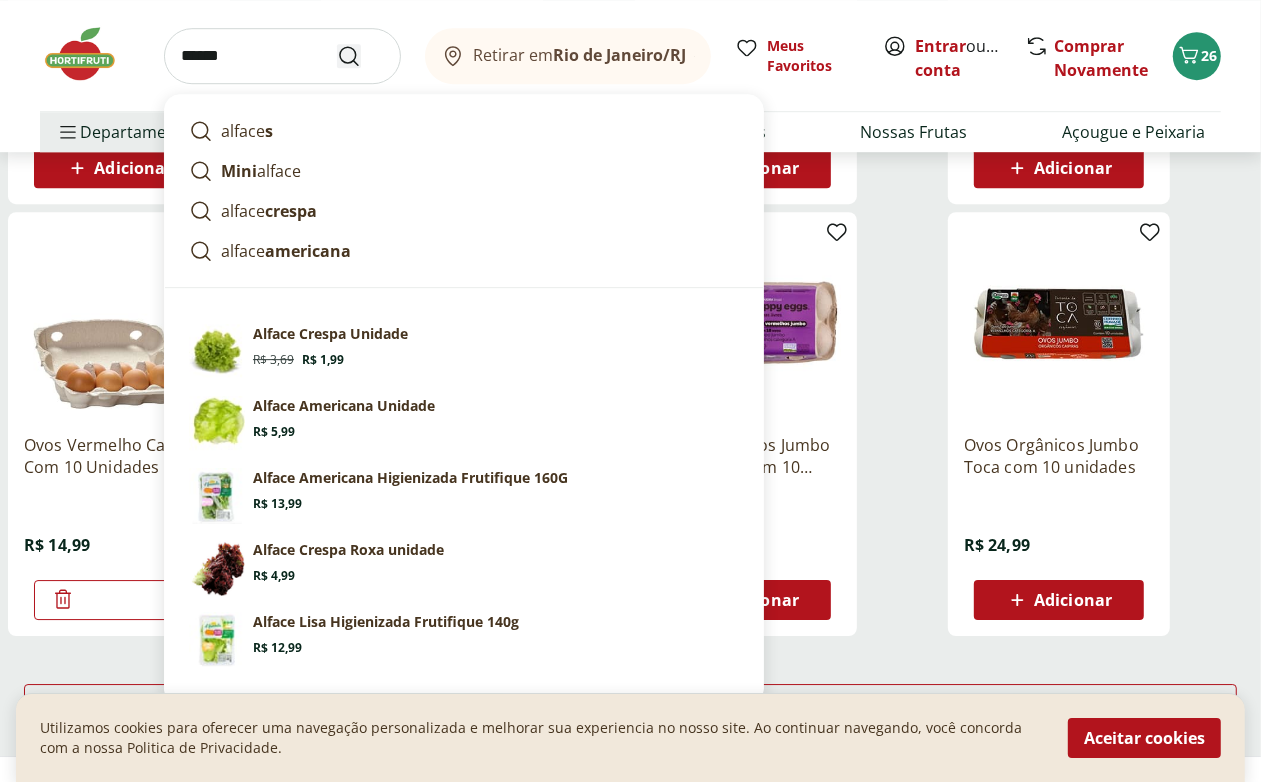 type on "******" 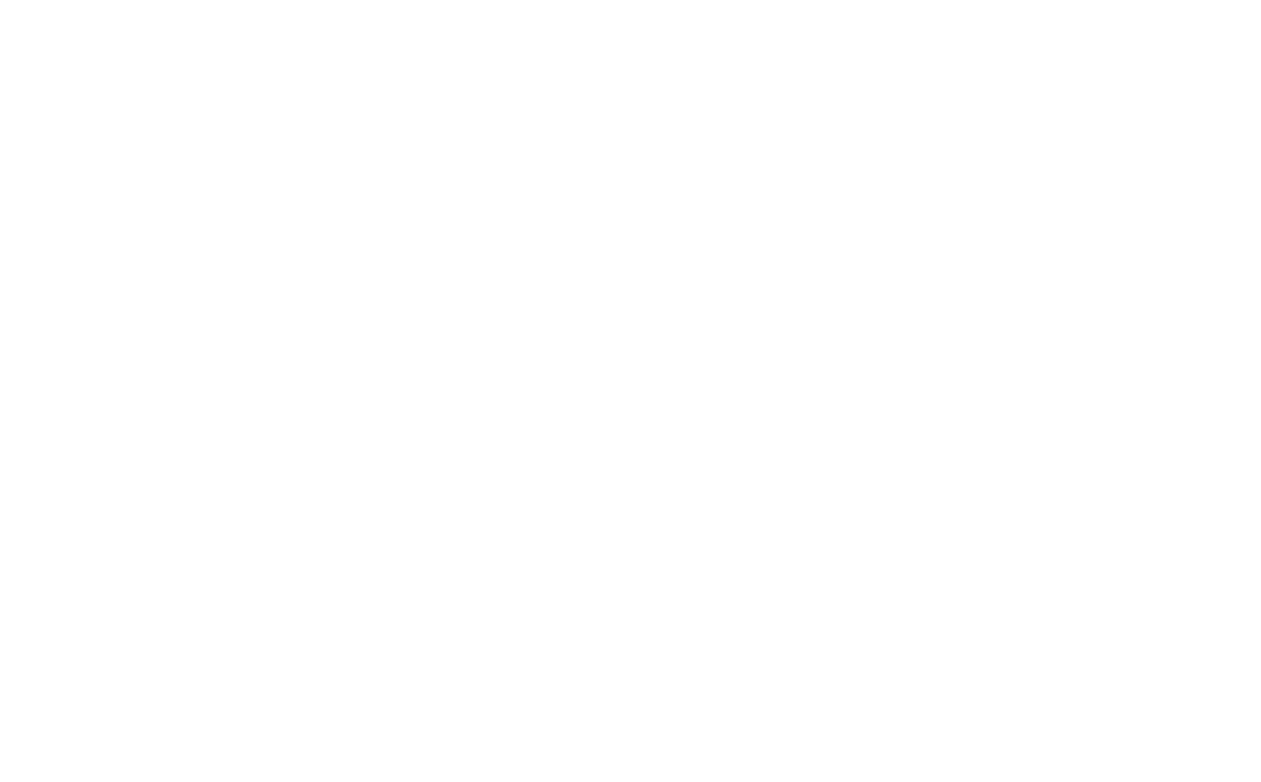 scroll, scrollTop: 0, scrollLeft: 0, axis: both 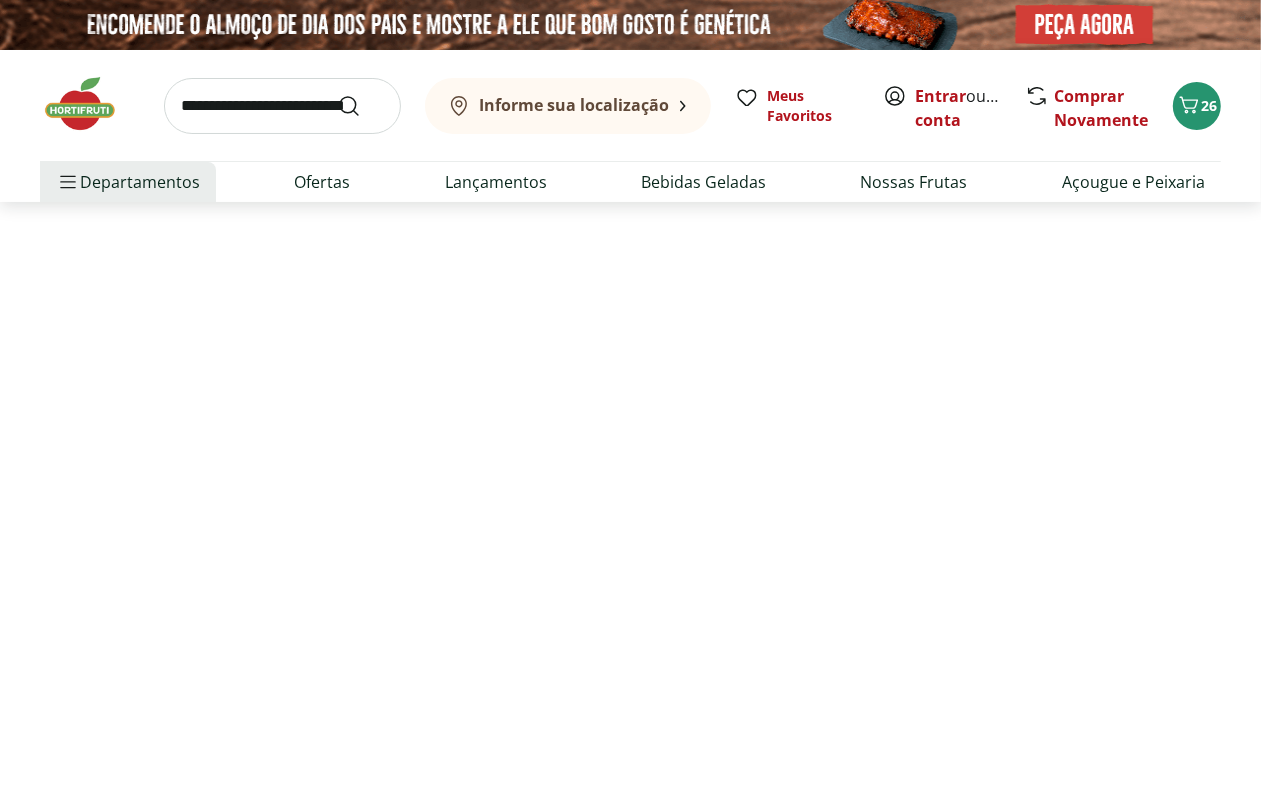 select on "**********" 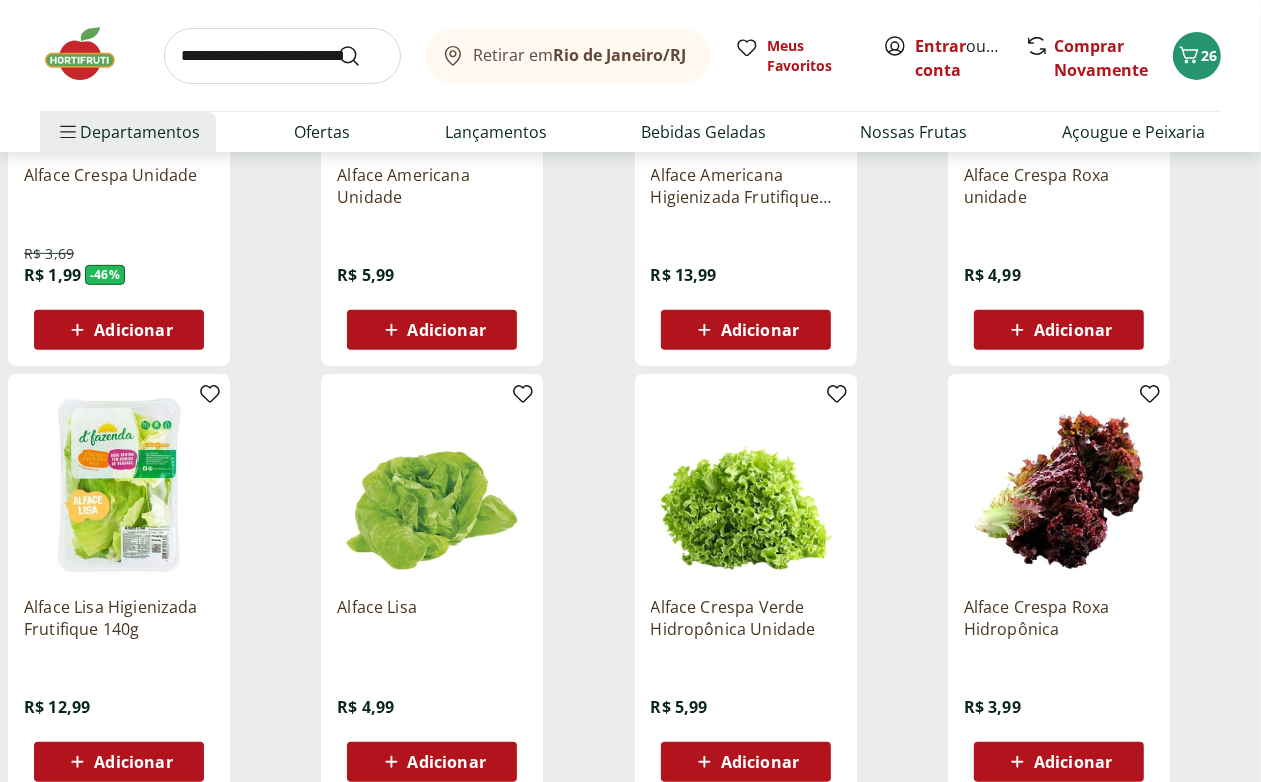scroll, scrollTop: 500, scrollLeft: 0, axis: vertical 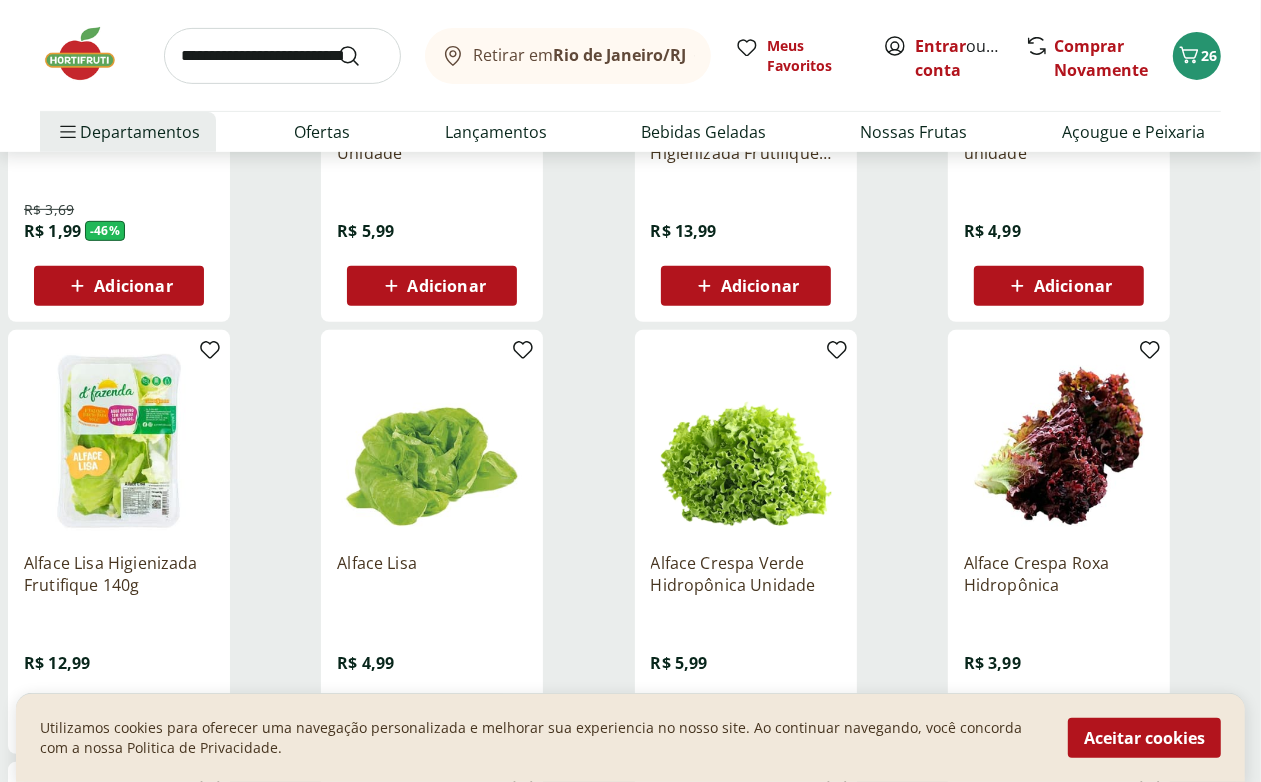 click on "Adicionar" at bounding box center (447, 286) 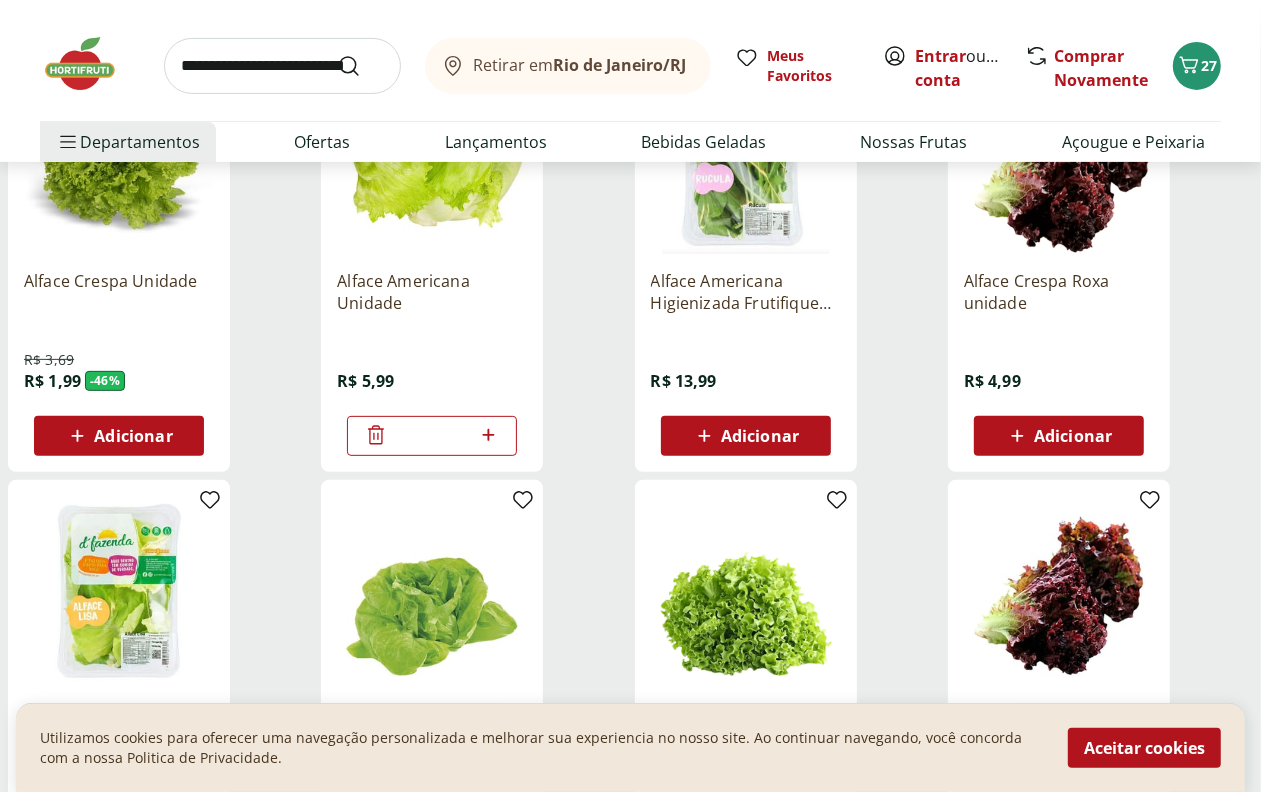 scroll, scrollTop: 0, scrollLeft: 0, axis: both 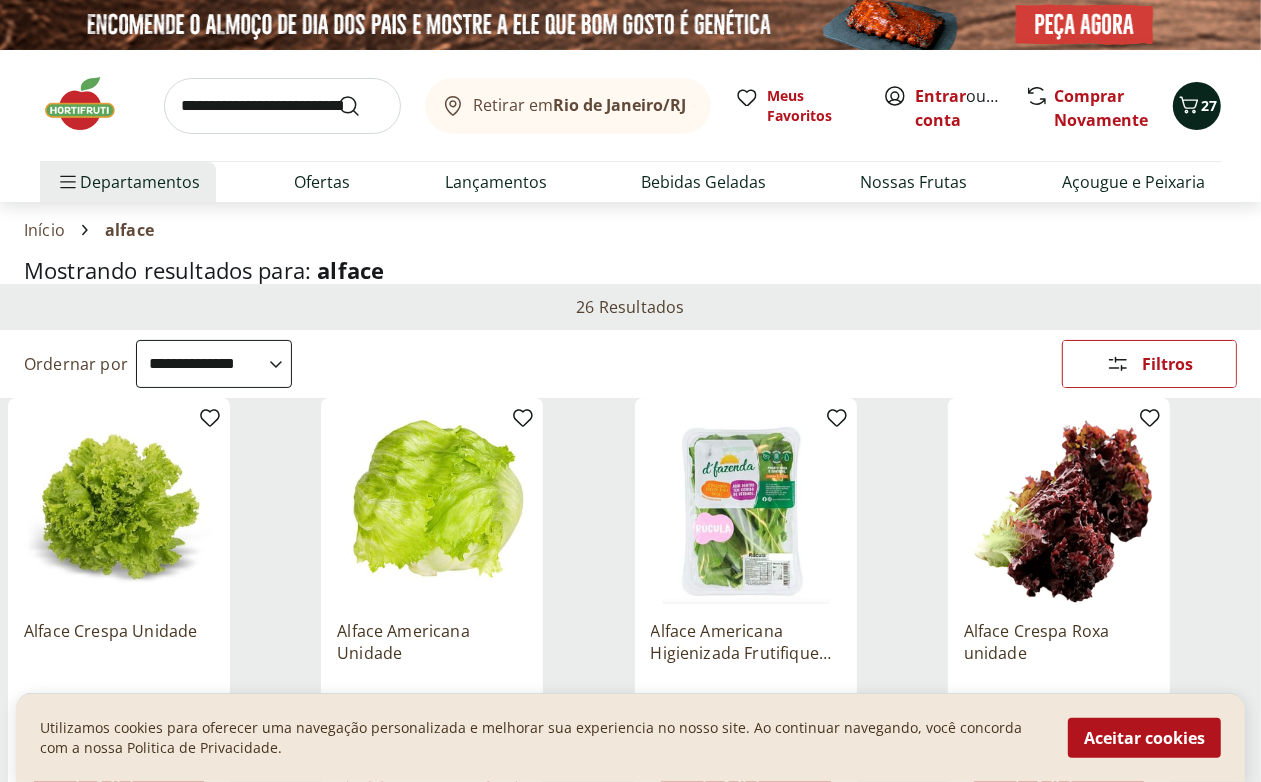 click 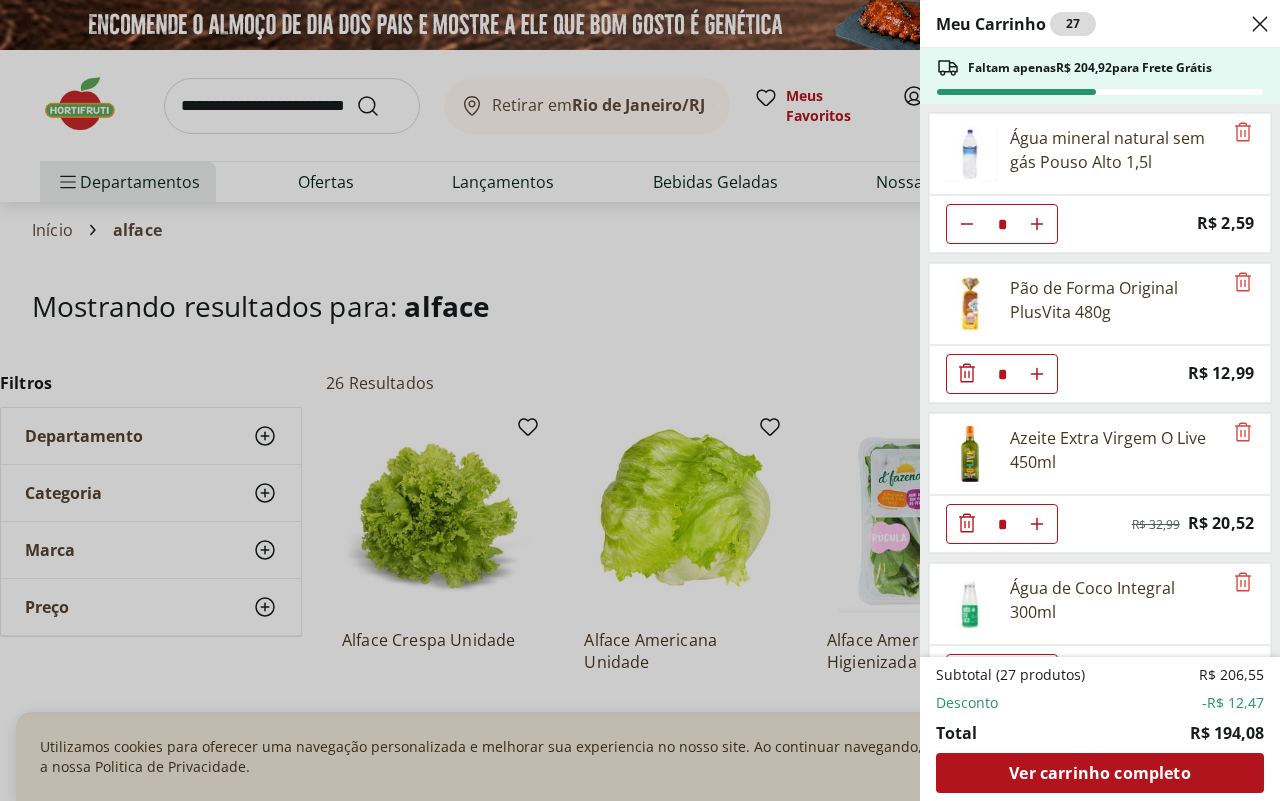 click 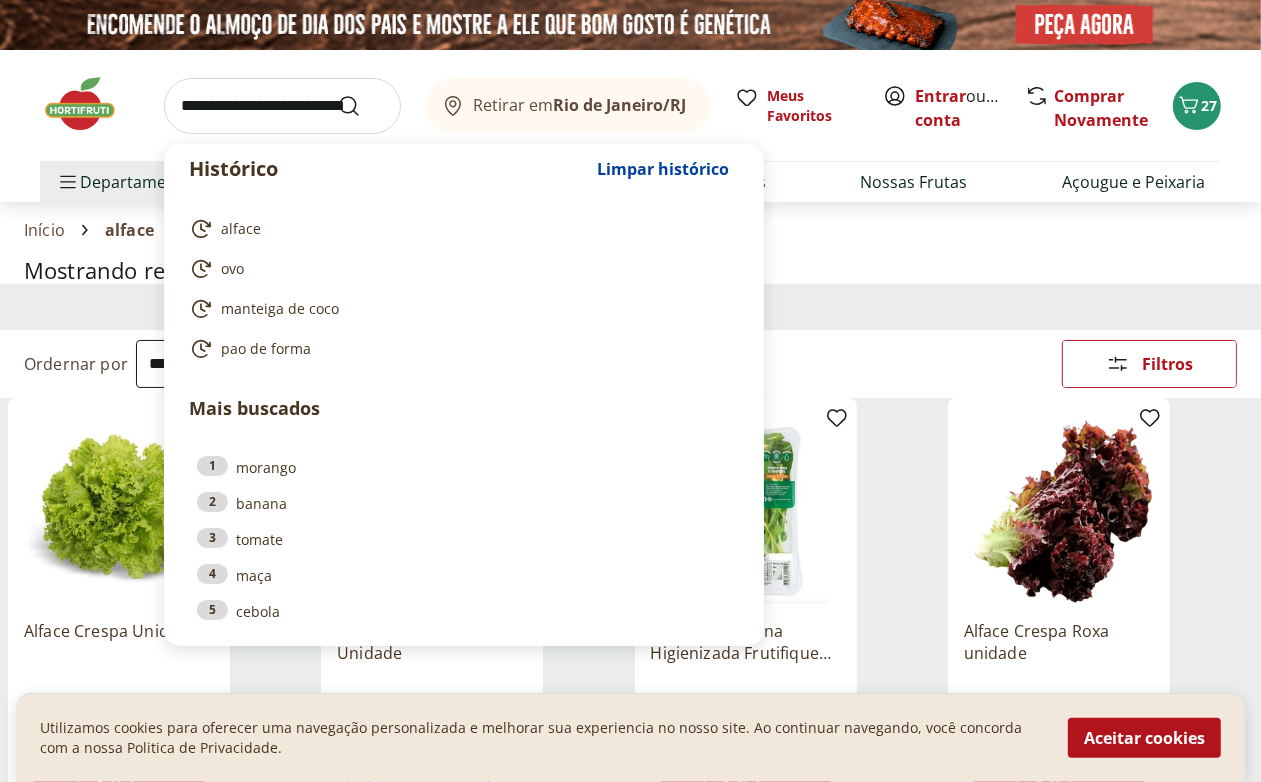 click at bounding box center (282, 106) 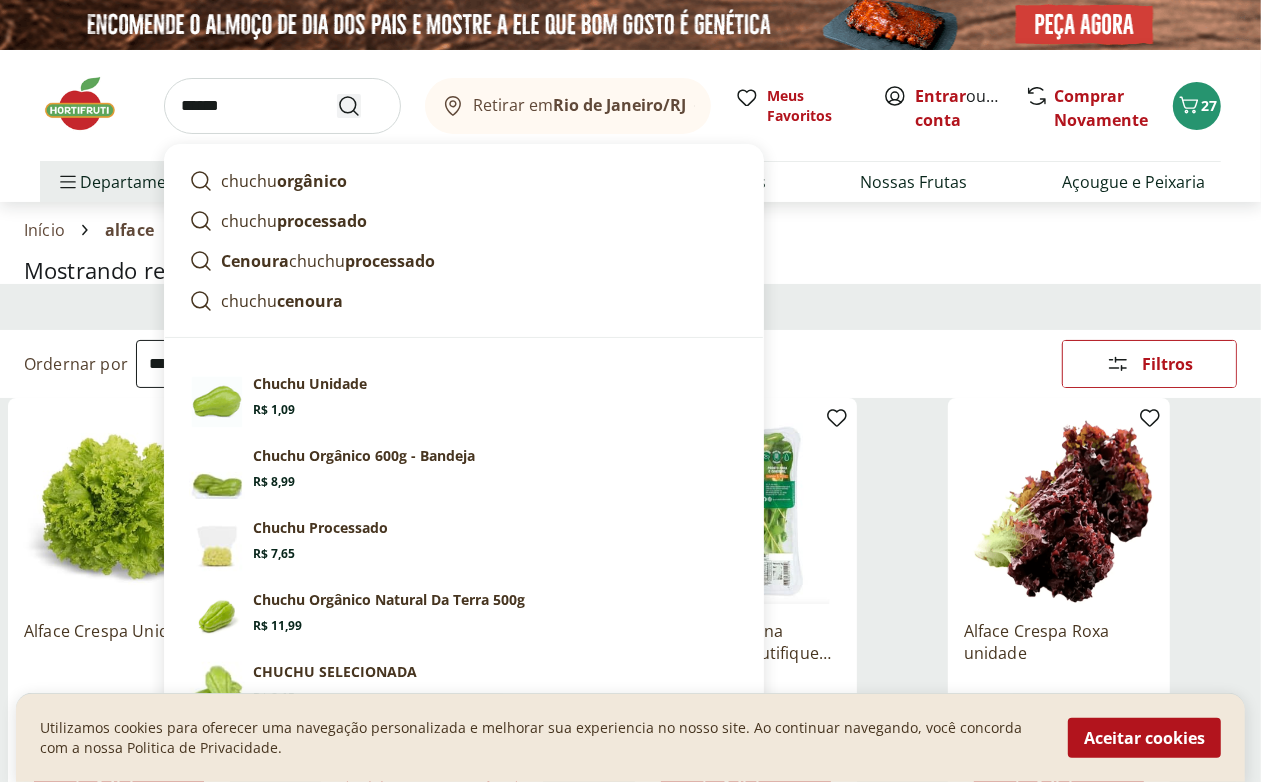 type on "******" 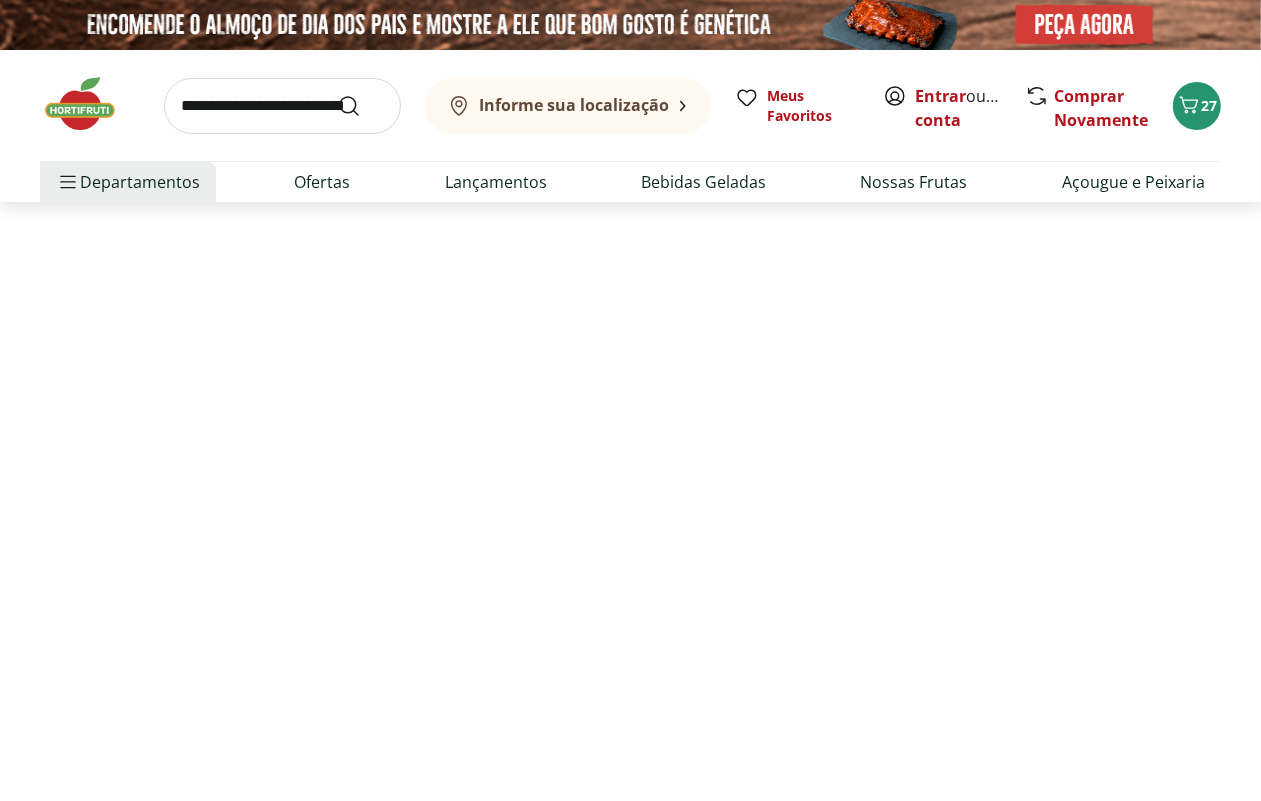 select on "**********" 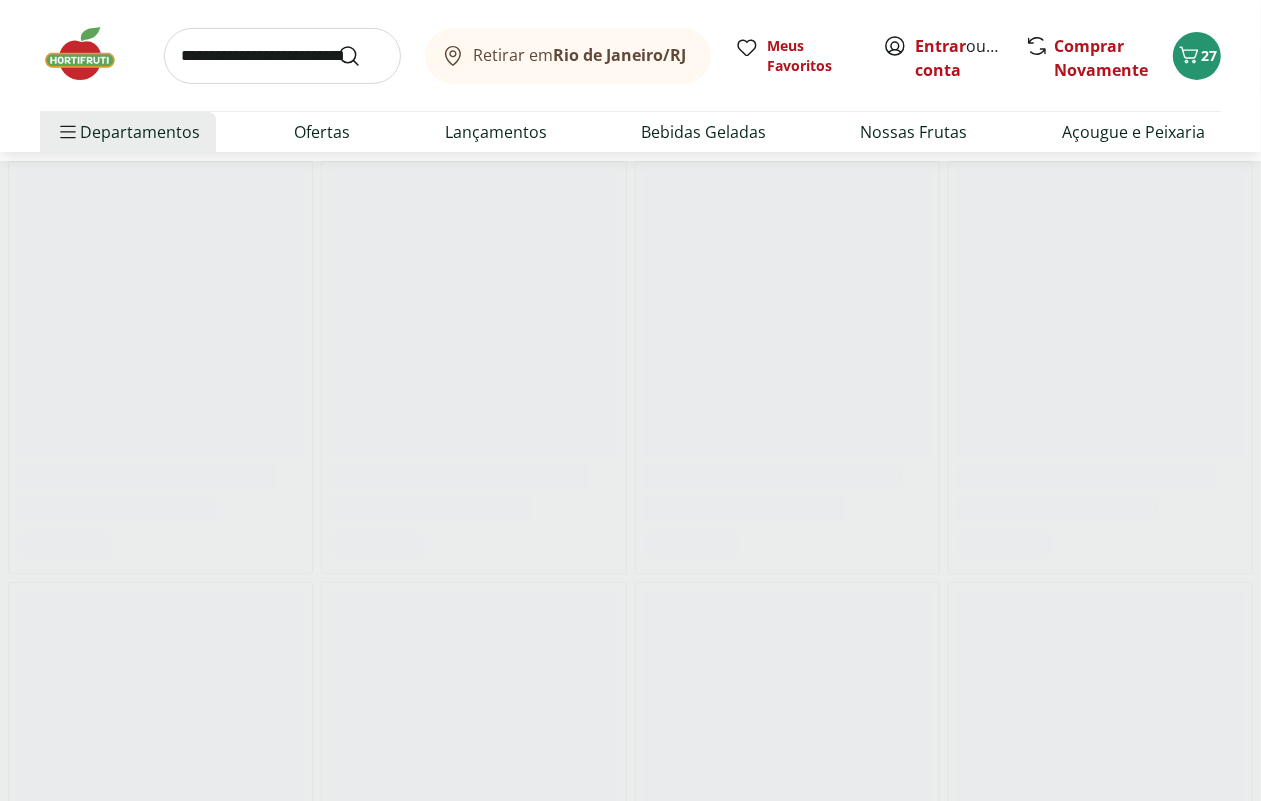 scroll, scrollTop: 250, scrollLeft: 0, axis: vertical 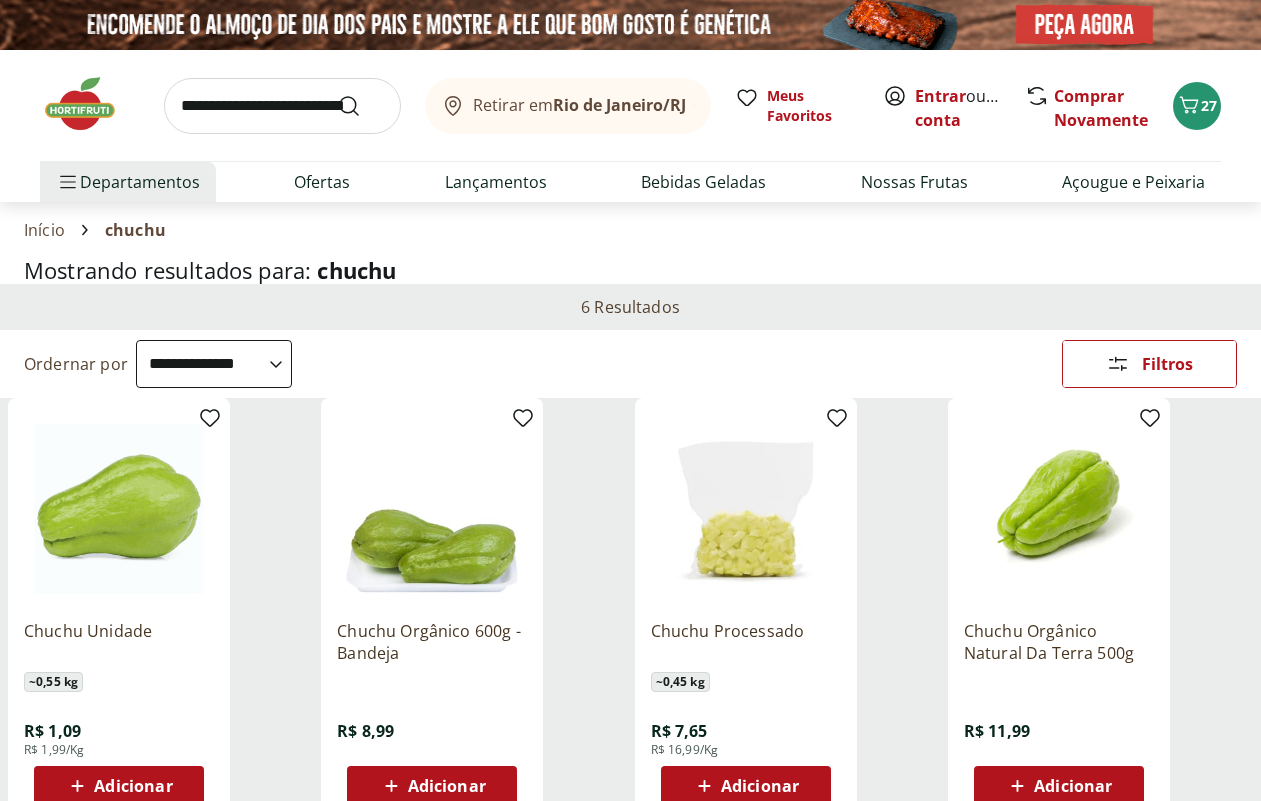 select on "**********" 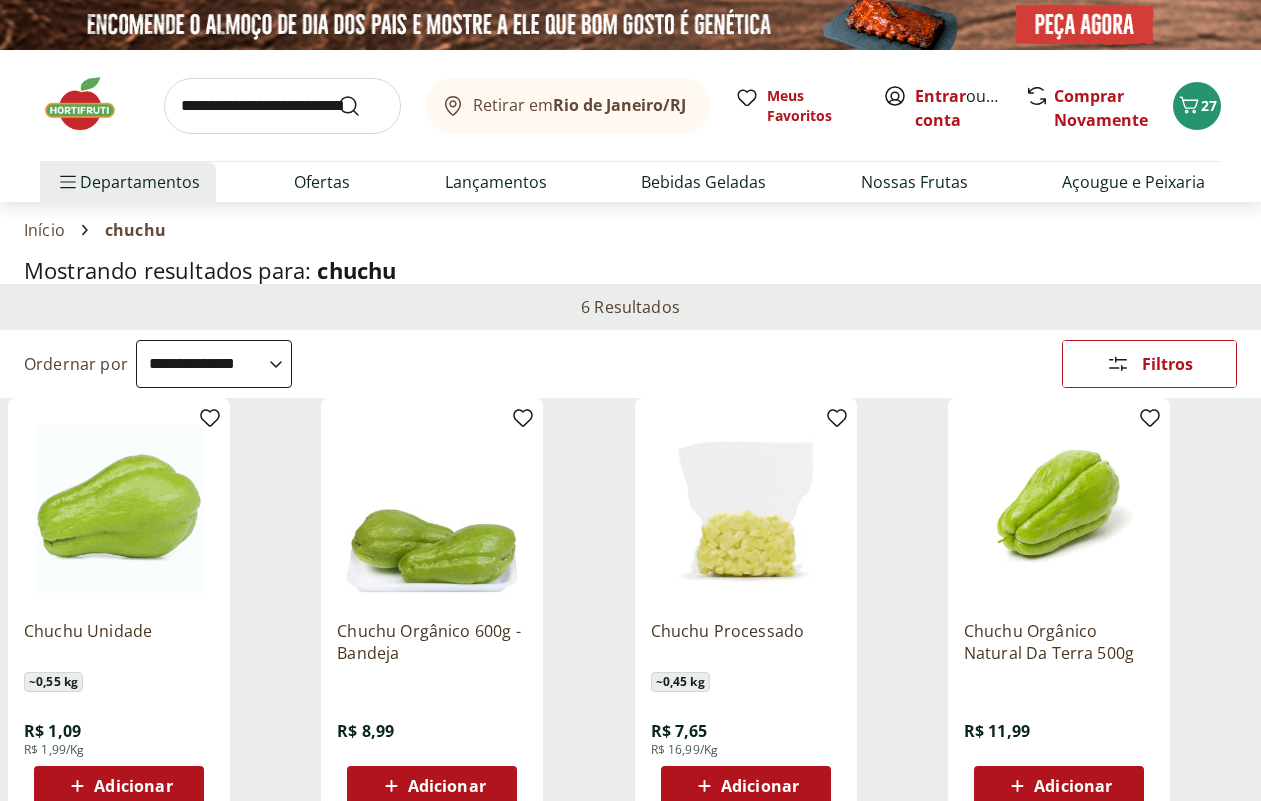 scroll, scrollTop: 250, scrollLeft: 0, axis: vertical 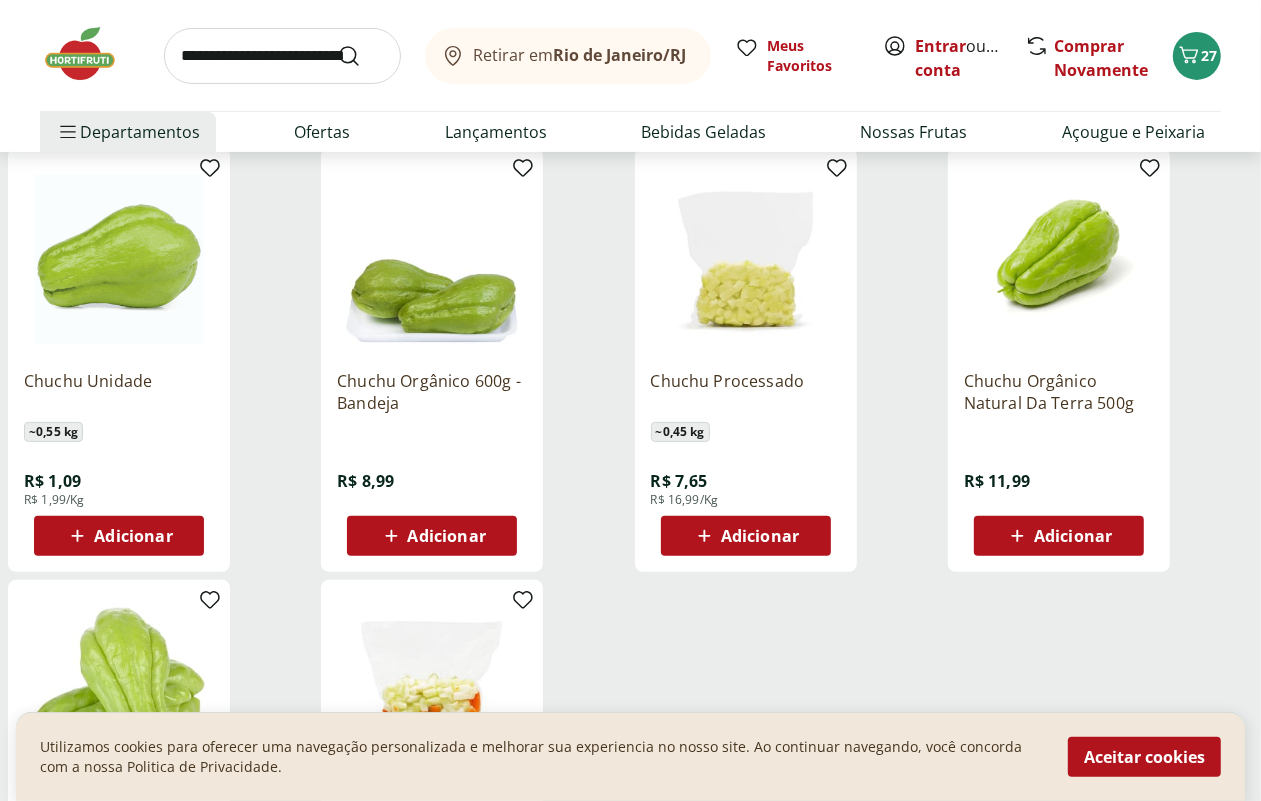 click on "Adicionar" at bounding box center [133, 536] 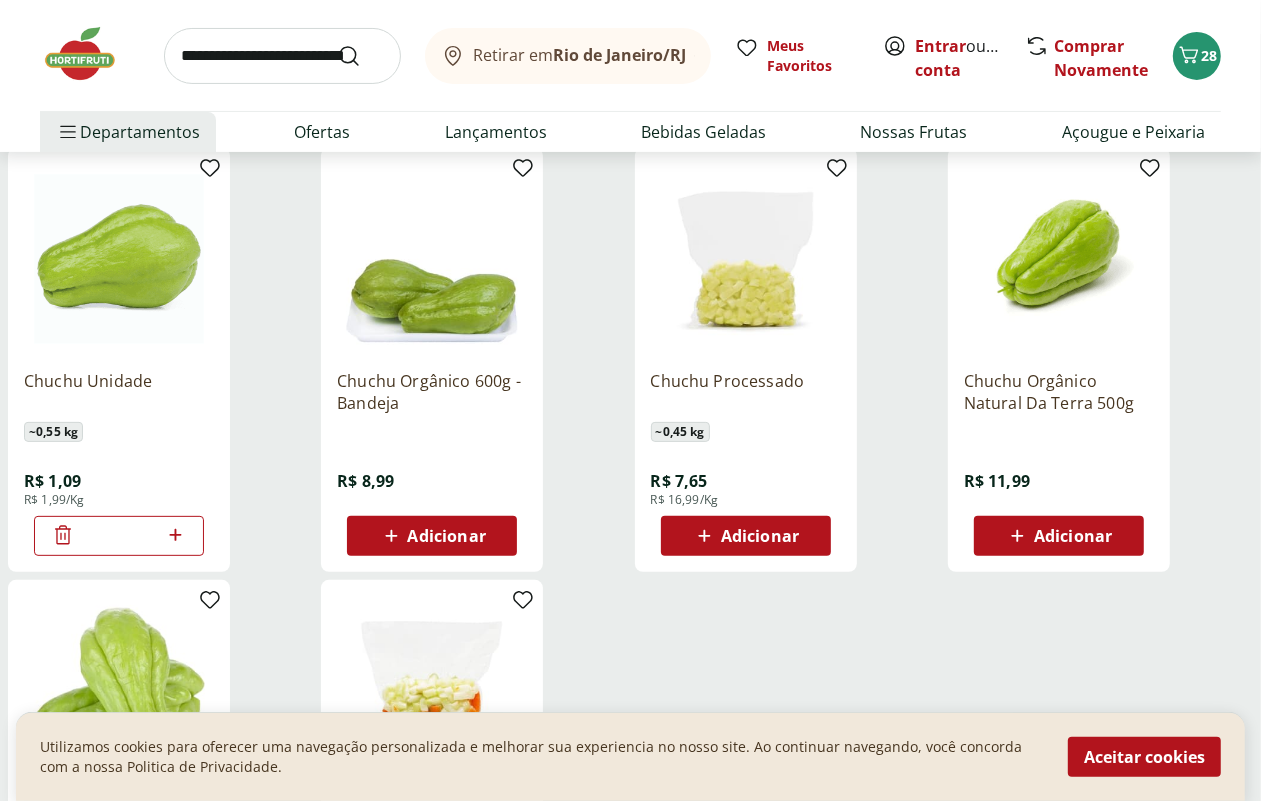 click 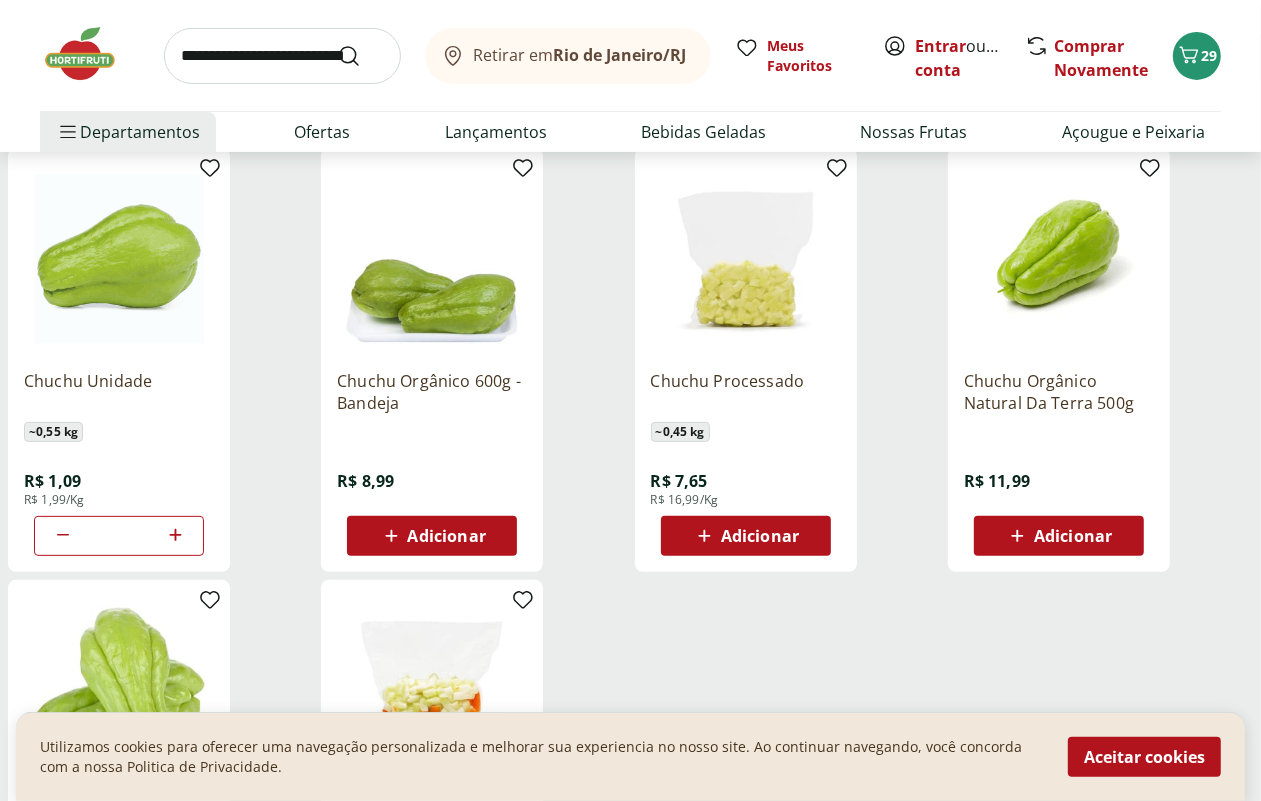 click at bounding box center [282, 56] 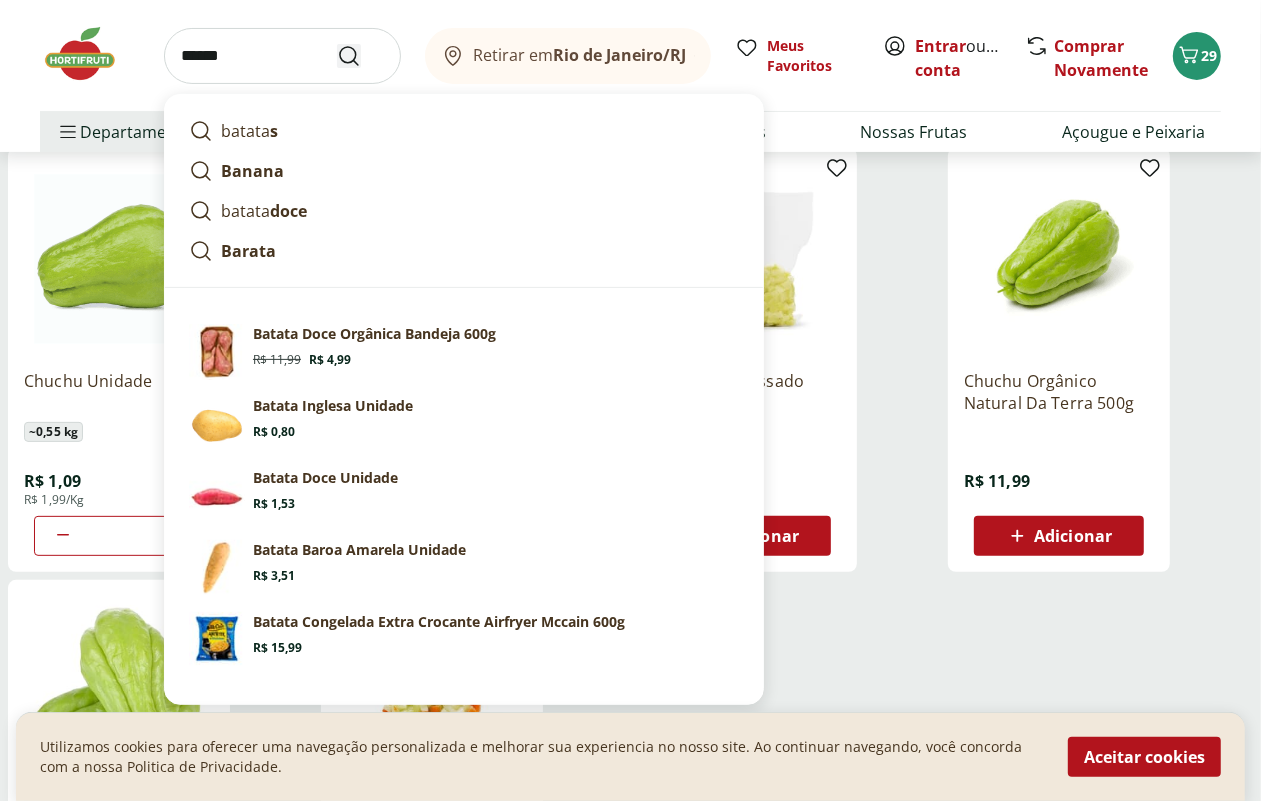 type on "******" 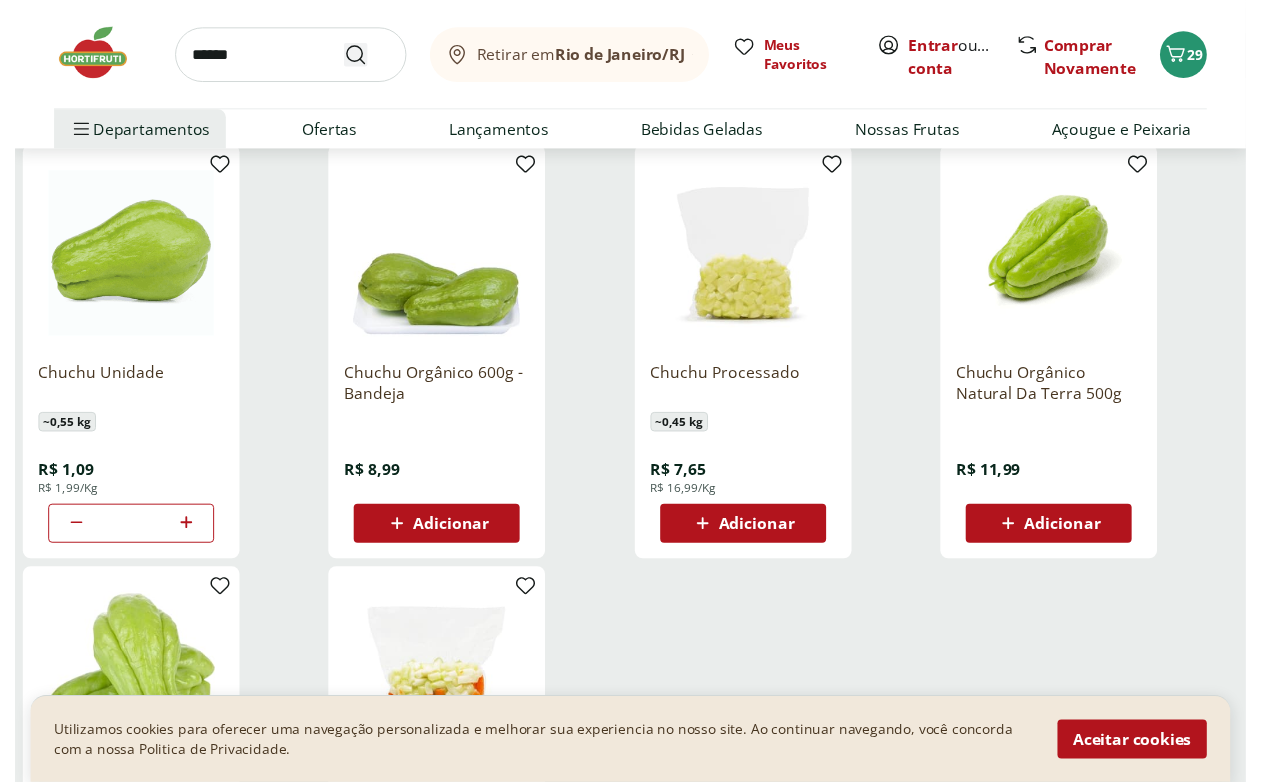 scroll, scrollTop: 0, scrollLeft: 0, axis: both 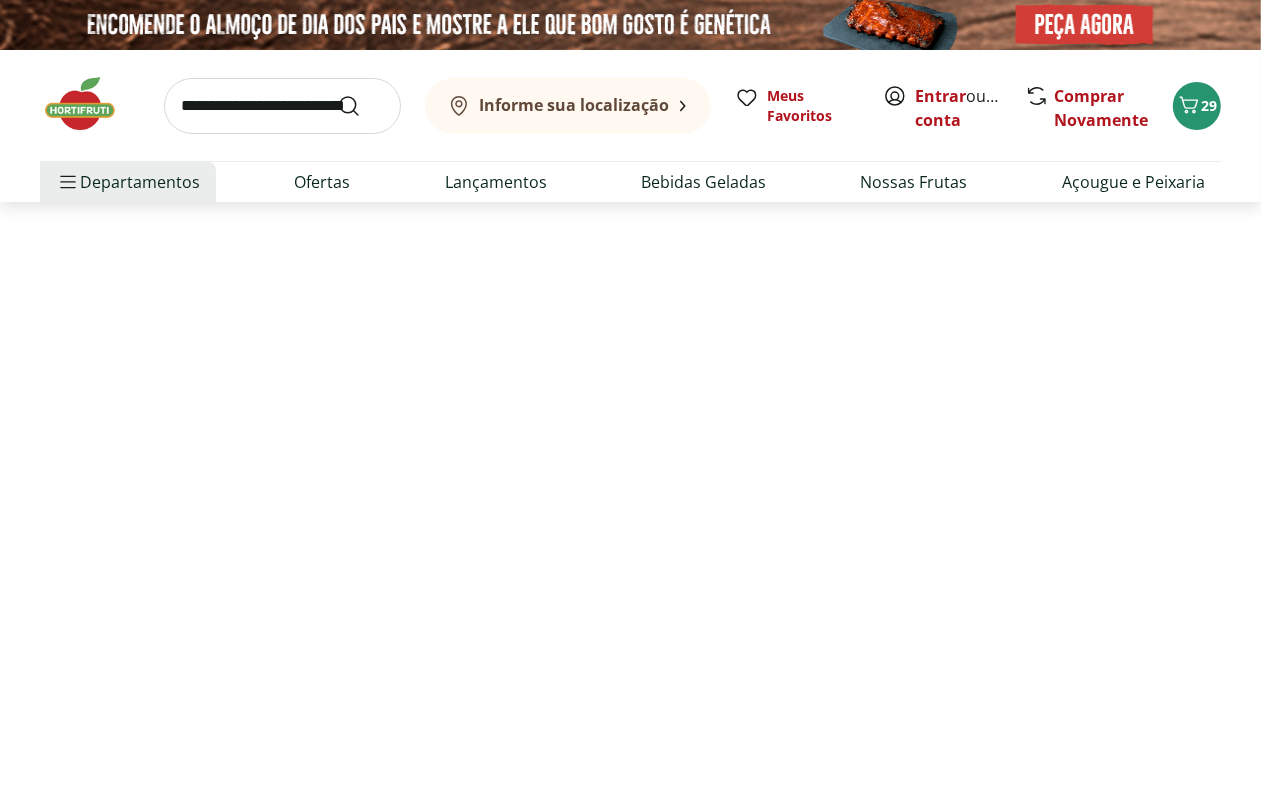 select on "**********" 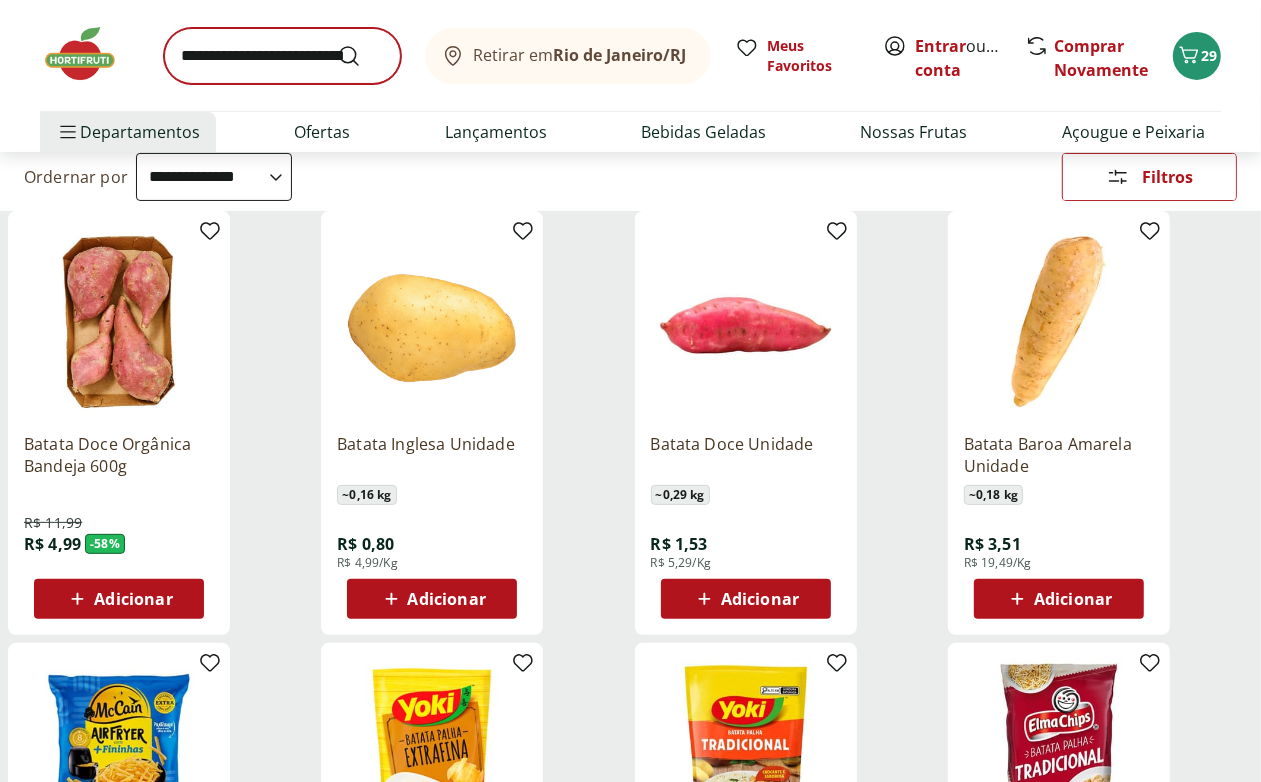 scroll, scrollTop: 250, scrollLeft: 0, axis: vertical 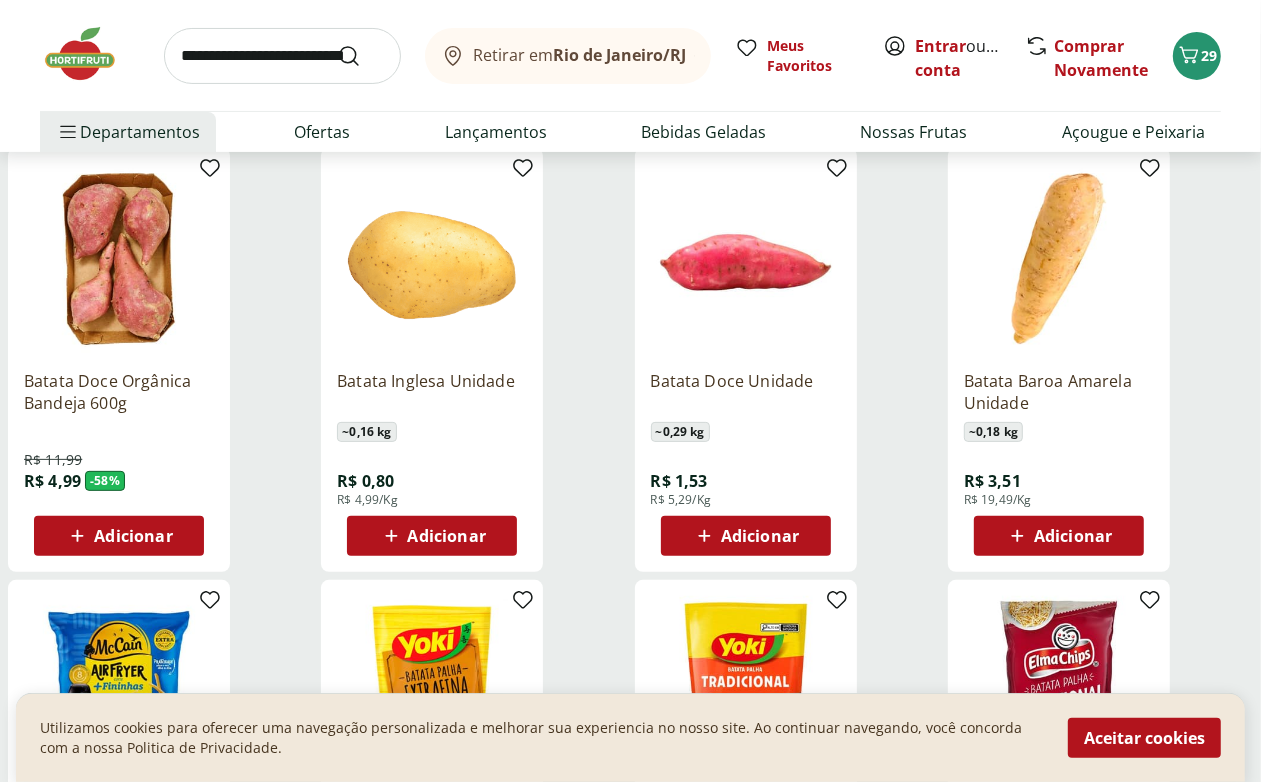 click on "Adicionar" at bounding box center (447, 536) 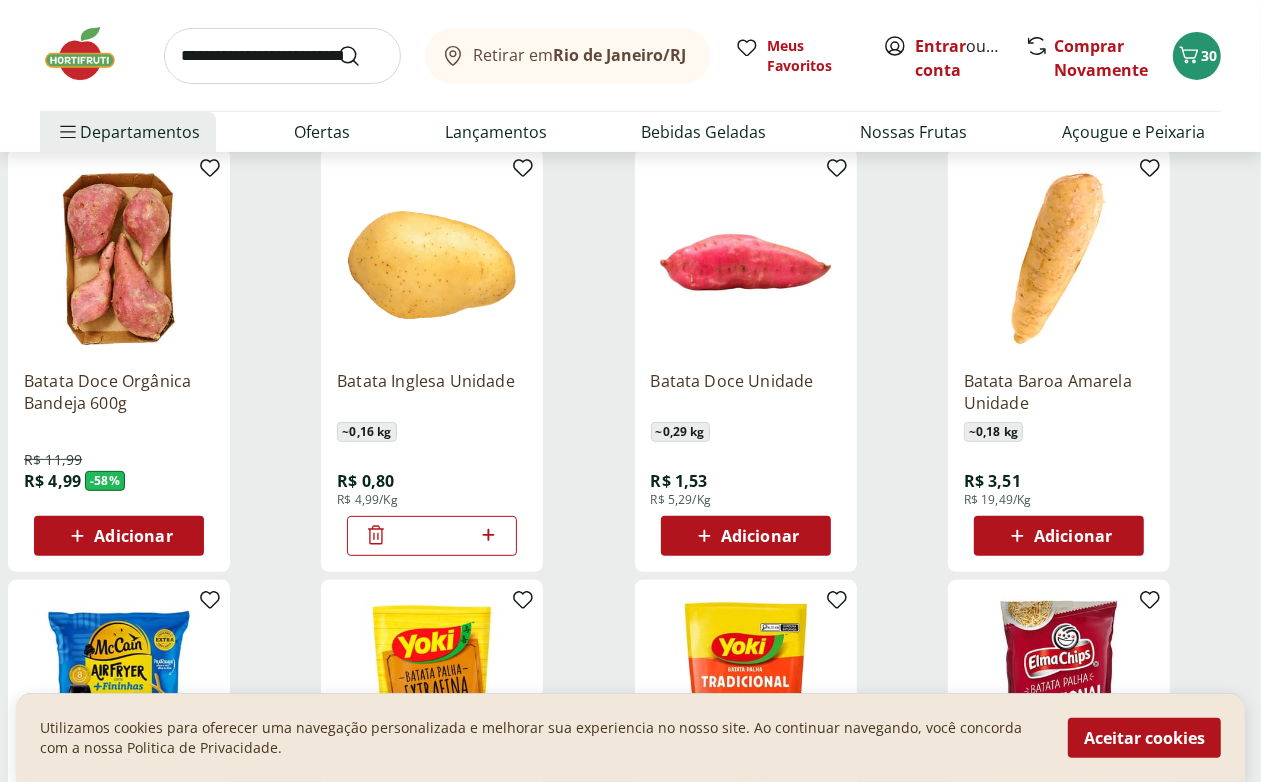 click 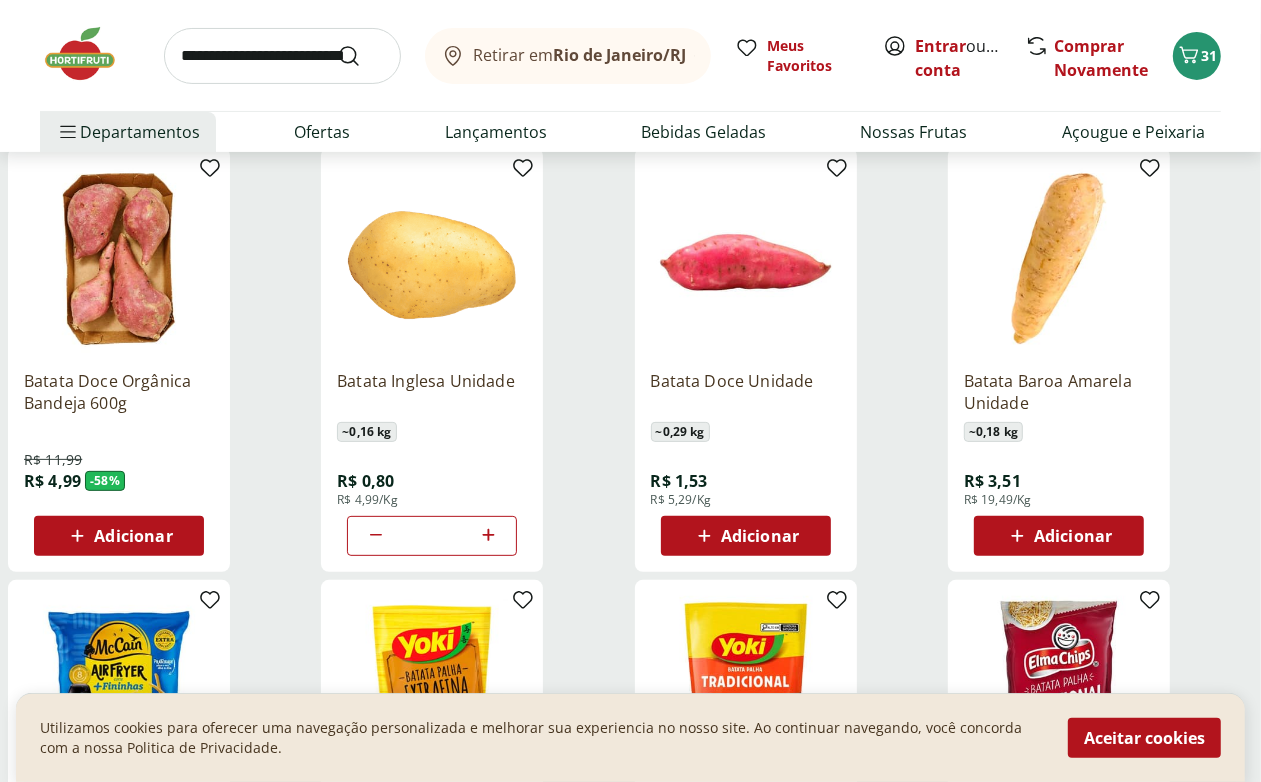 click 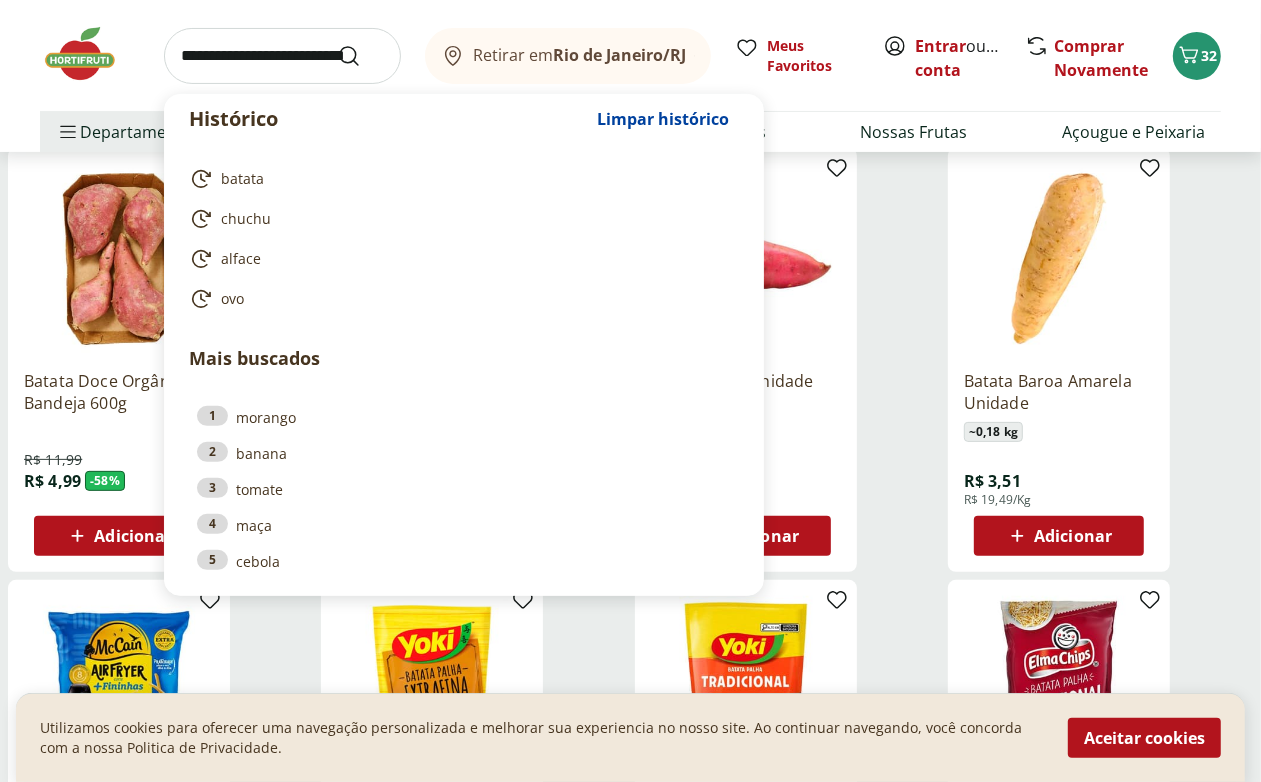 click at bounding box center [282, 56] 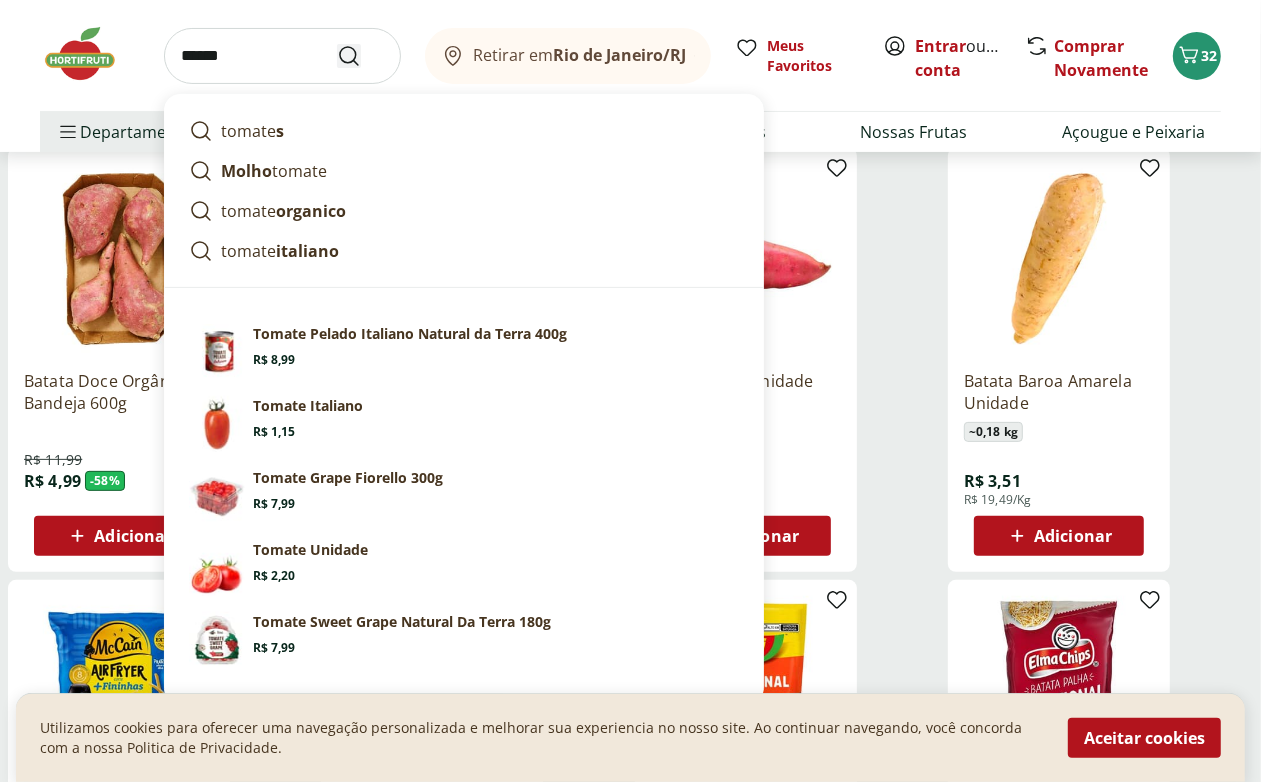 type on "******" 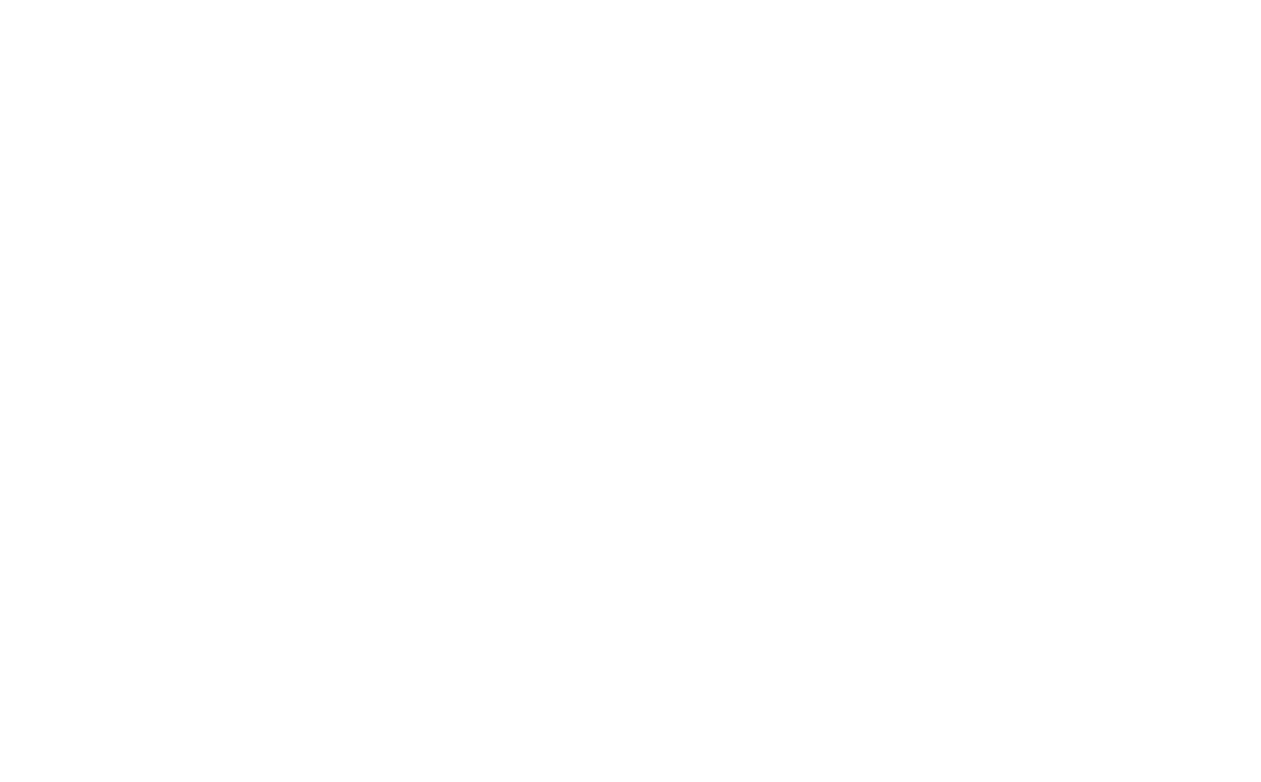 scroll, scrollTop: 0, scrollLeft: 0, axis: both 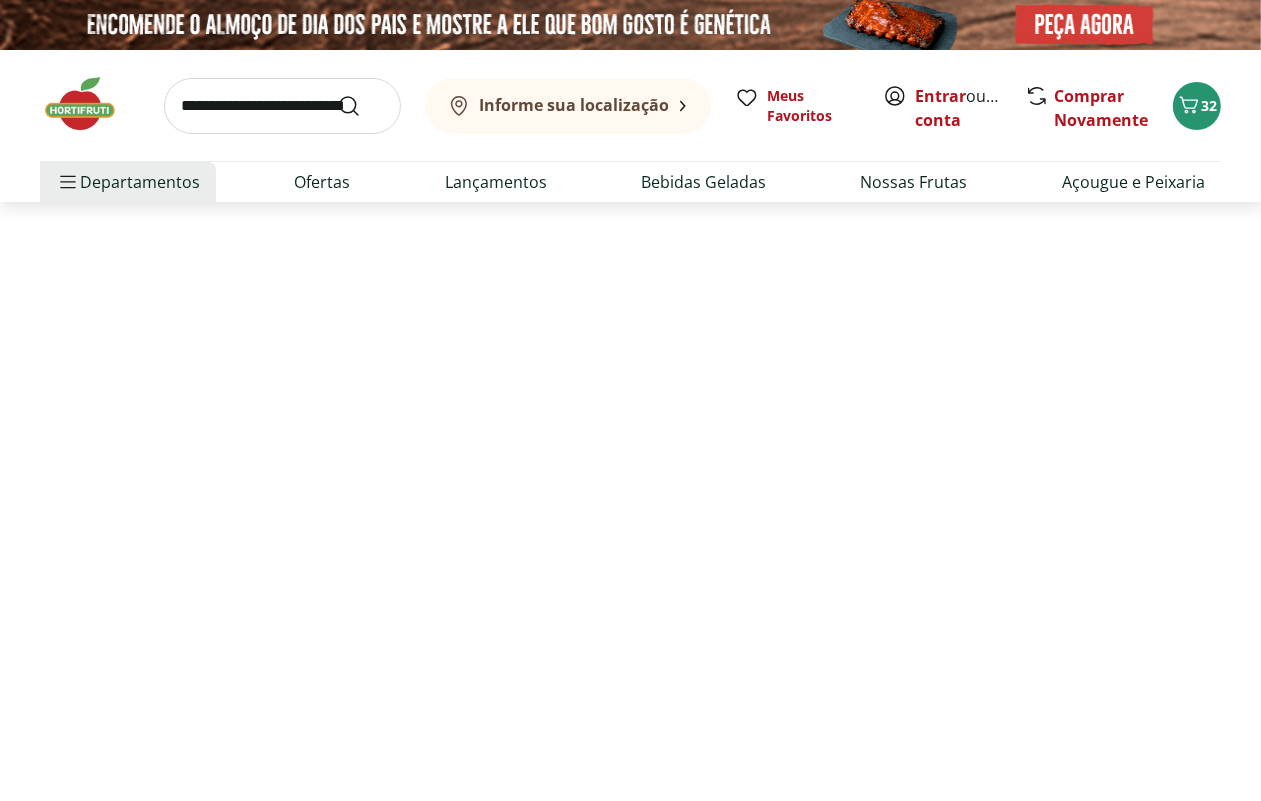 select on "**********" 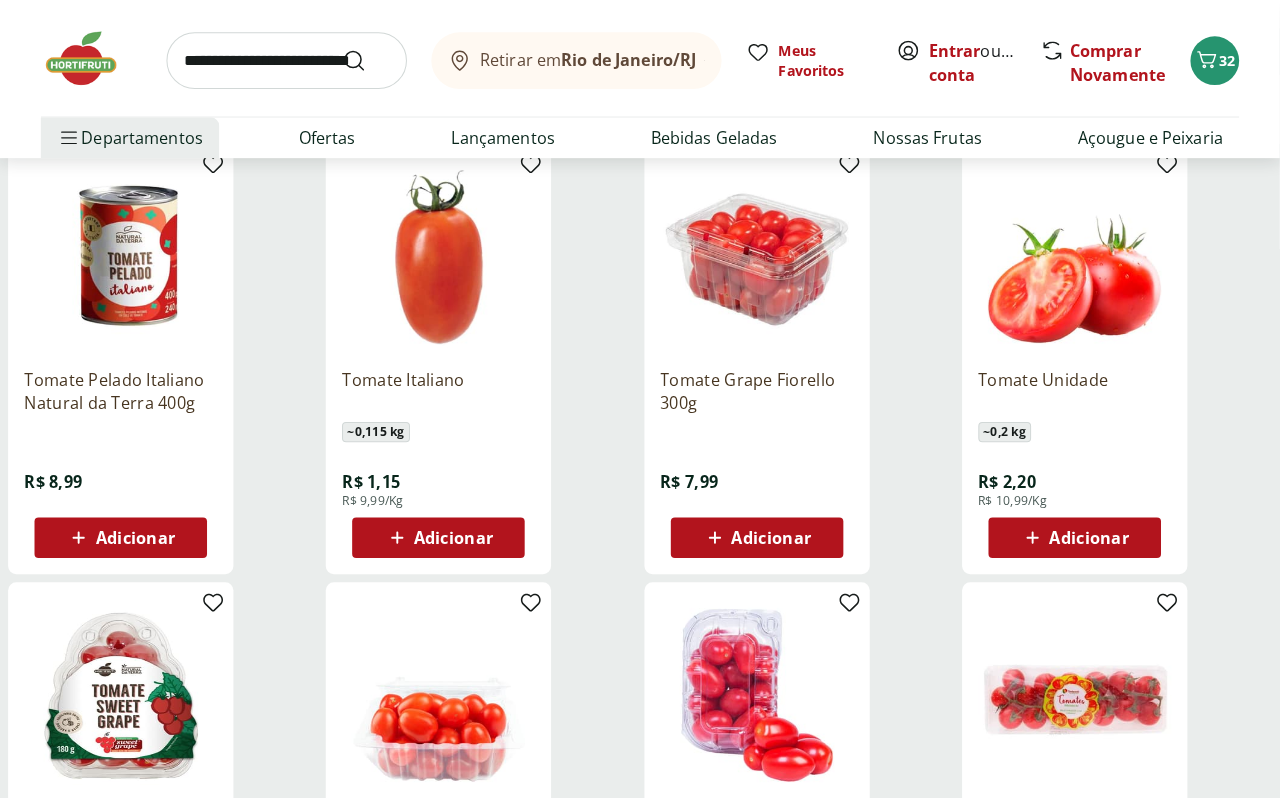scroll, scrollTop: 375, scrollLeft: 0, axis: vertical 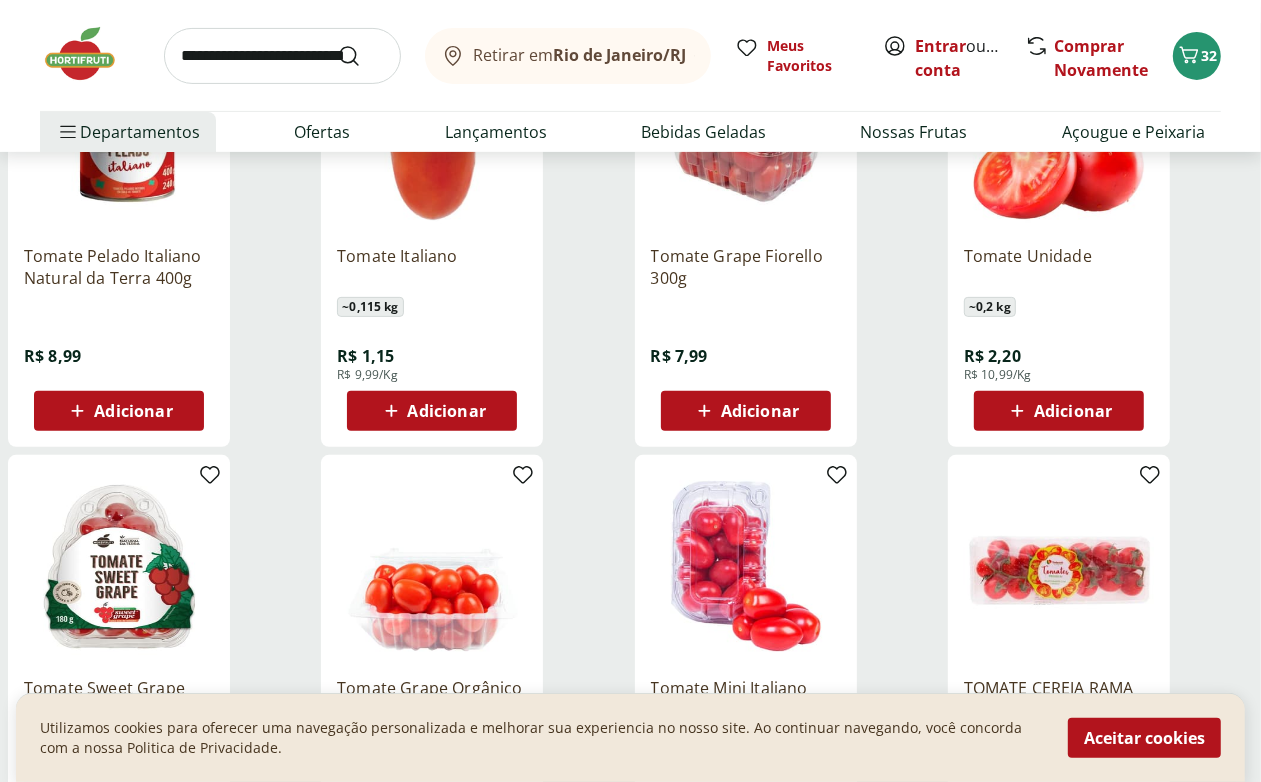 click on "Adicionar" at bounding box center (447, 411) 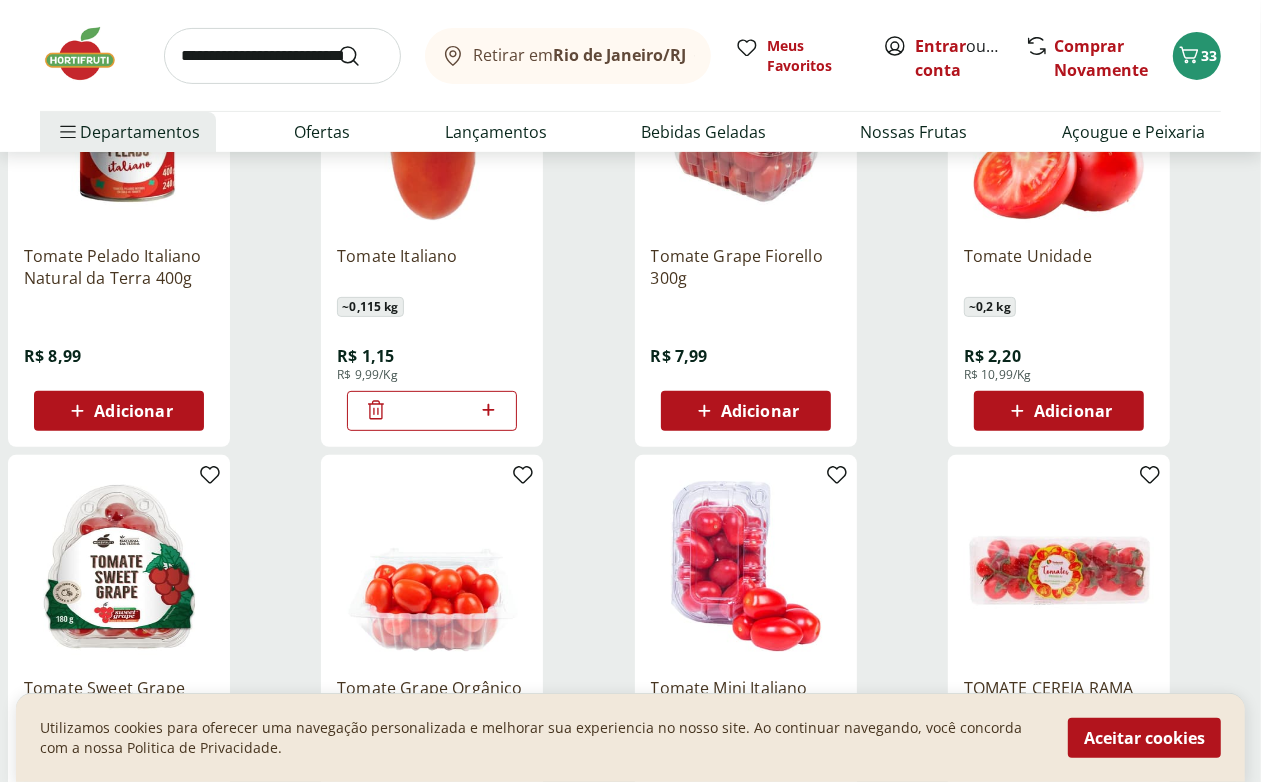 click 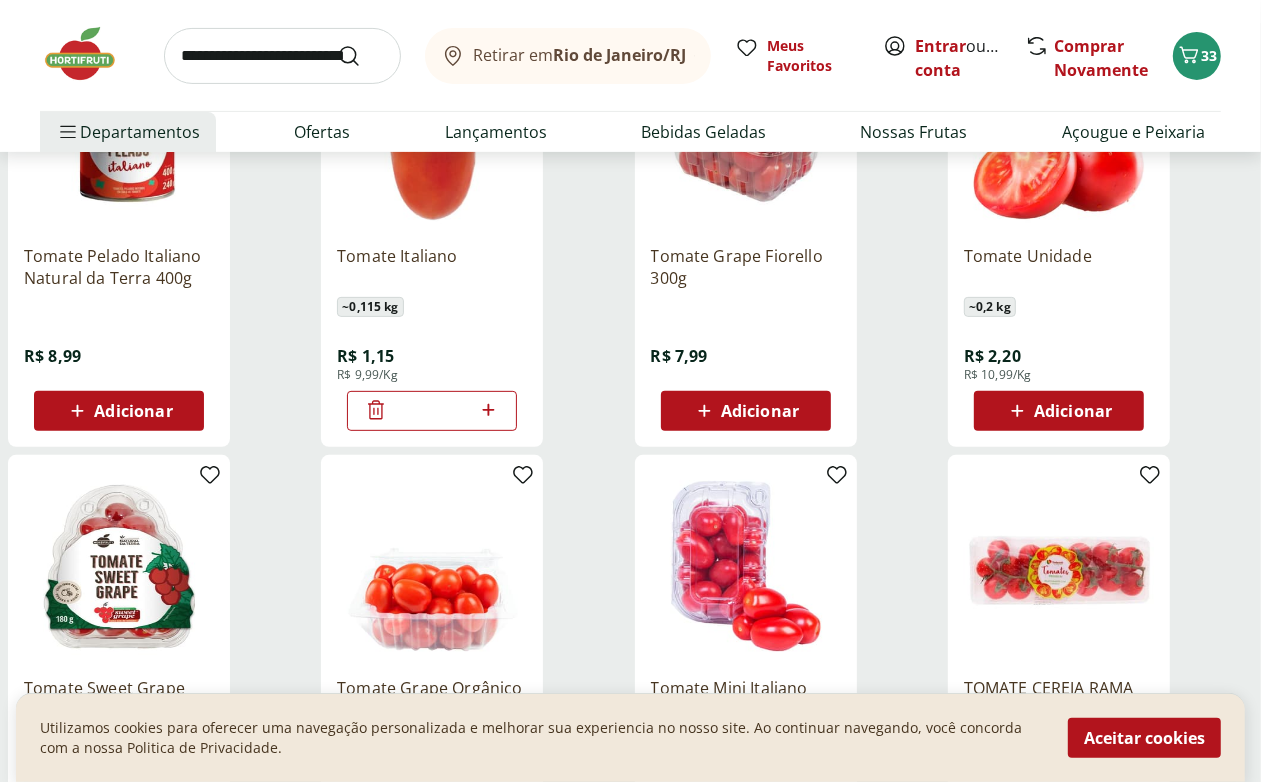 type on "*" 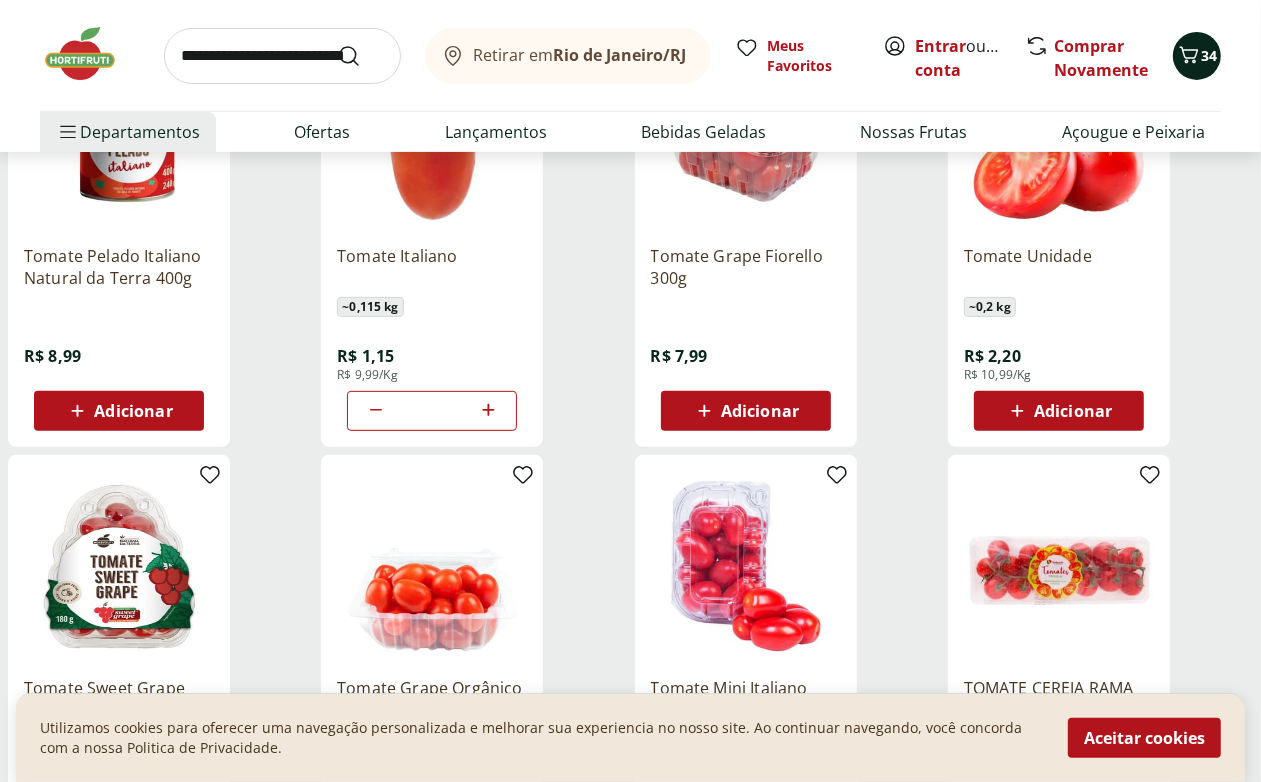 click 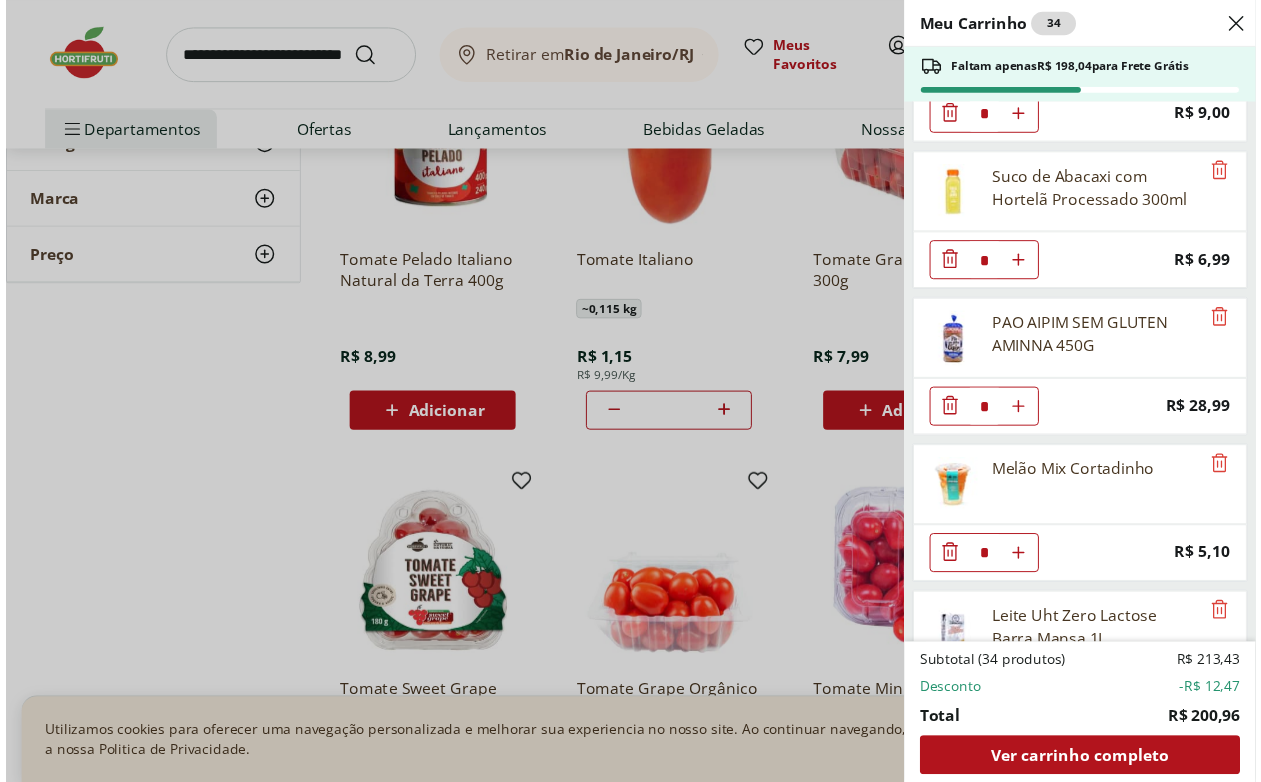 scroll, scrollTop: 750, scrollLeft: 0, axis: vertical 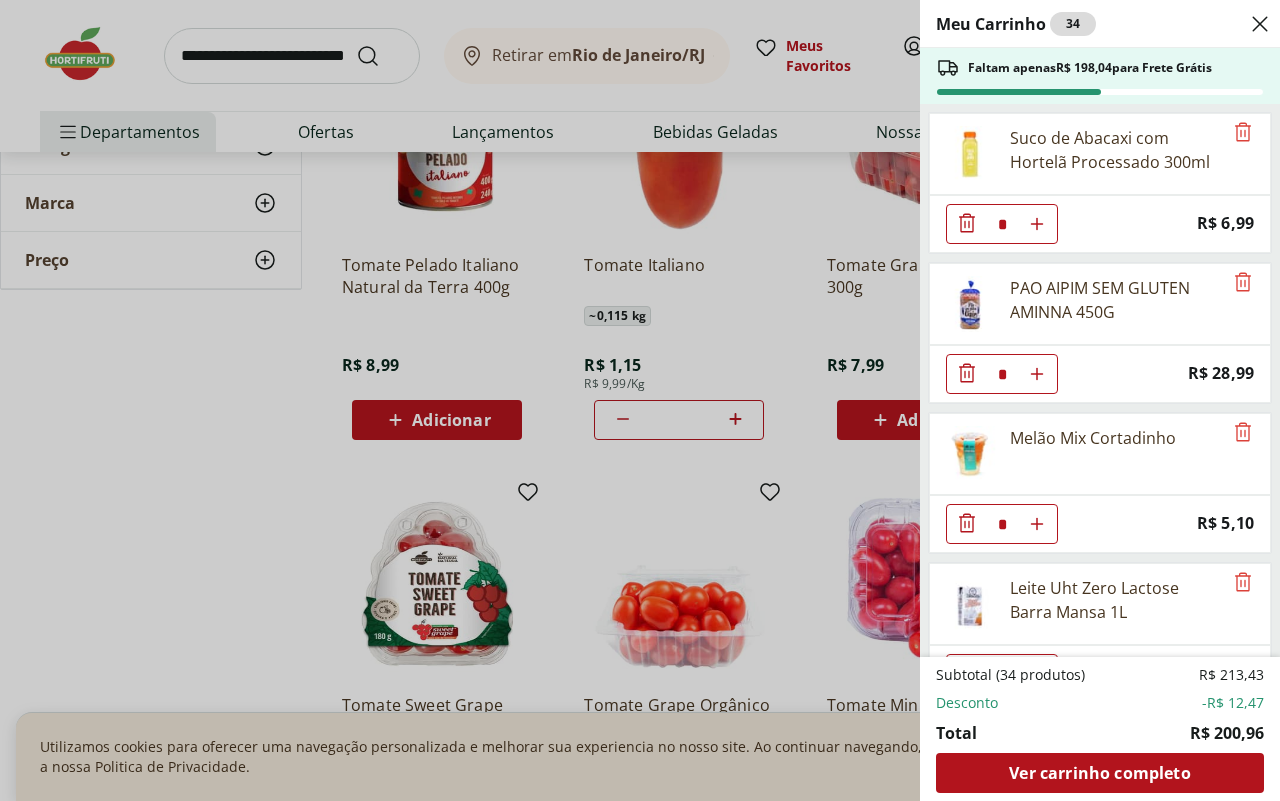 click 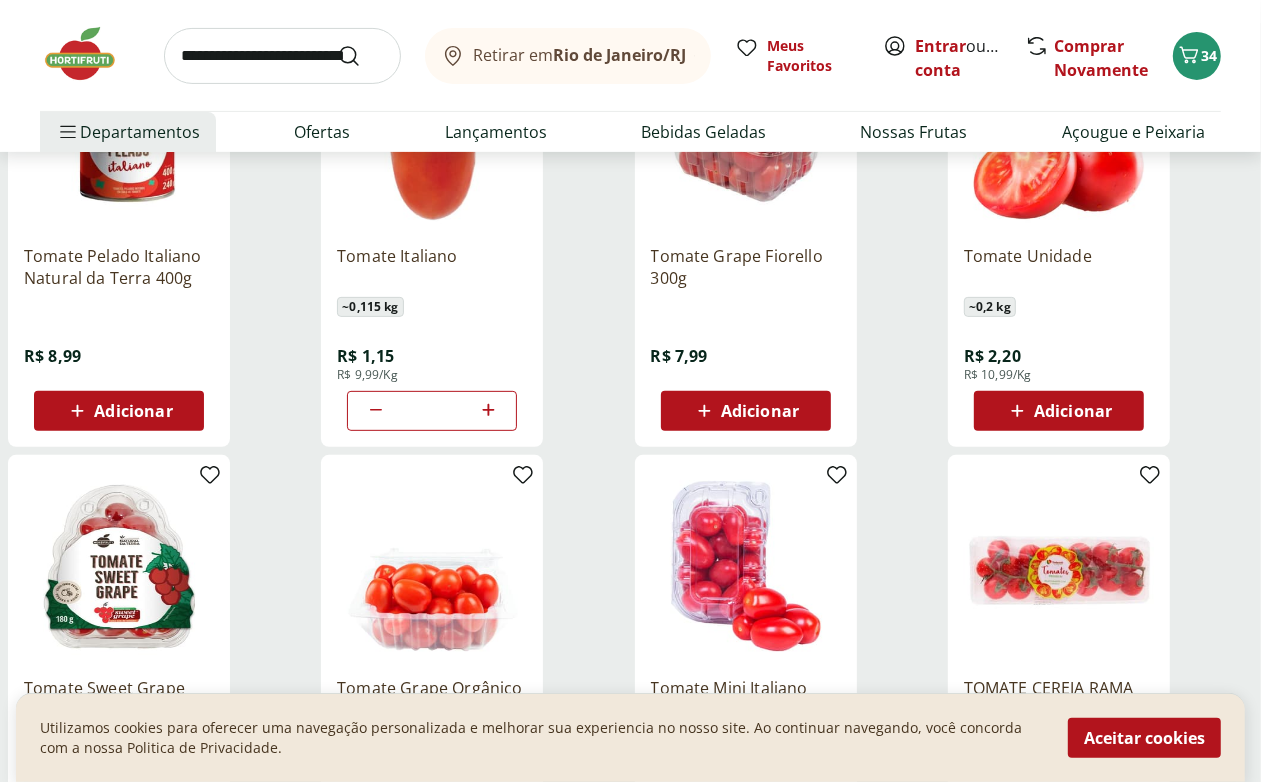 click at bounding box center [282, 56] 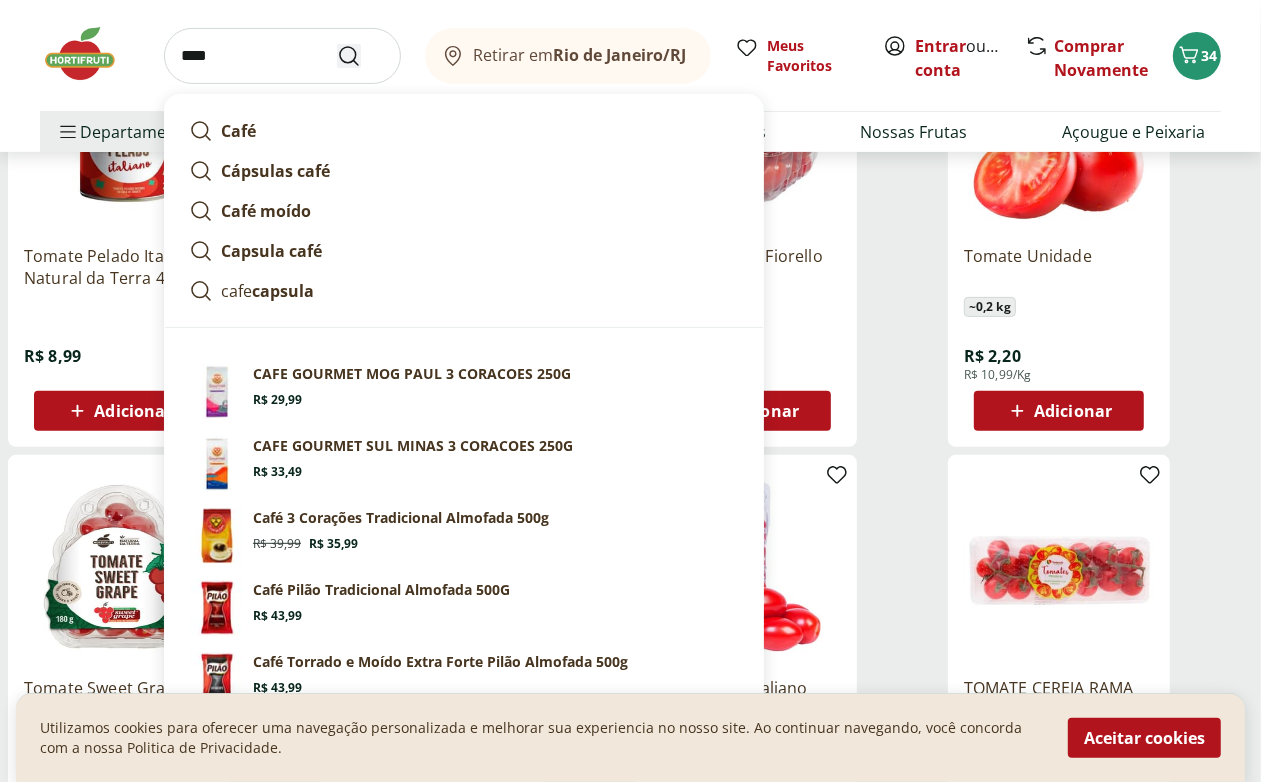 type on "****" 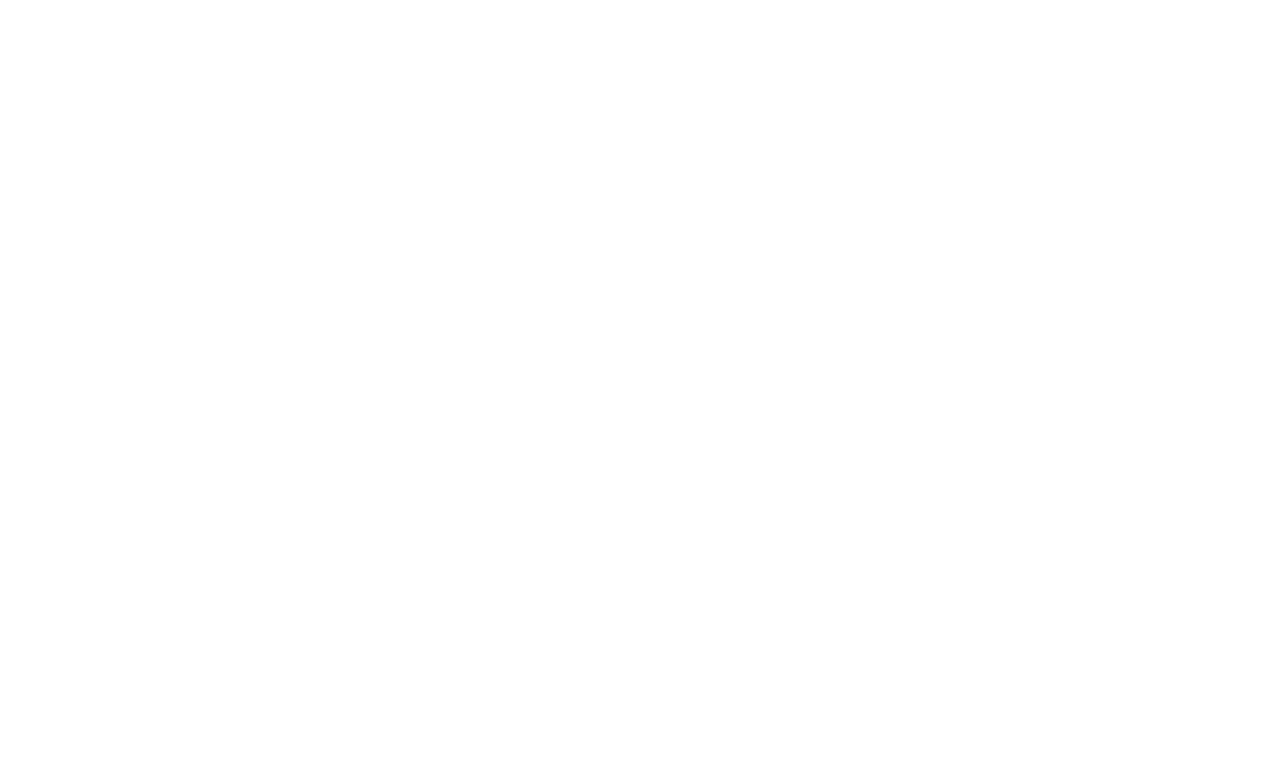 scroll, scrollTop: 0, scrollLeft: 0, axis: both 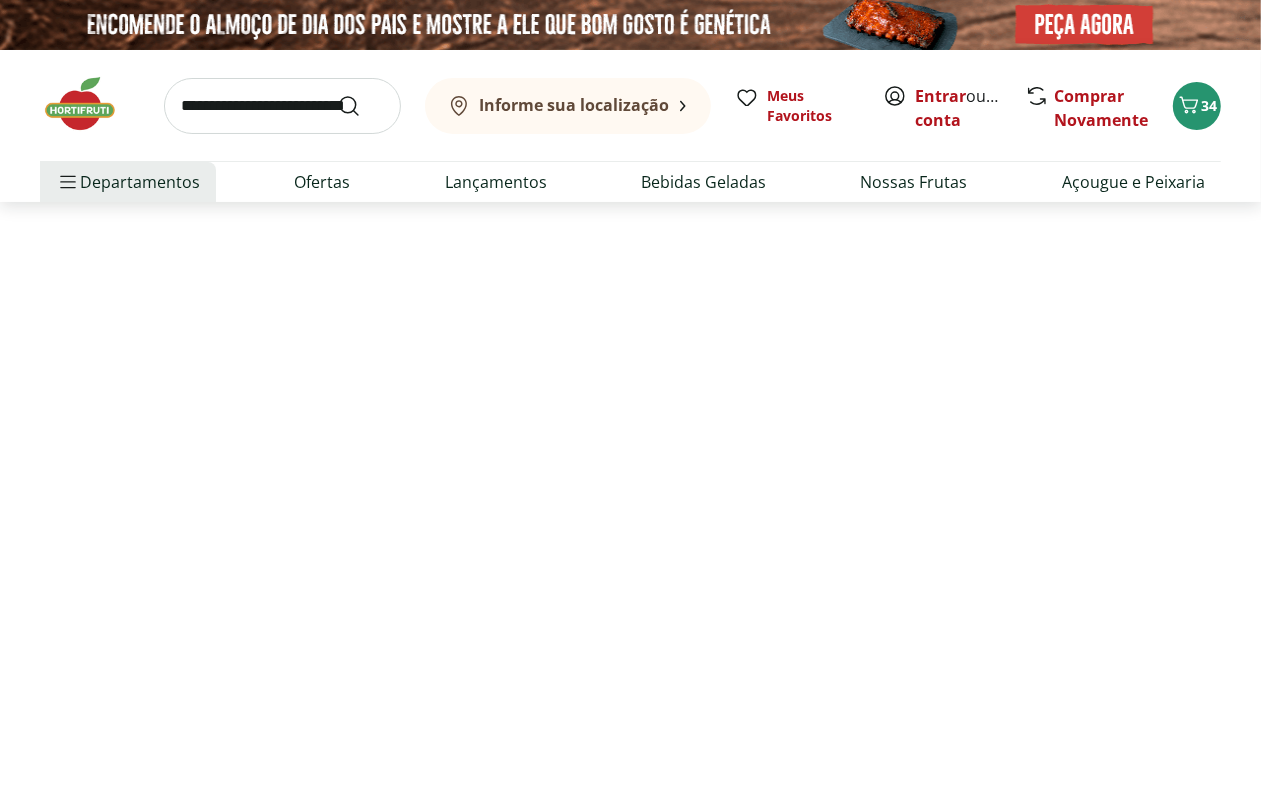 select on "**********" 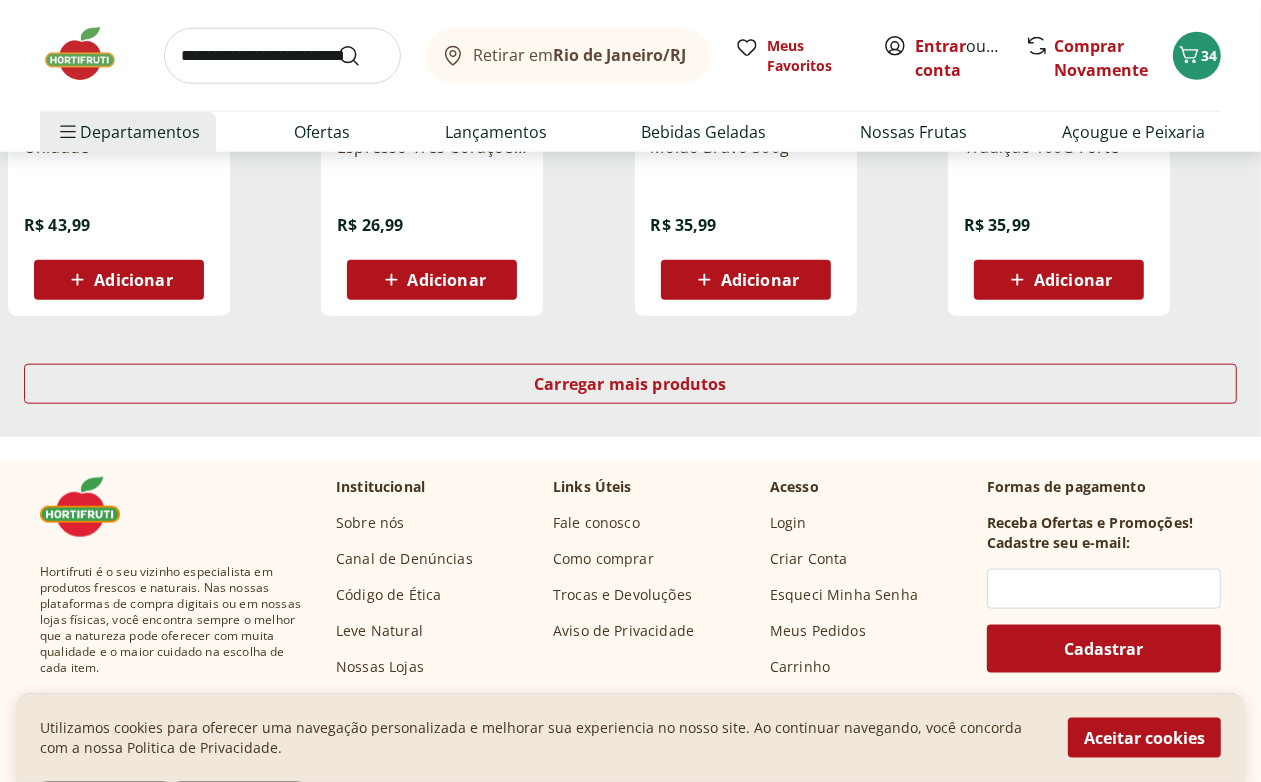 scroll, scrollTop: 1375, scrollLeft: 0, axis: vertical 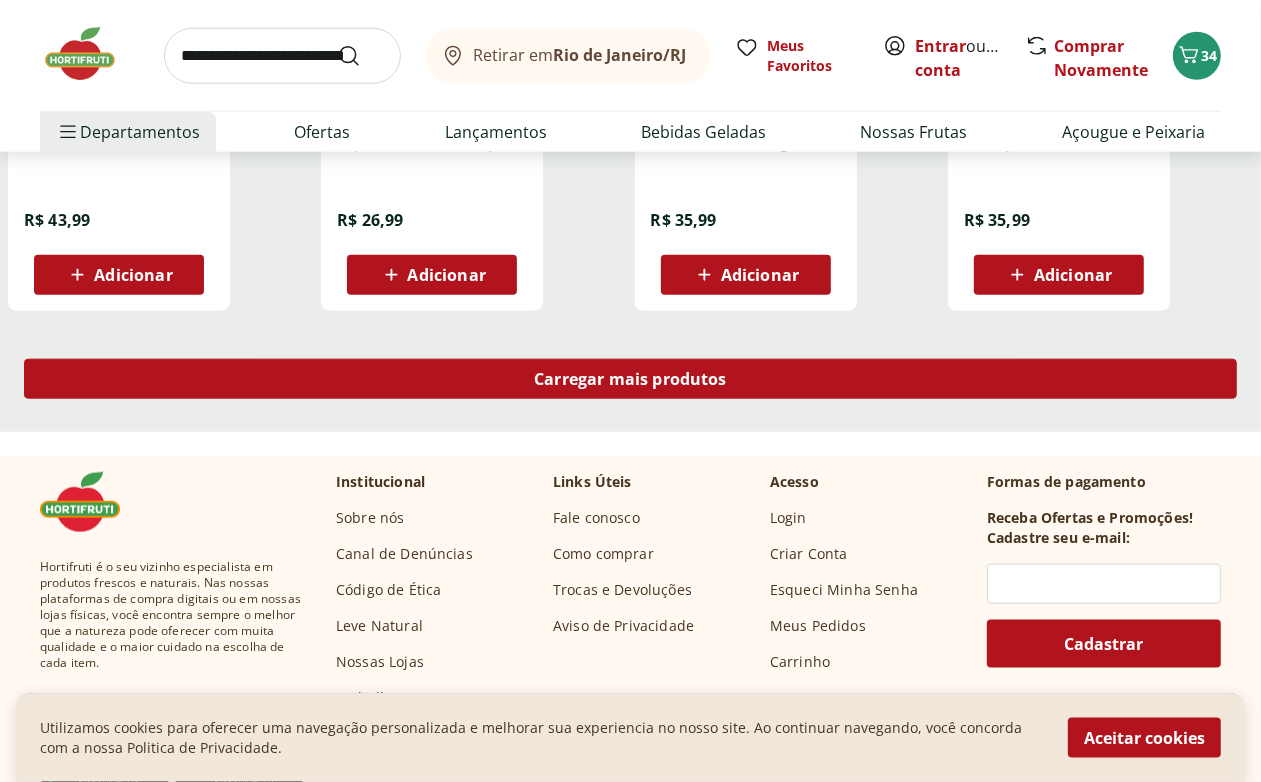 click on "Carregar mais produtos" at bounding box center (630, 379) 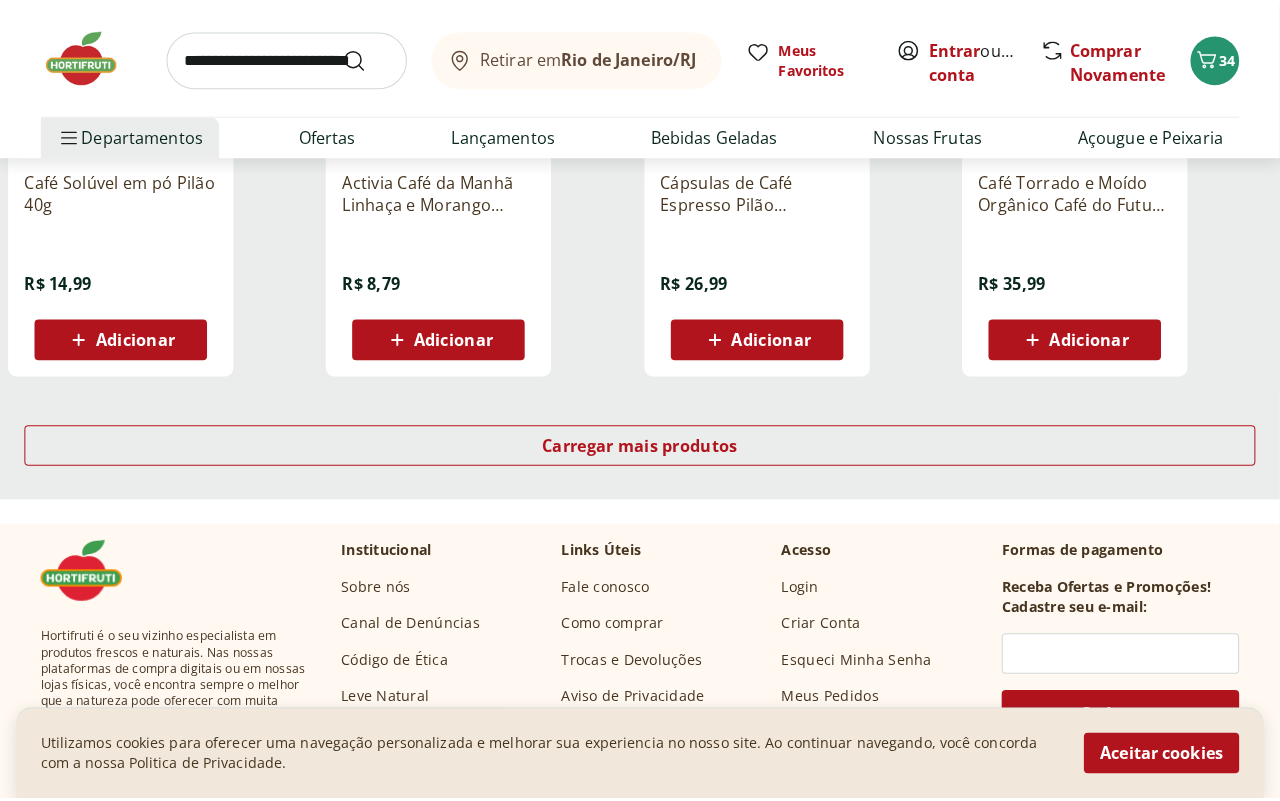 scroll, scrollTop: 2625, scrollLeft: 0, axis: vertical 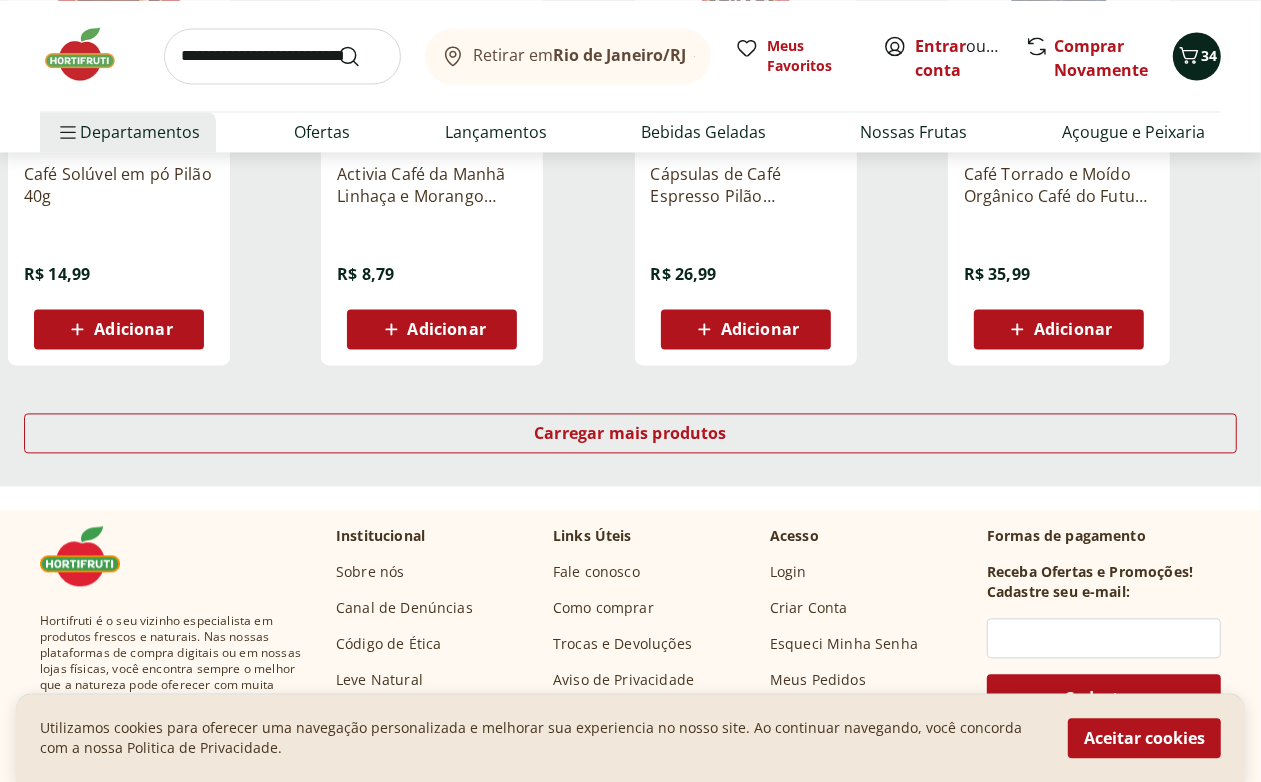 click 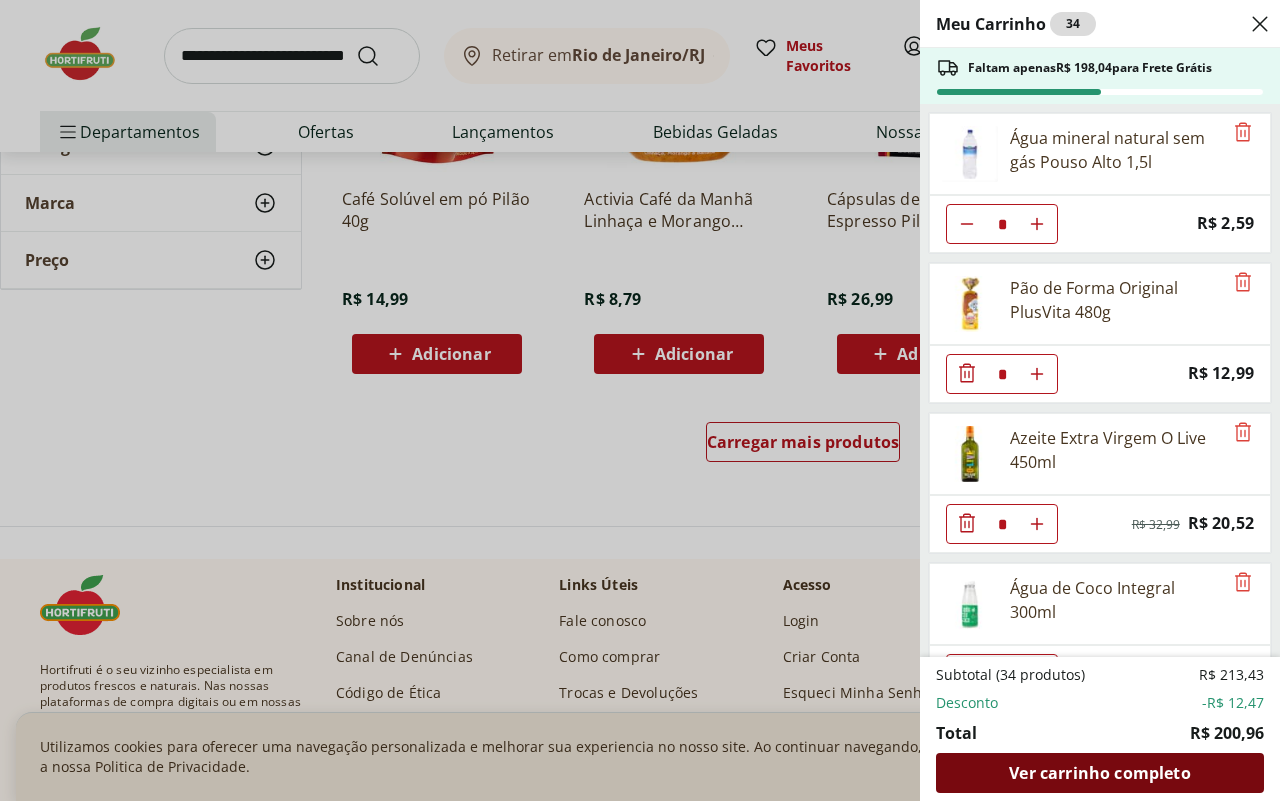 click on "Ver carrinho completo" at bounding box center [1099, 773] 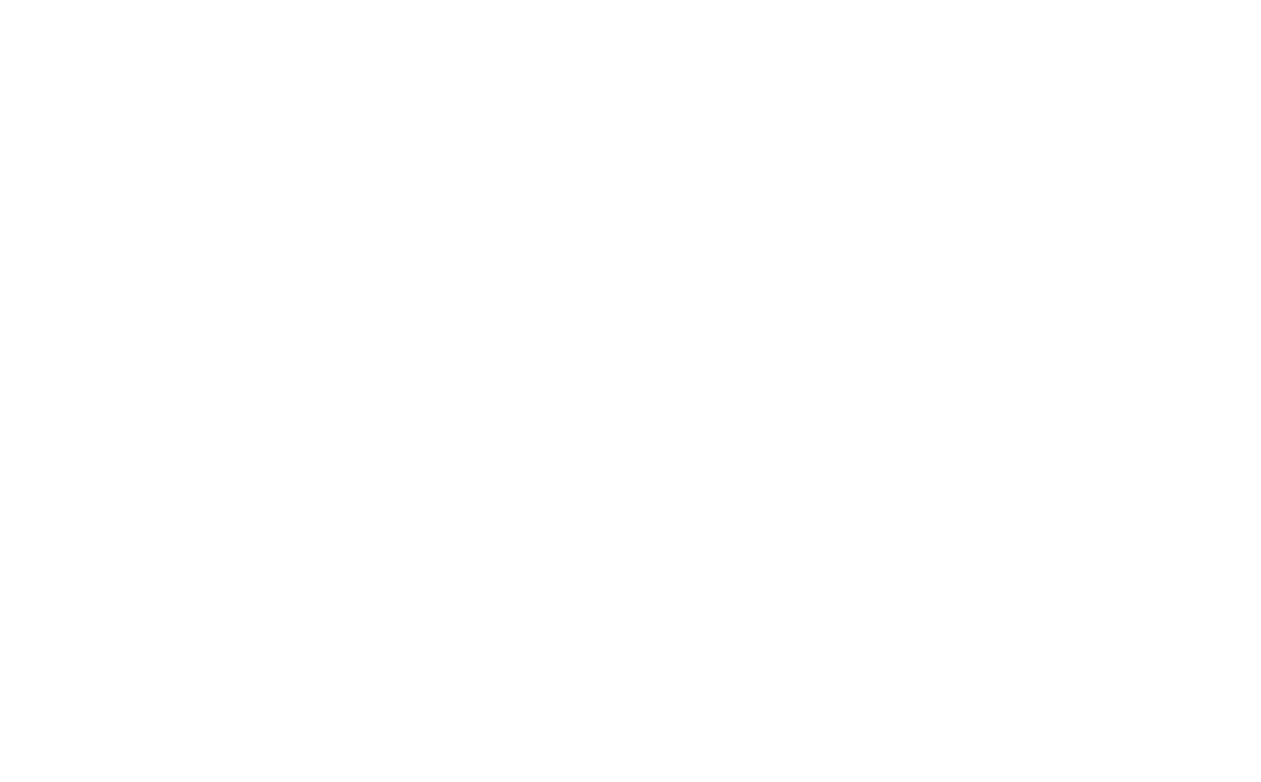 scroll, scrollTop: 0, scrollLeft: 0, axis: both 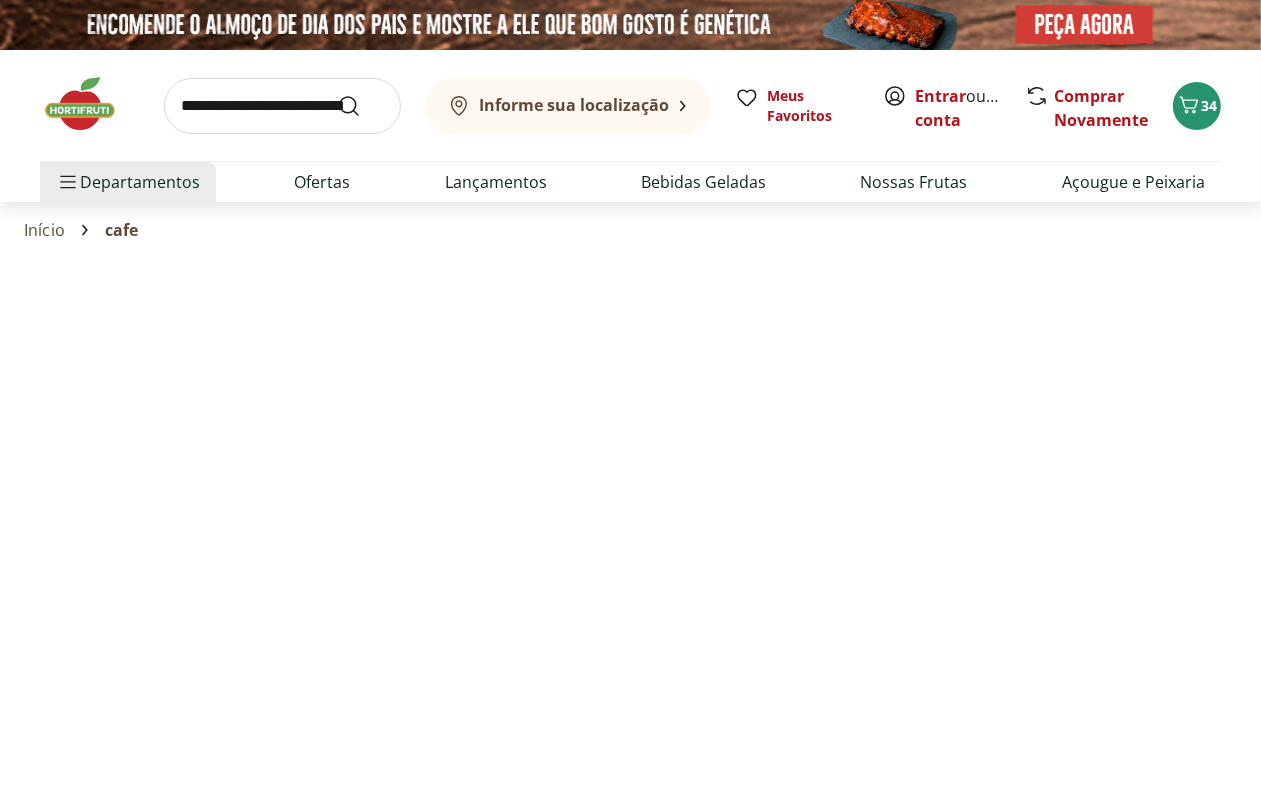 select on "**********" 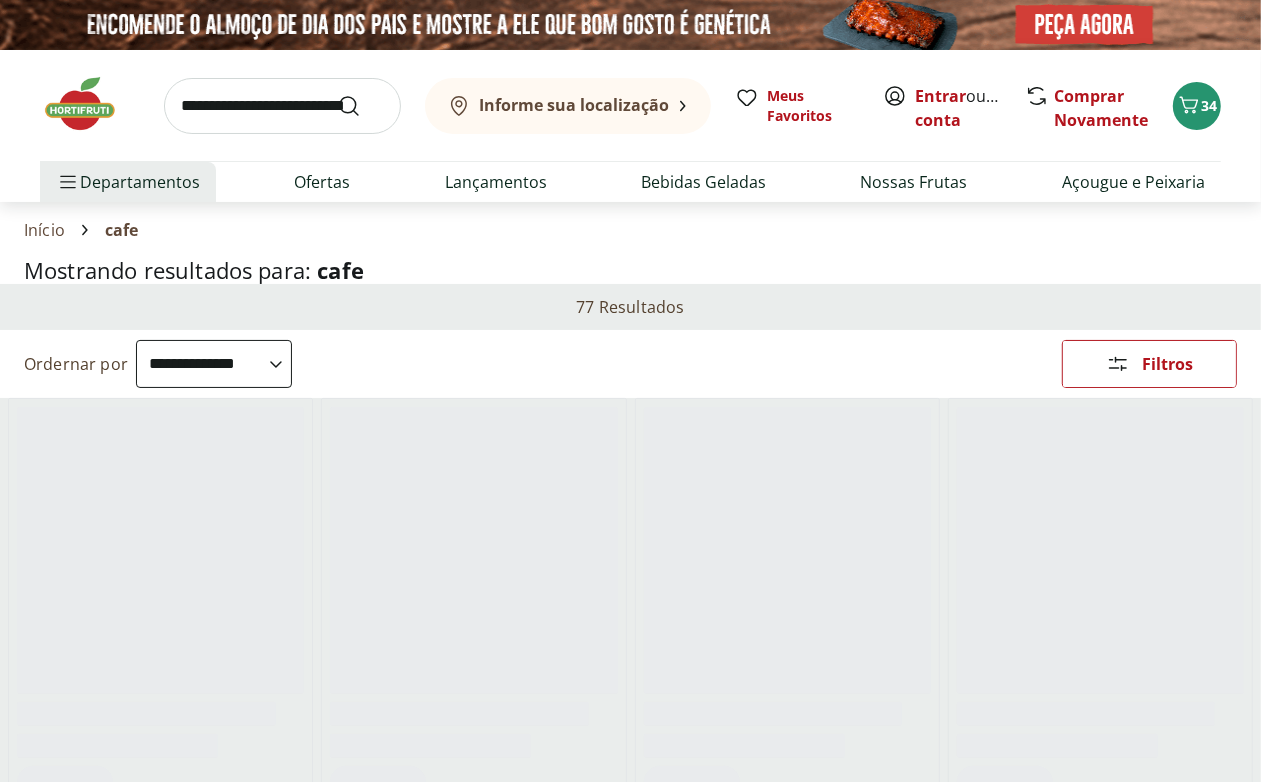 scroll, scrollTop: 0, scrollLeft: 0, axis: both 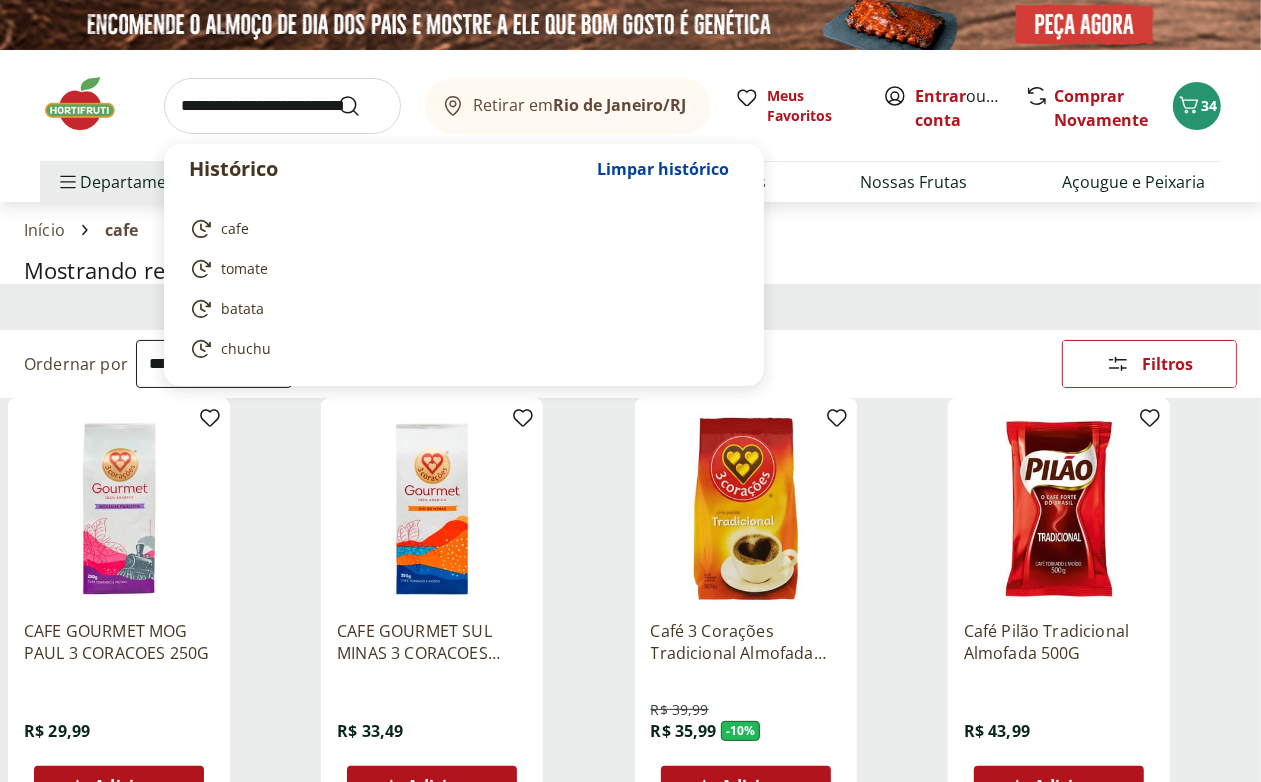 click at bounding box center (282, 106) 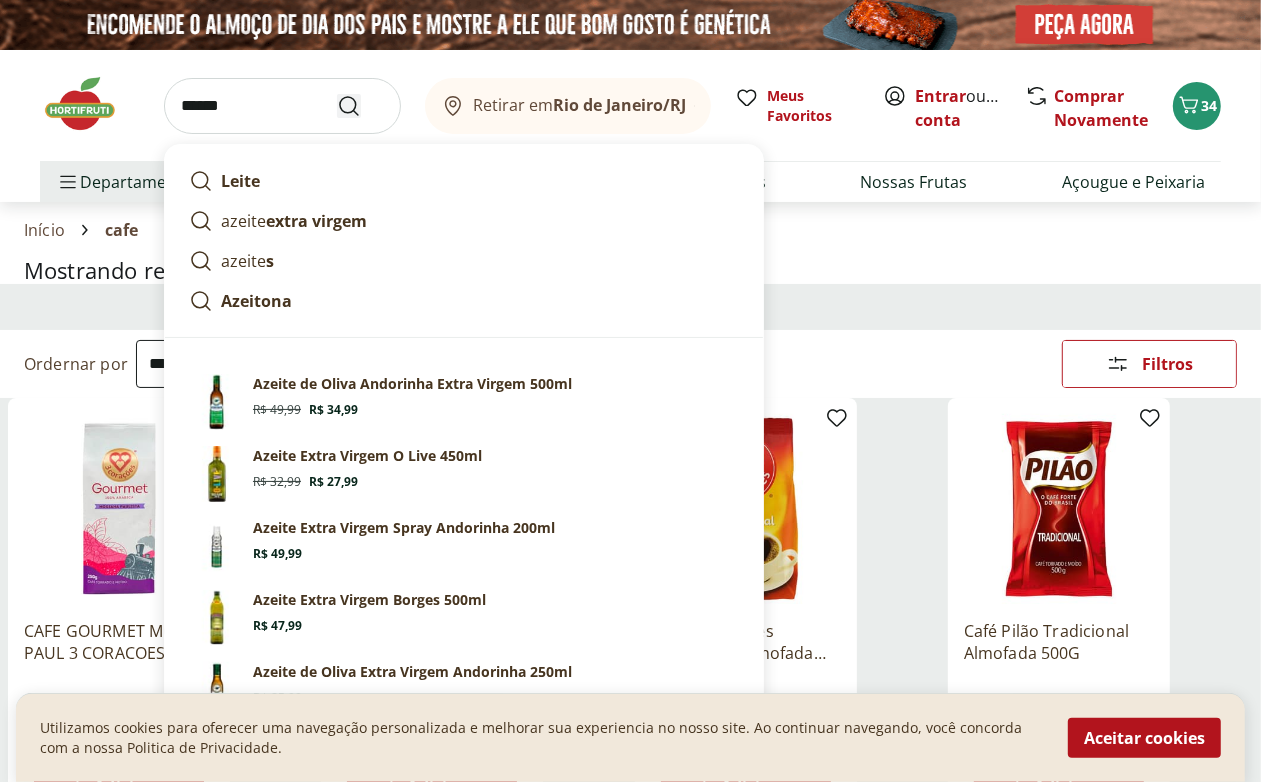 type on "******" 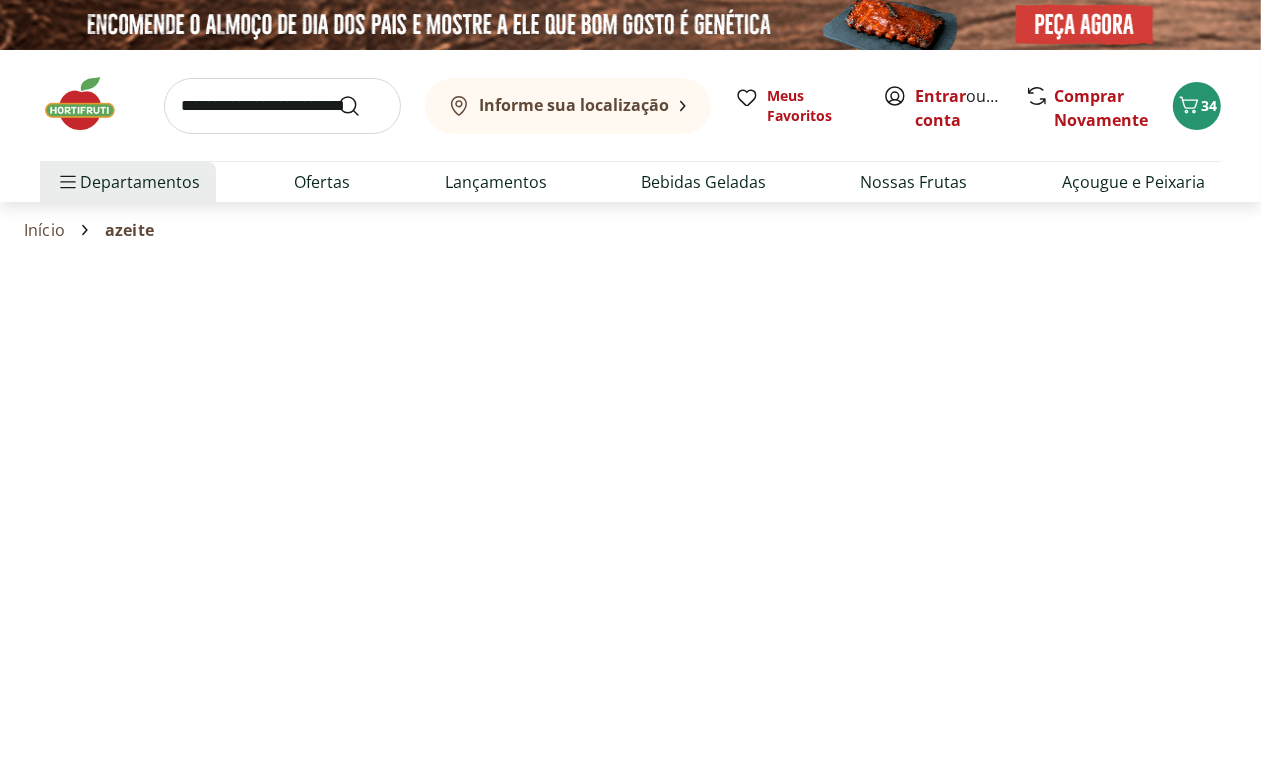 select on "**********" 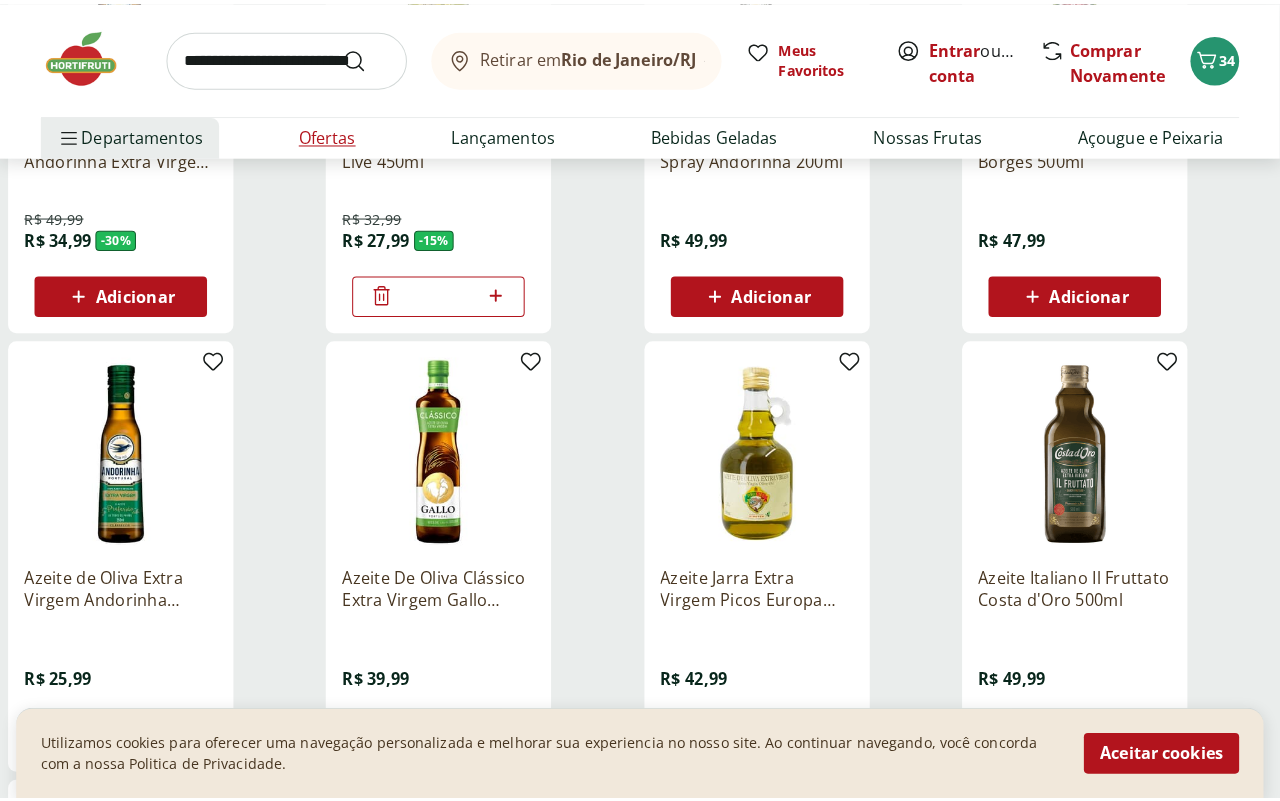 scroll, scrollTop: 500, scrollLeft: 0, axis: vertical 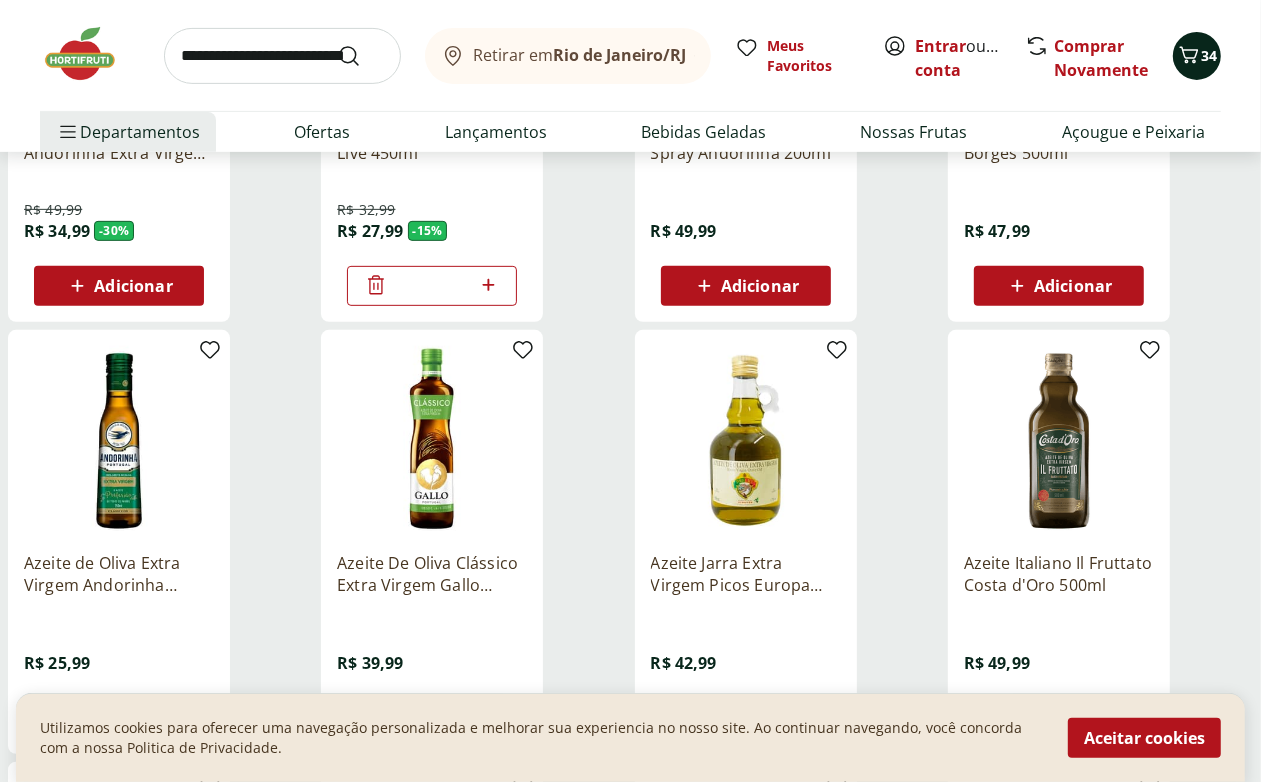 click 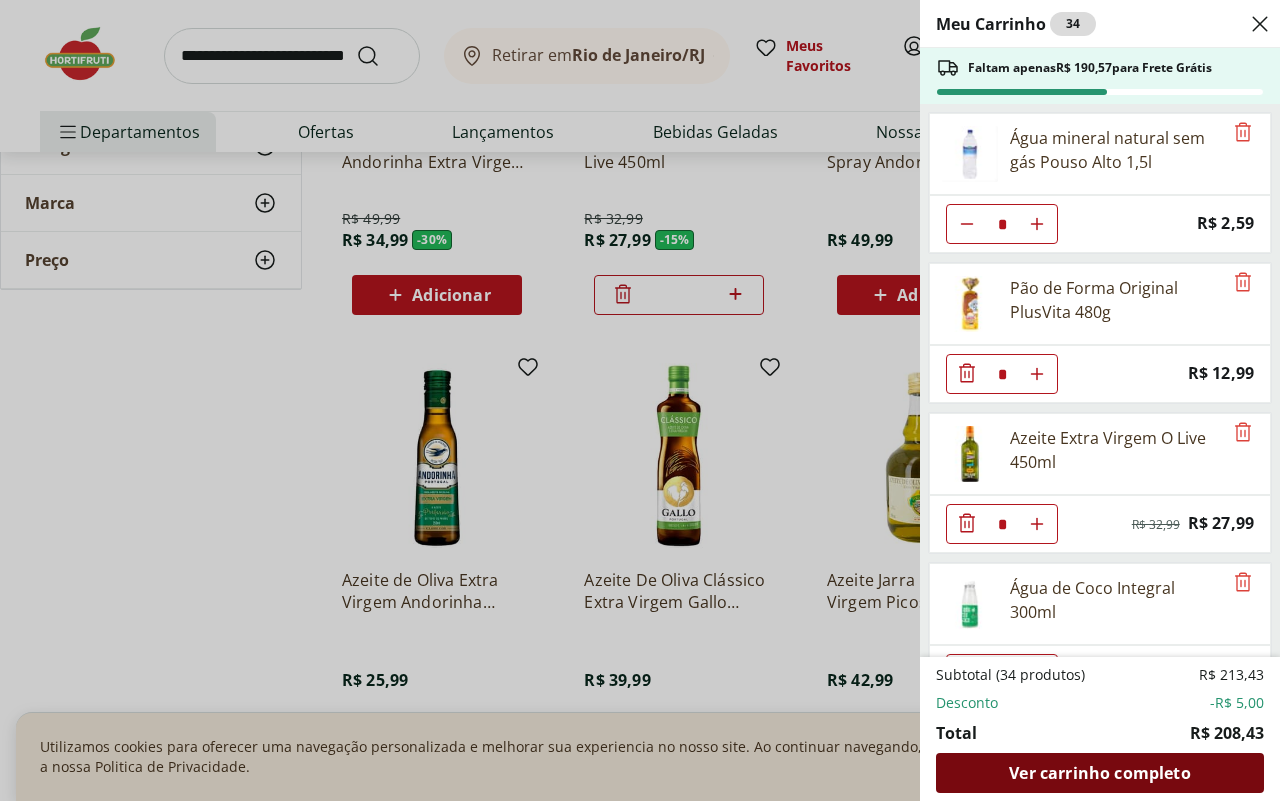 click on "Ver carrinho completo" at bounding box center [1099, 773] 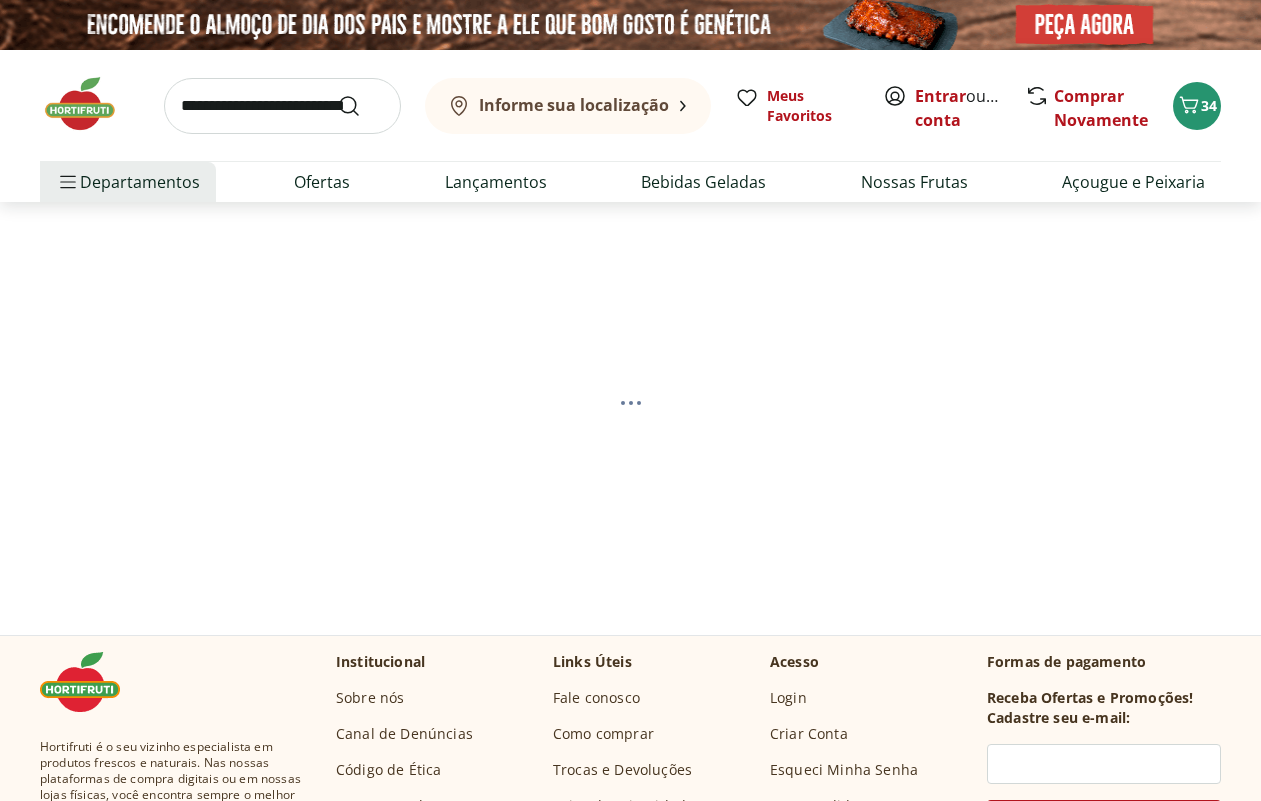 scroll, scrollTop: 0, scrollLeft: 0, axis: both 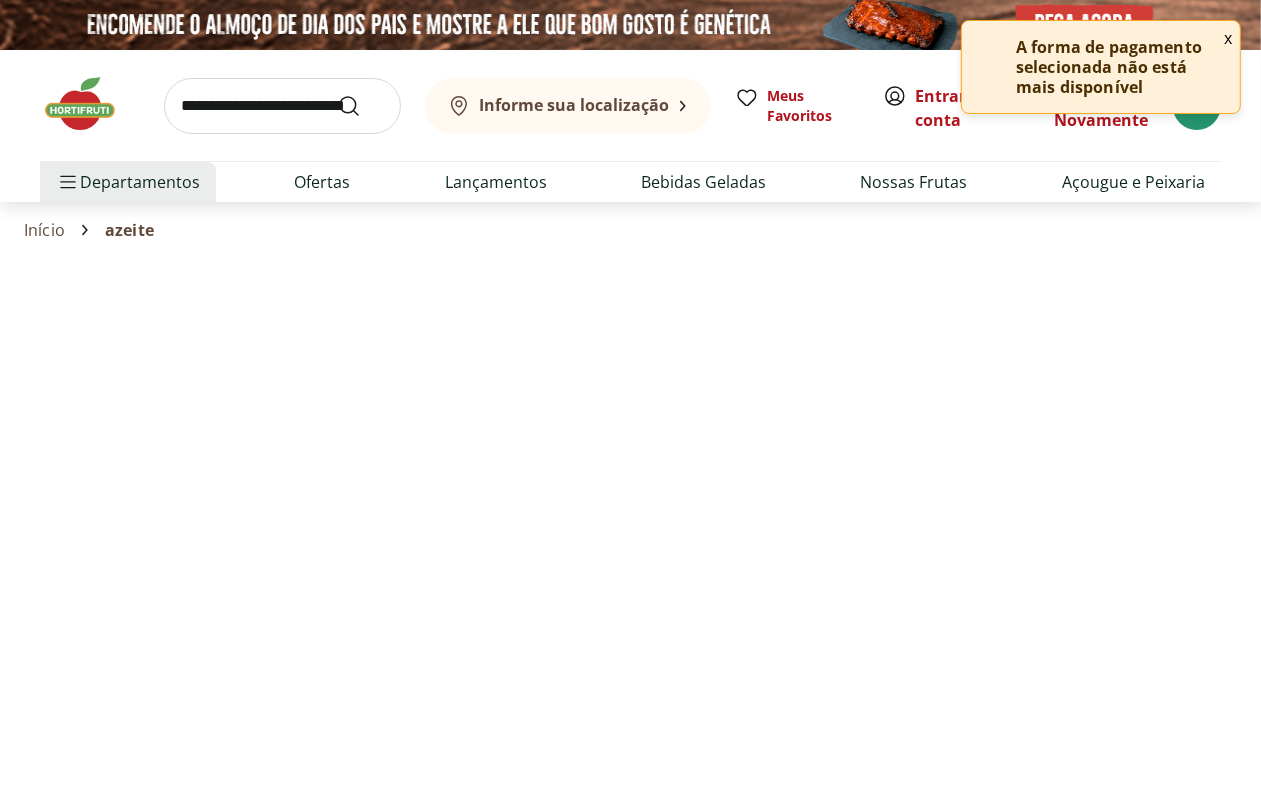 select on "**********" 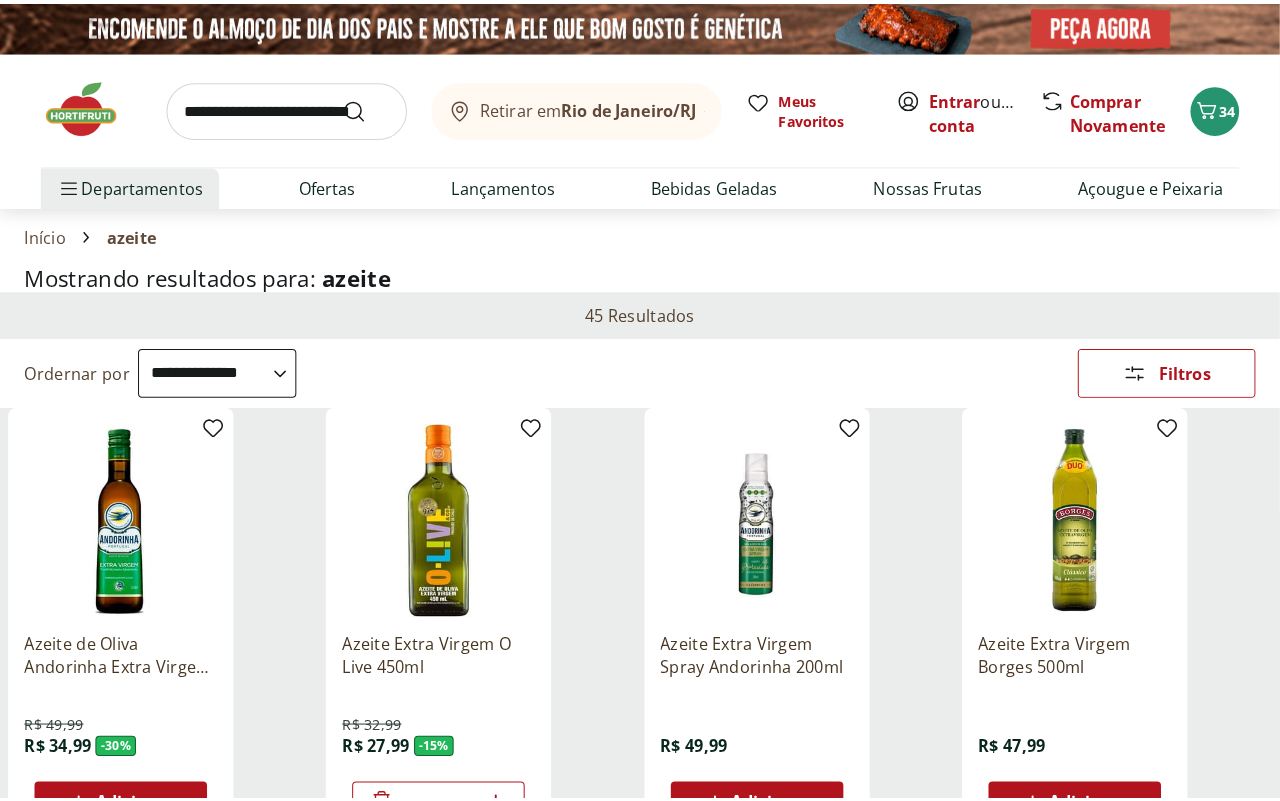 scroll, scrollTop: 250, scrollLeft: 0, axis: vertical 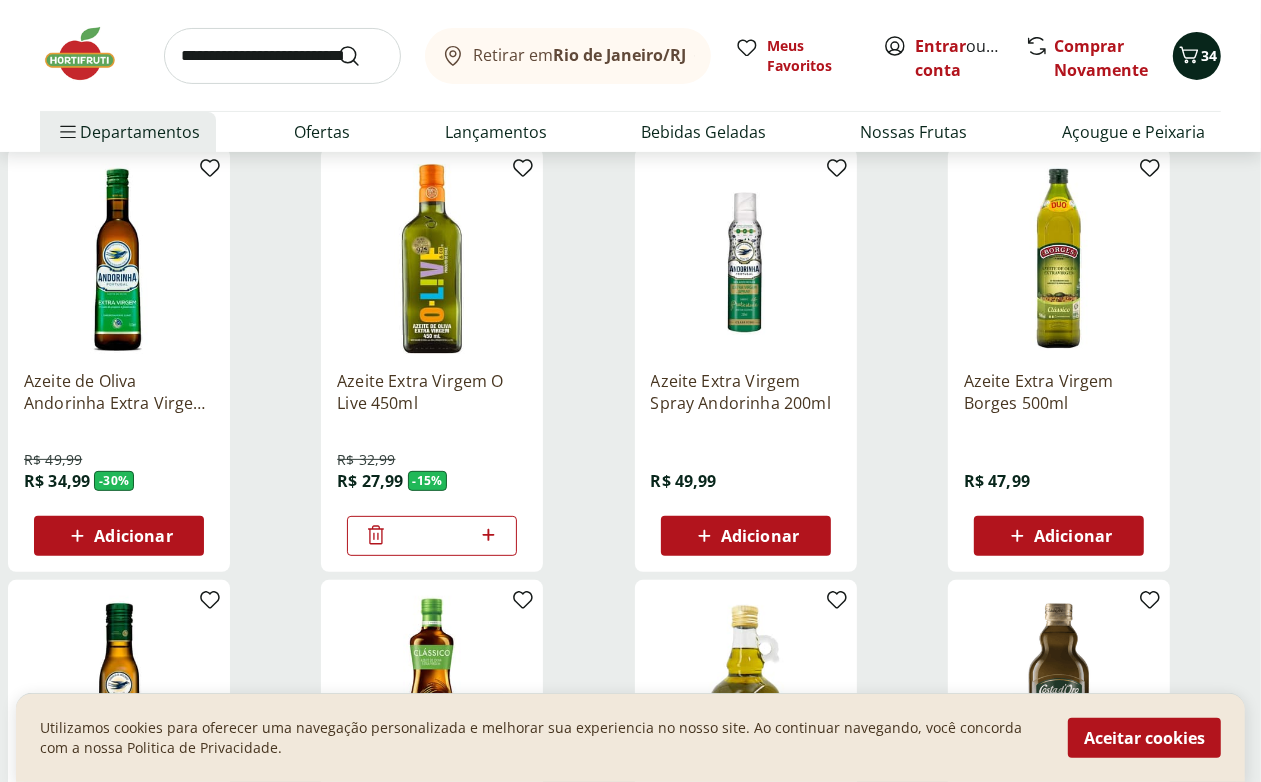 drag, startPoint x: 1186, startPoint y: 58, endPoint x: 1197, endPoint y: 60, distance: 11.18034 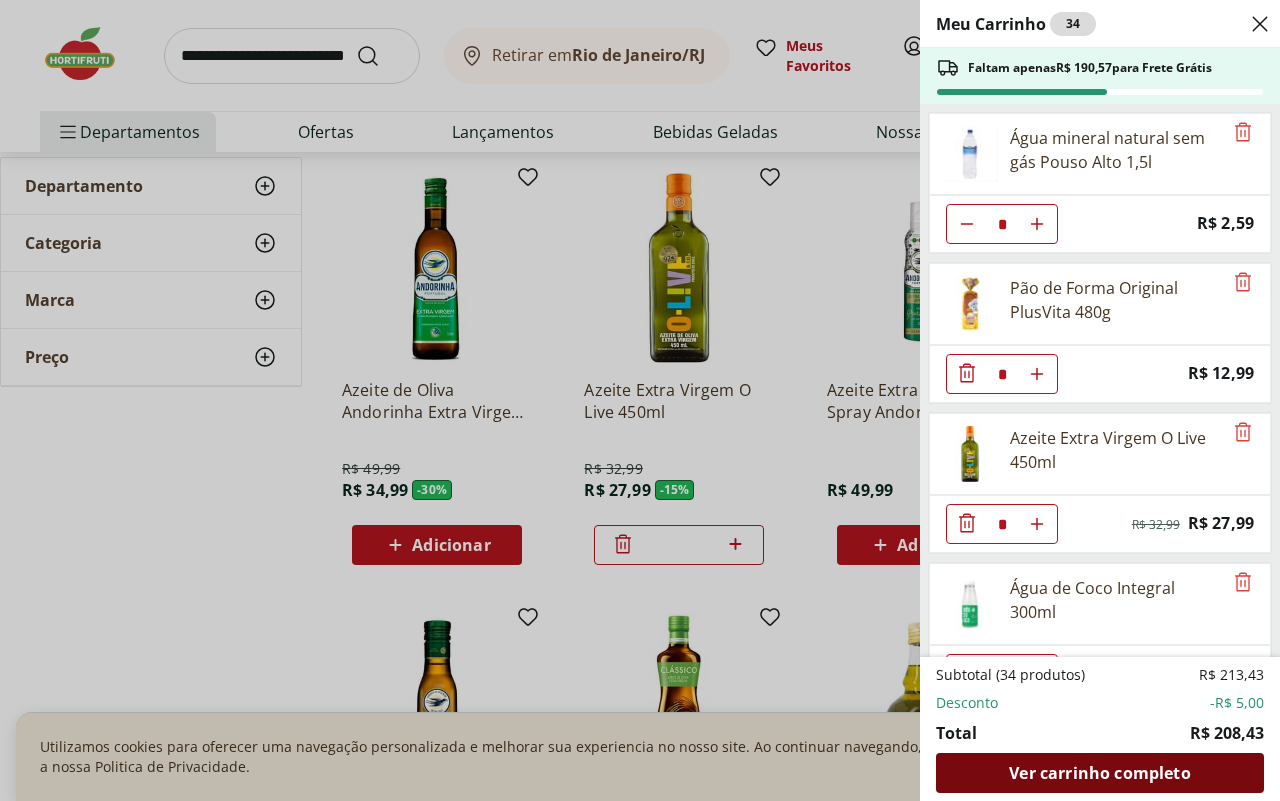 click on "Ver carrinho completo" at bounding box center [1099, 773] 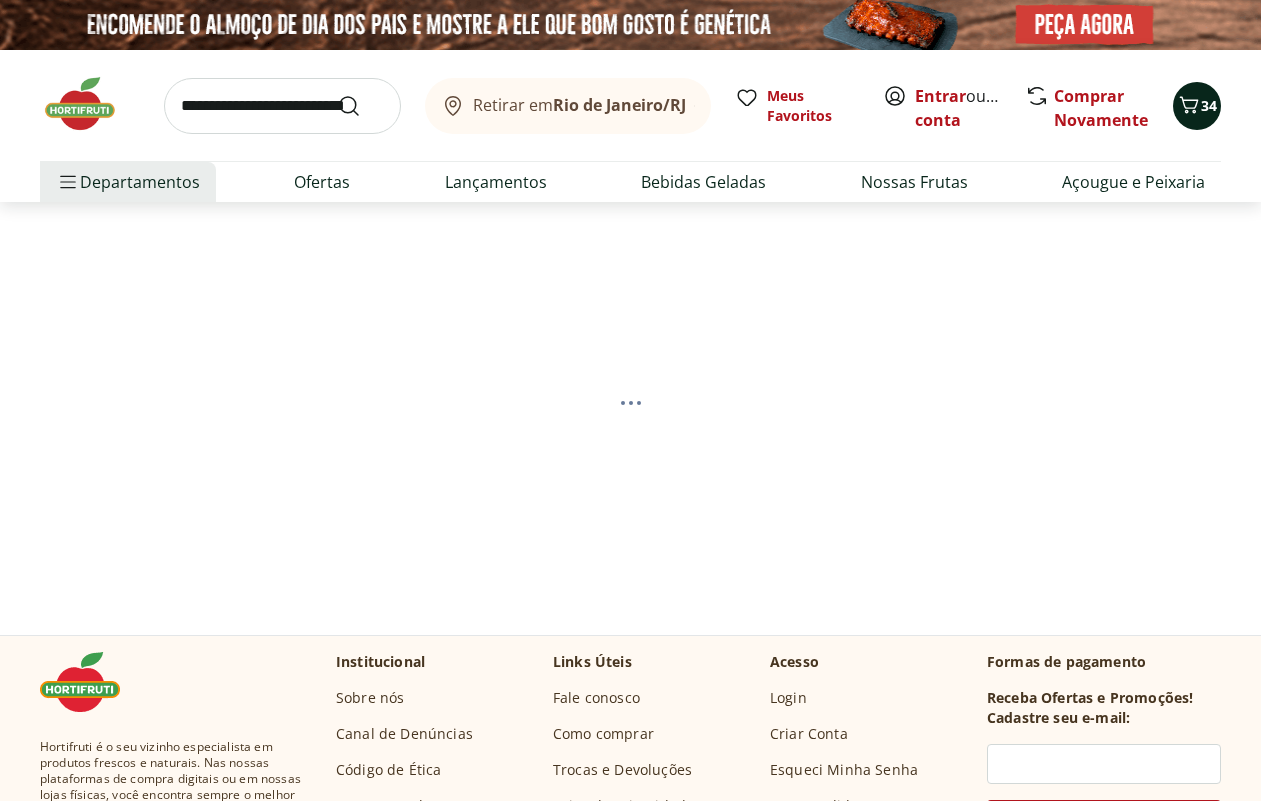 scroll, scrollTop: 0, scrollLeft: 0, axis: both 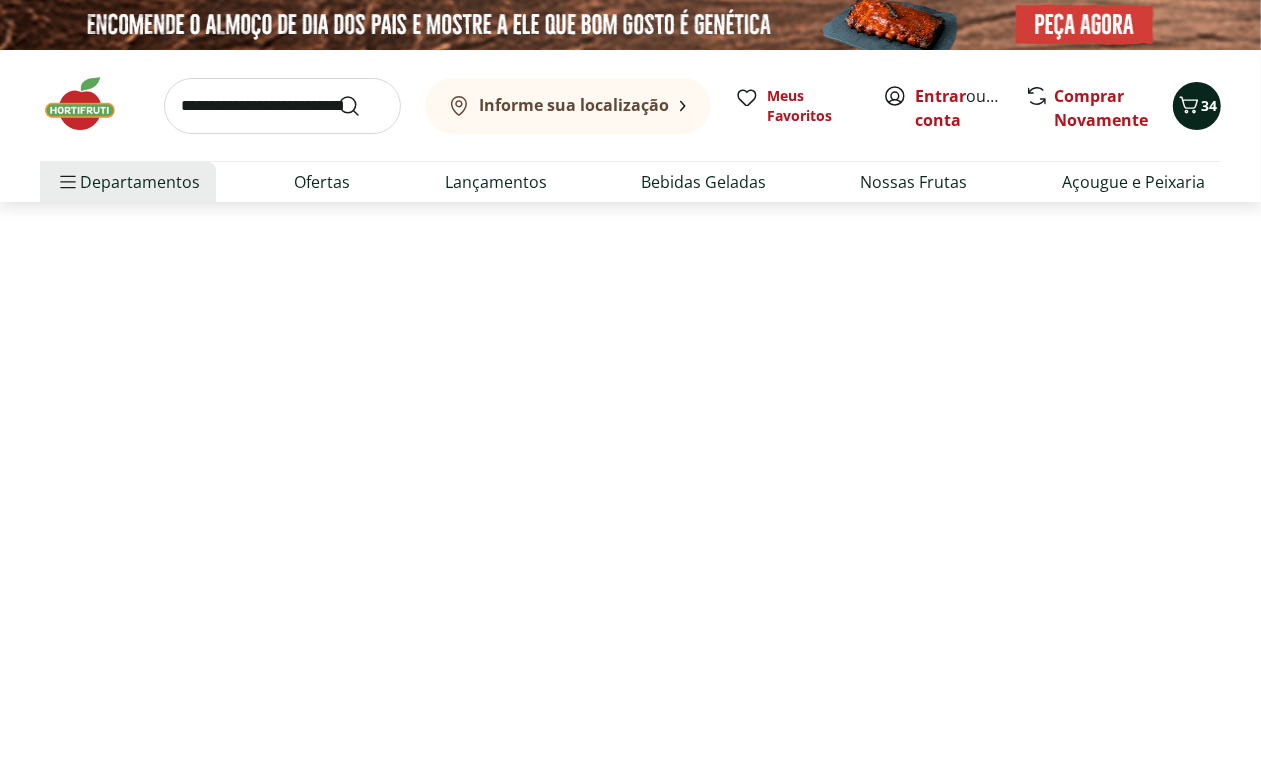 select on "**********" 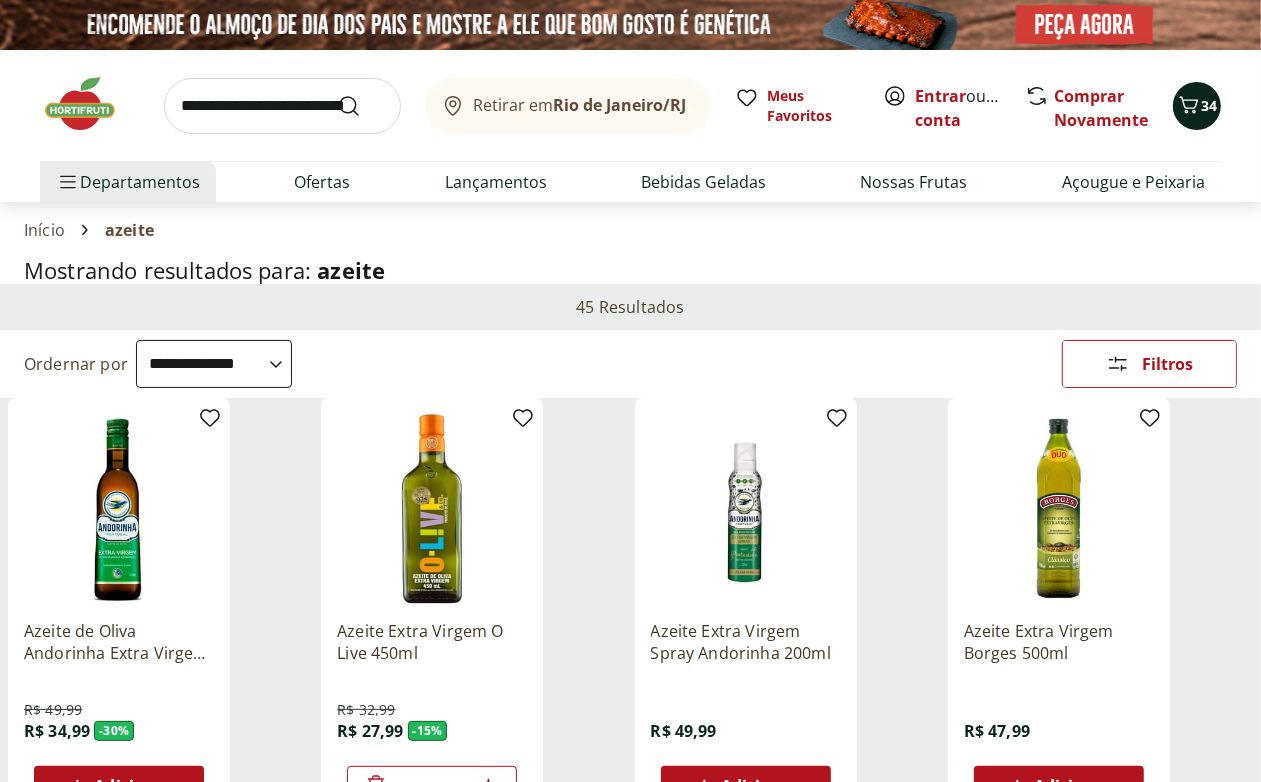 click 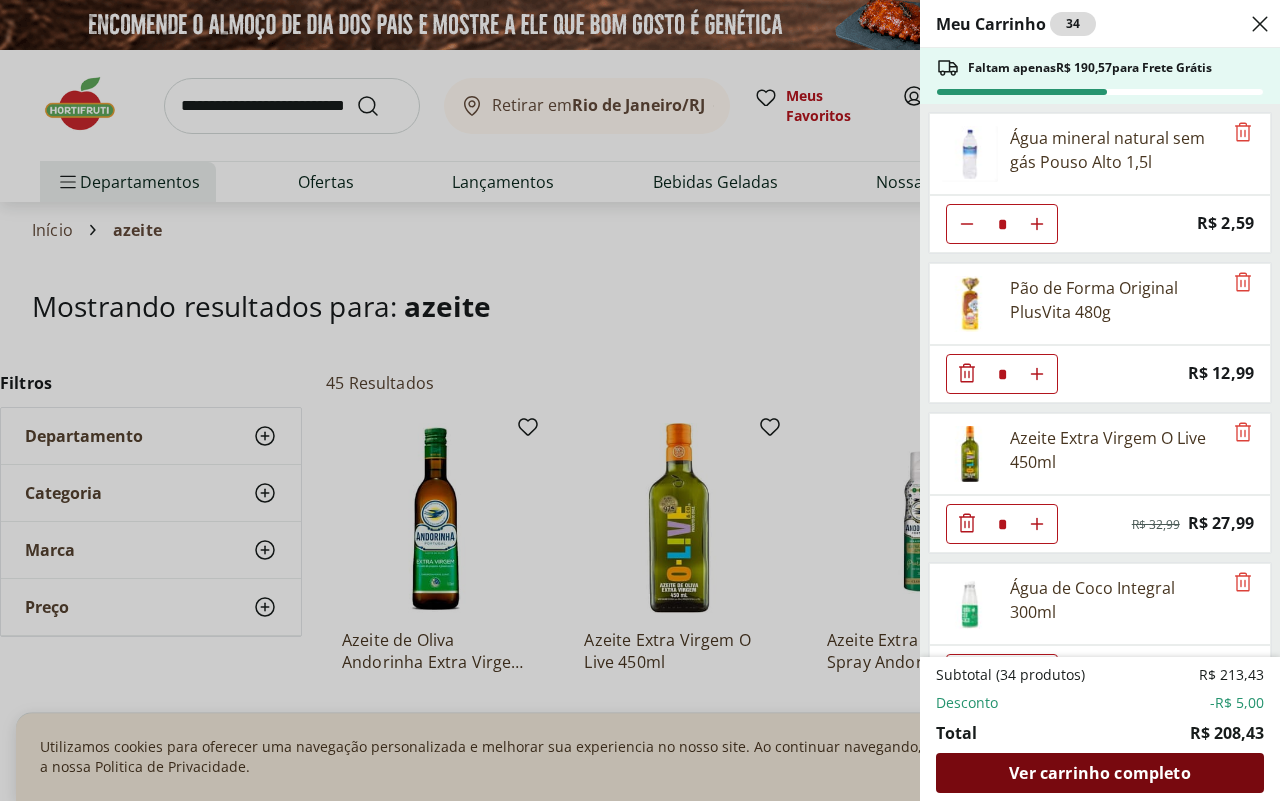 click on "Ver carrinho completo" at bounding box center [1099, 773] 